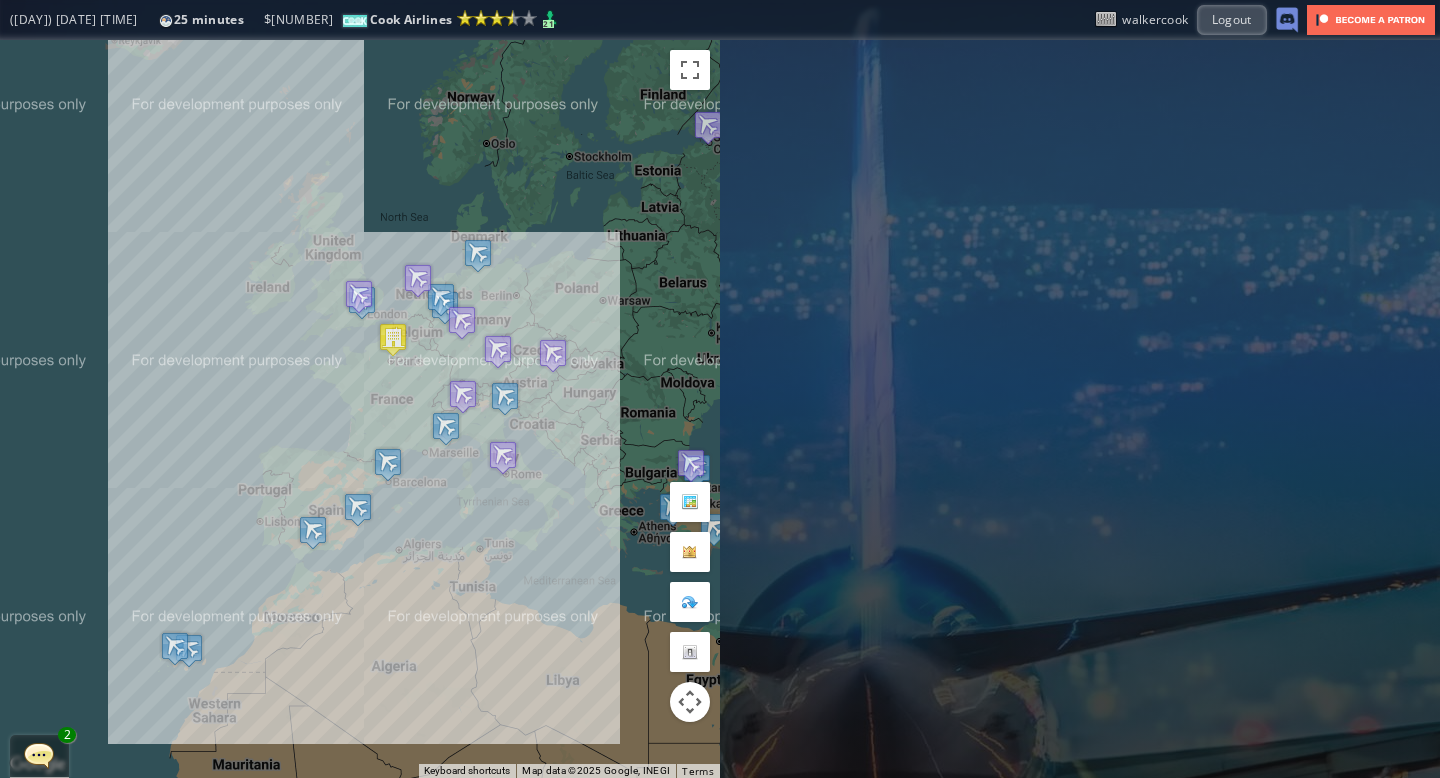 scroll, scrollTop: 0, scrollLeft: 0, axis: both 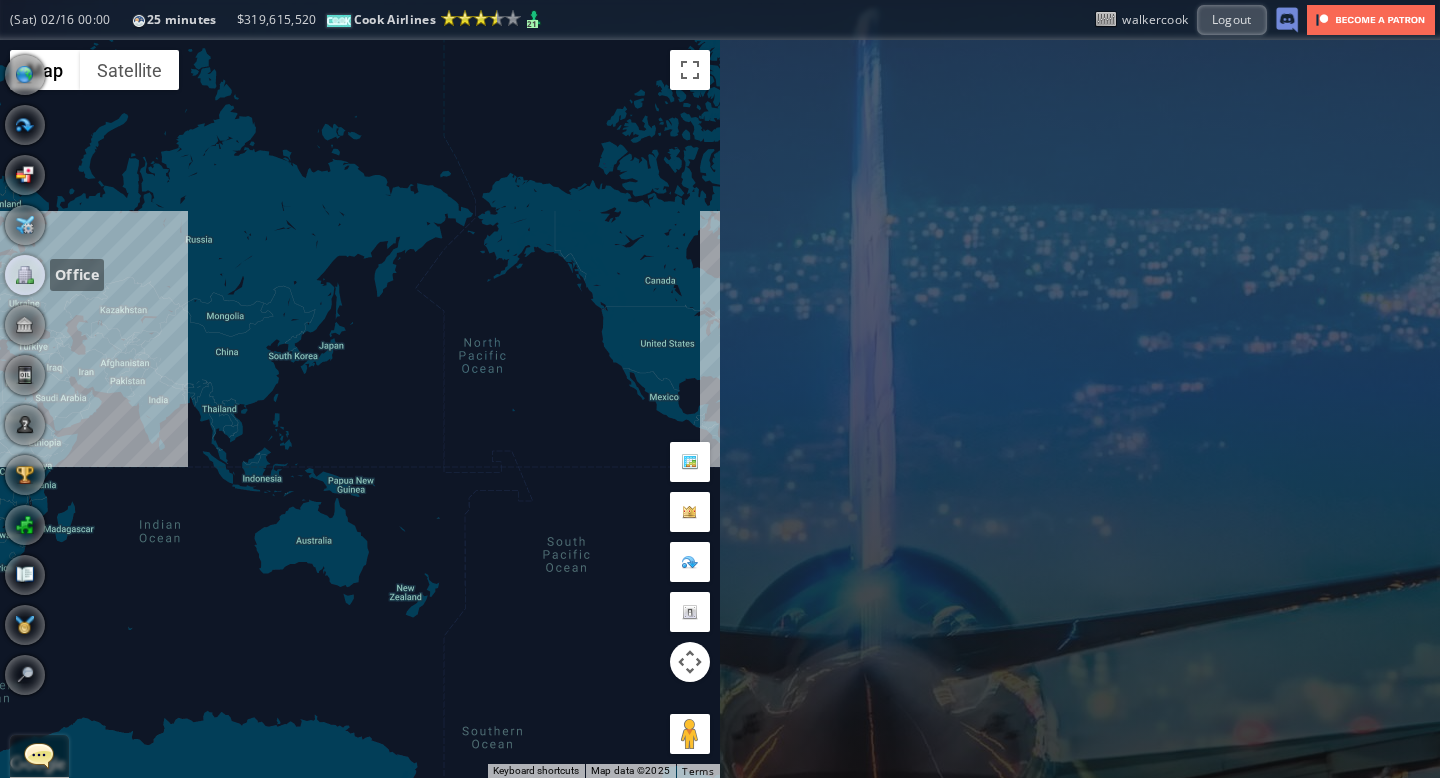 click at bounding box center [25, 275] 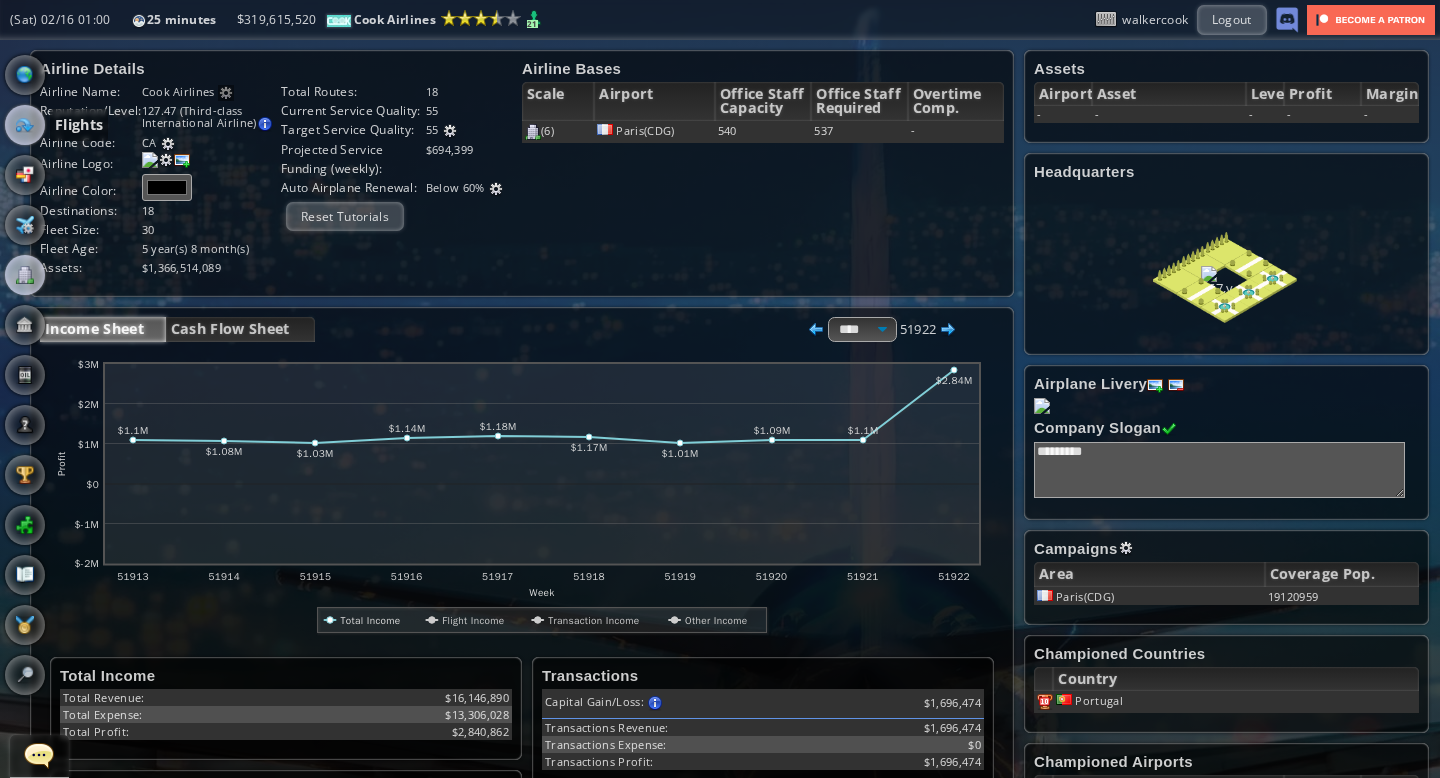 click at bounding box center [25, 125] 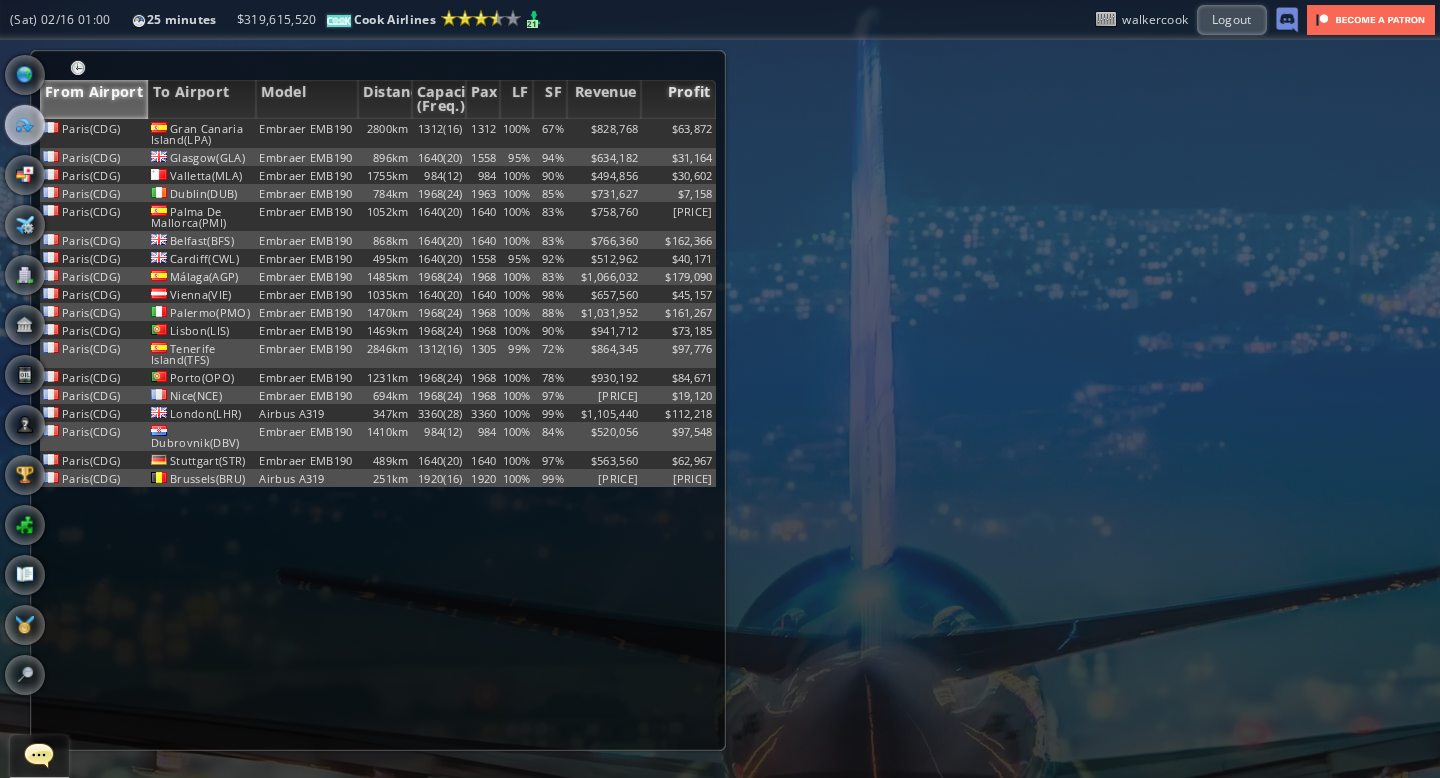 click on "Profit" at bounding box center (678, 99) 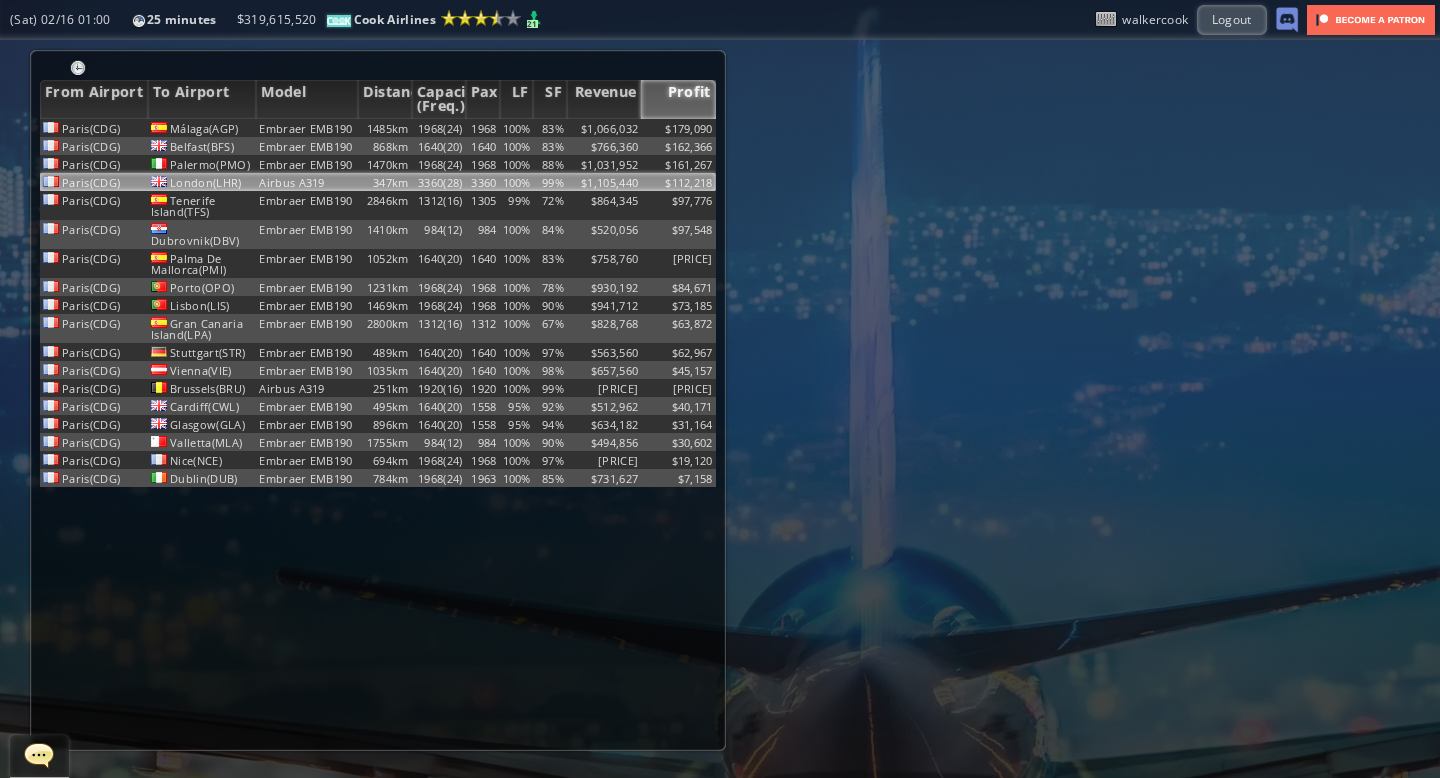click on "$1,105,440" at bounding box center [604, 128] 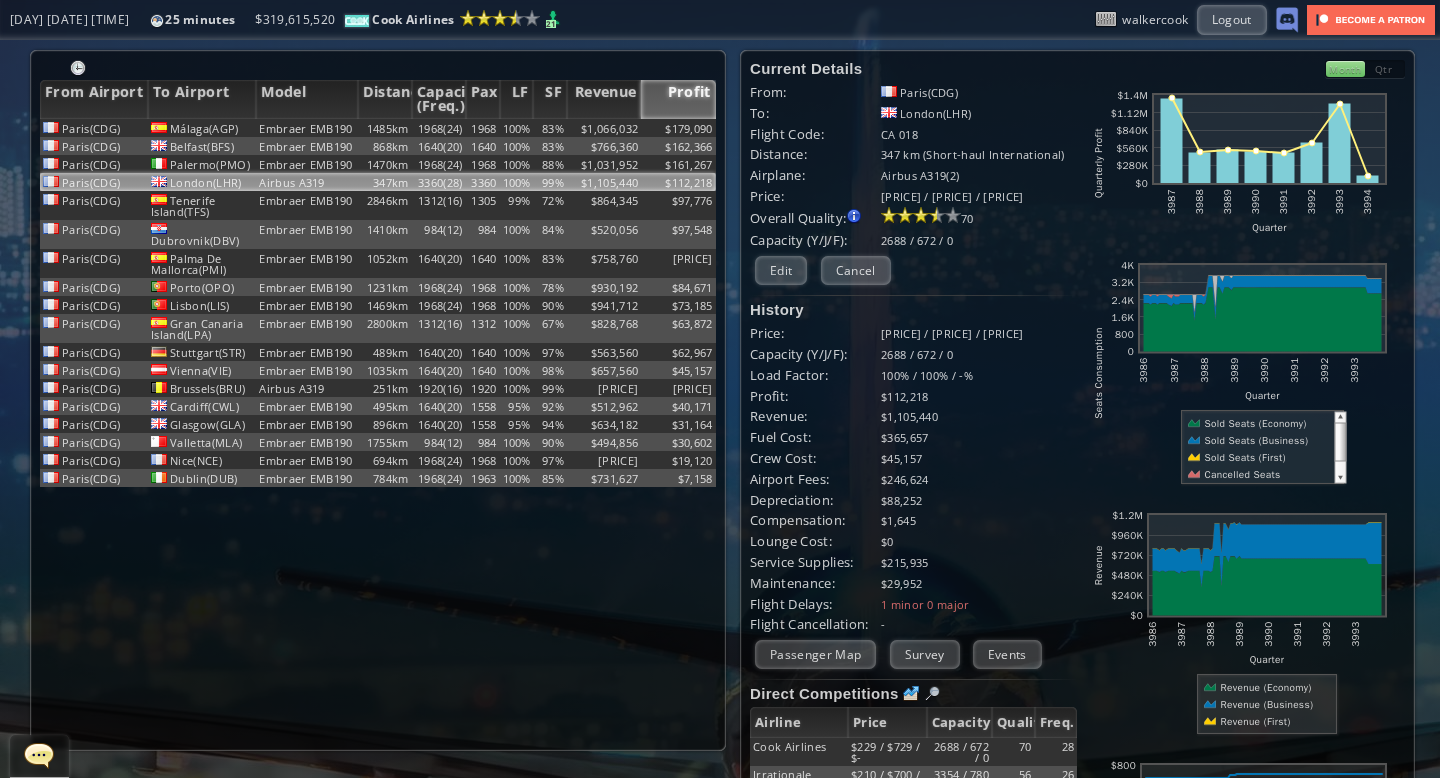 click on "Month" at bounding box center [1345, 69] 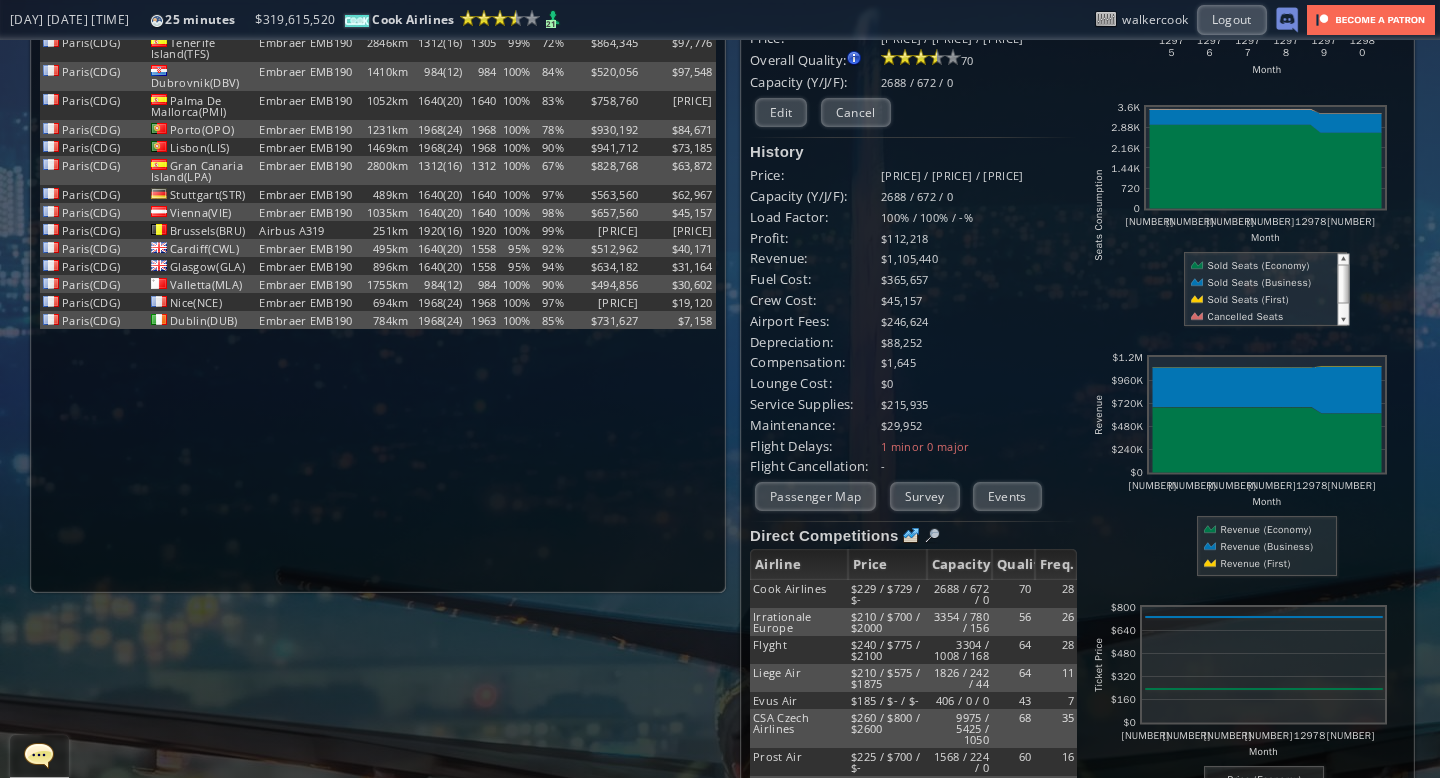 scroll, scrollTop: 0, scrollLeft: 0, axis: both 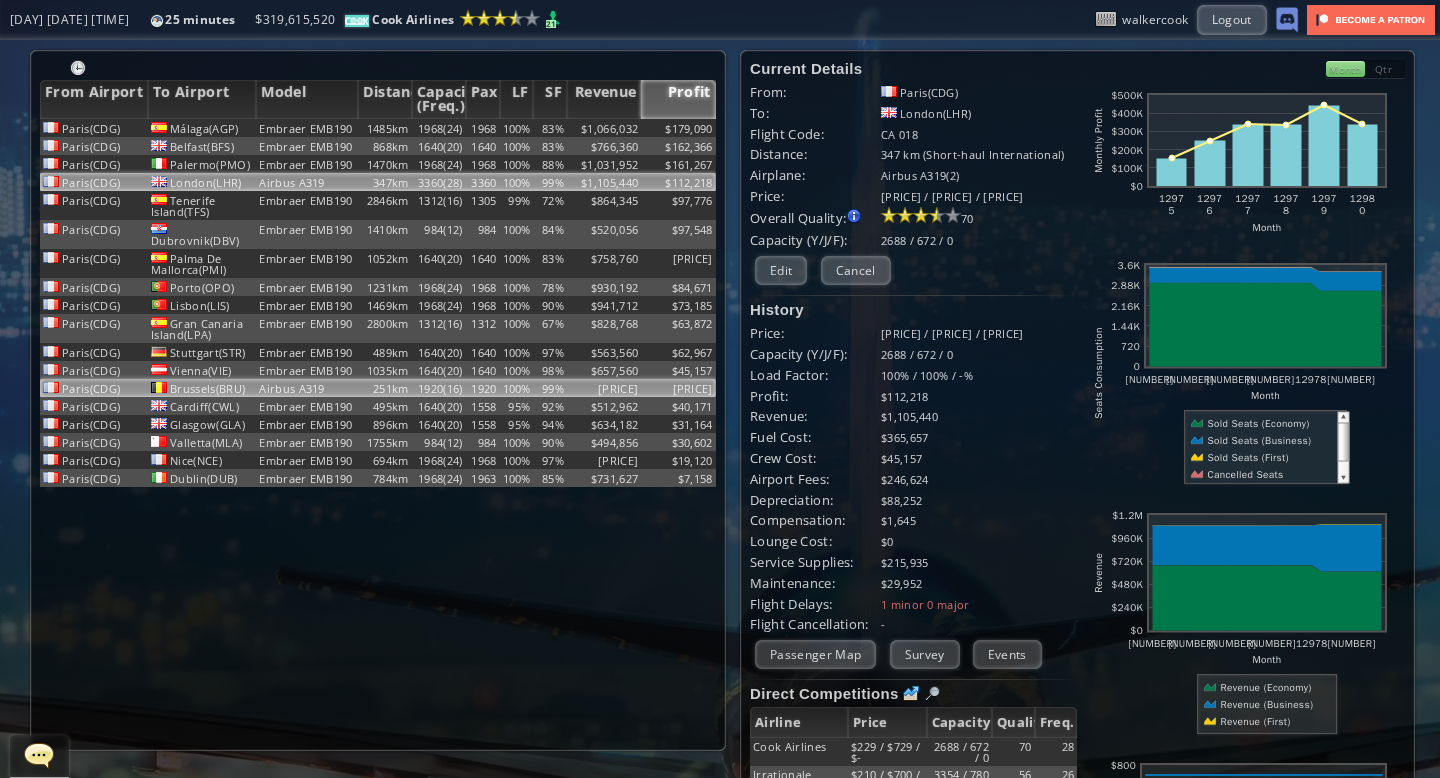 click on "1920" at bounding box center (483, 128) 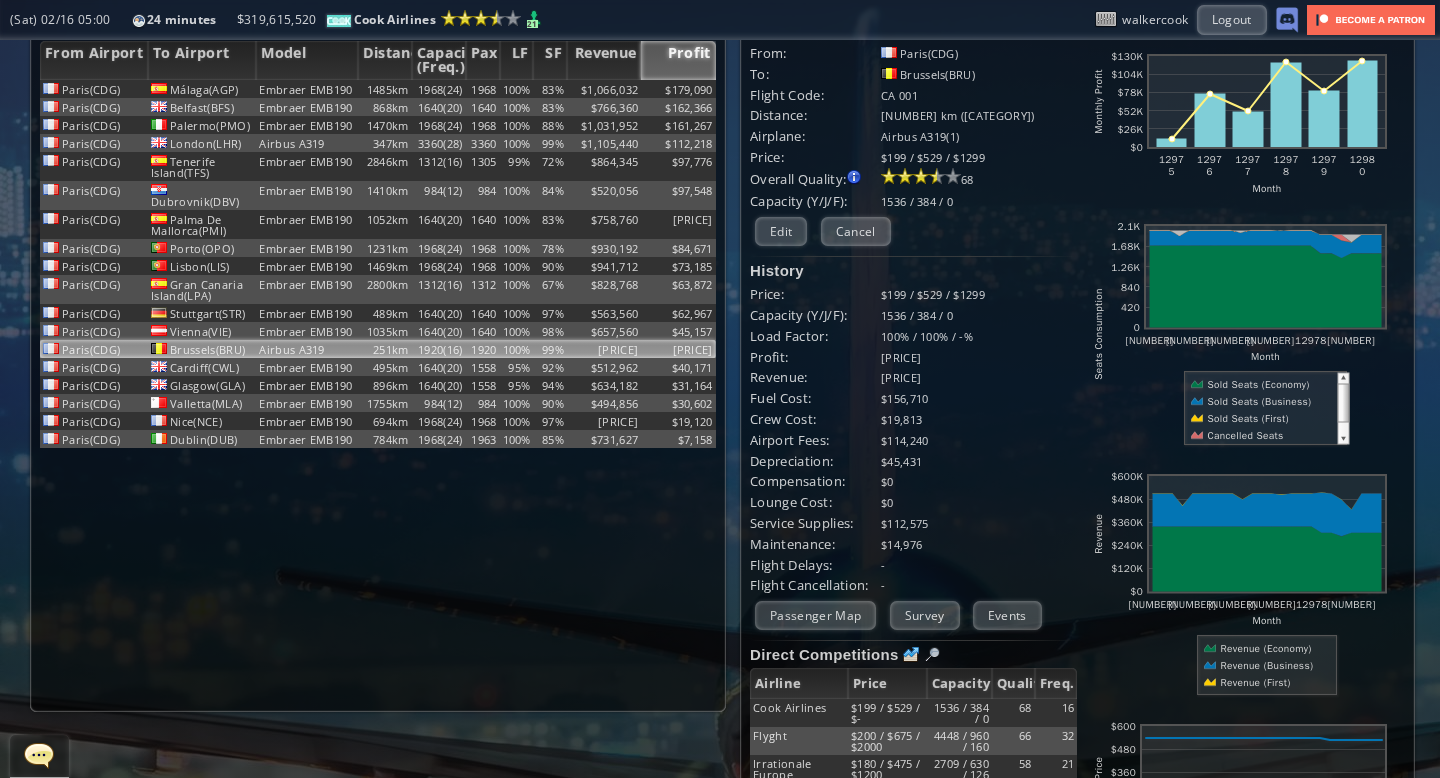 scroll, scrollTop: 0, scrollLeft: 0, axis: both 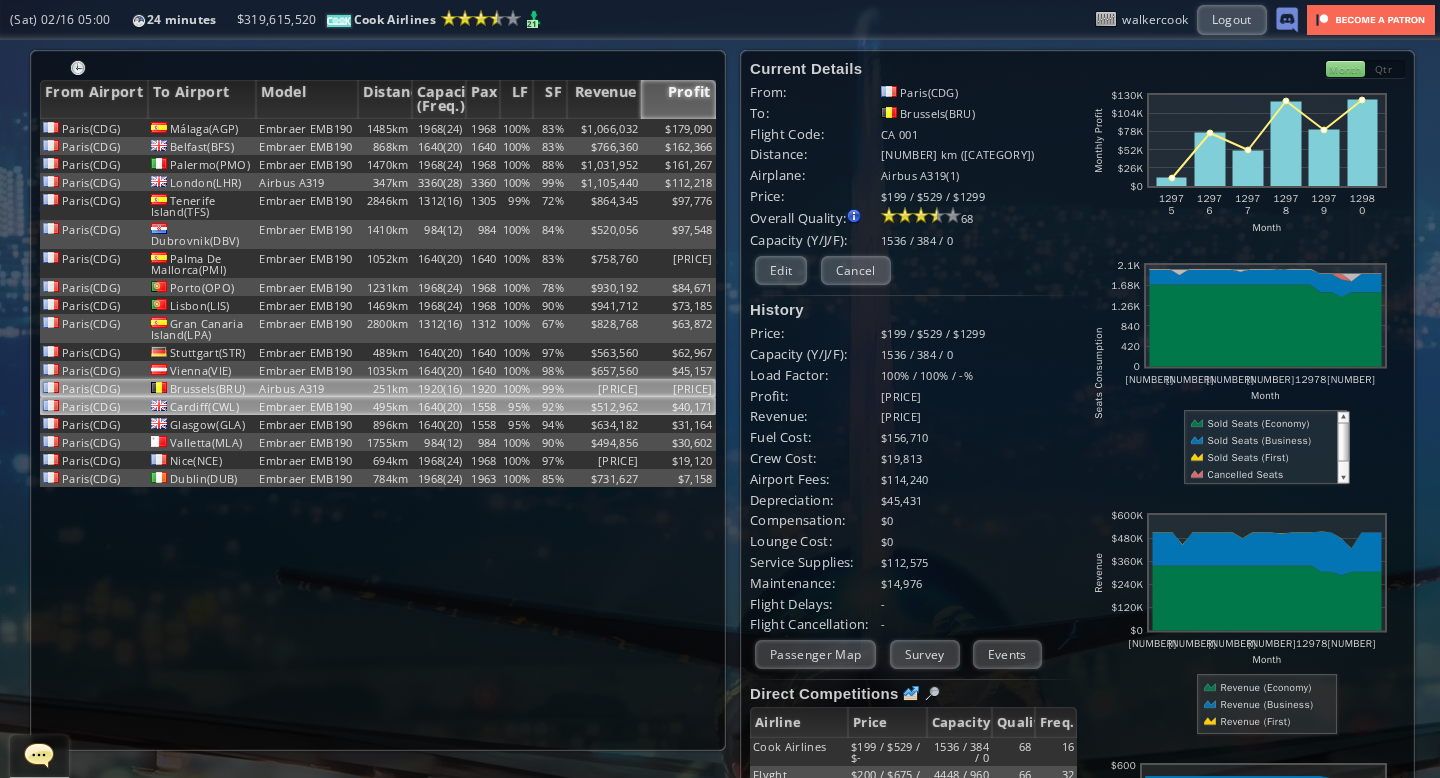 click on "95%" at bounding box center (517, 128) 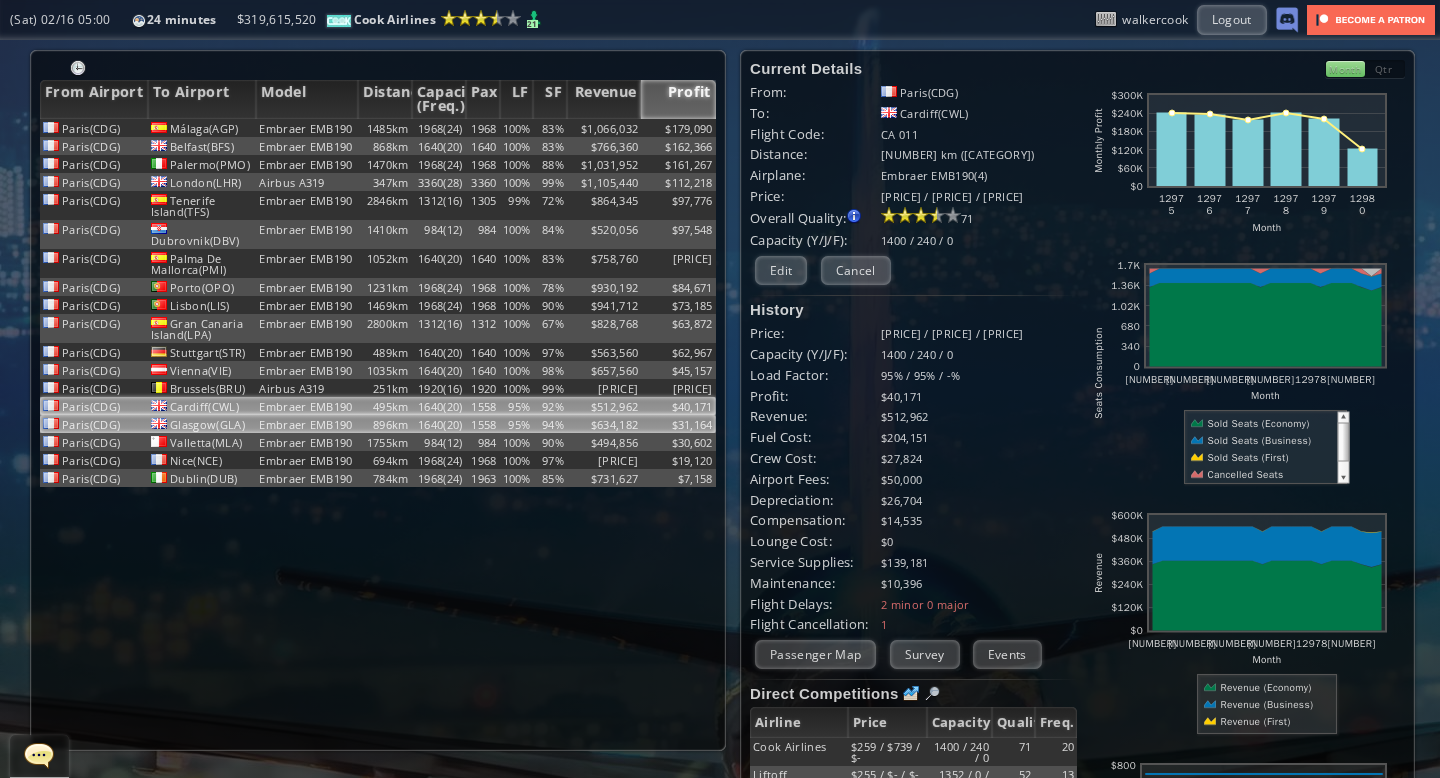 click on "95%" at bounding box center [517, 128] 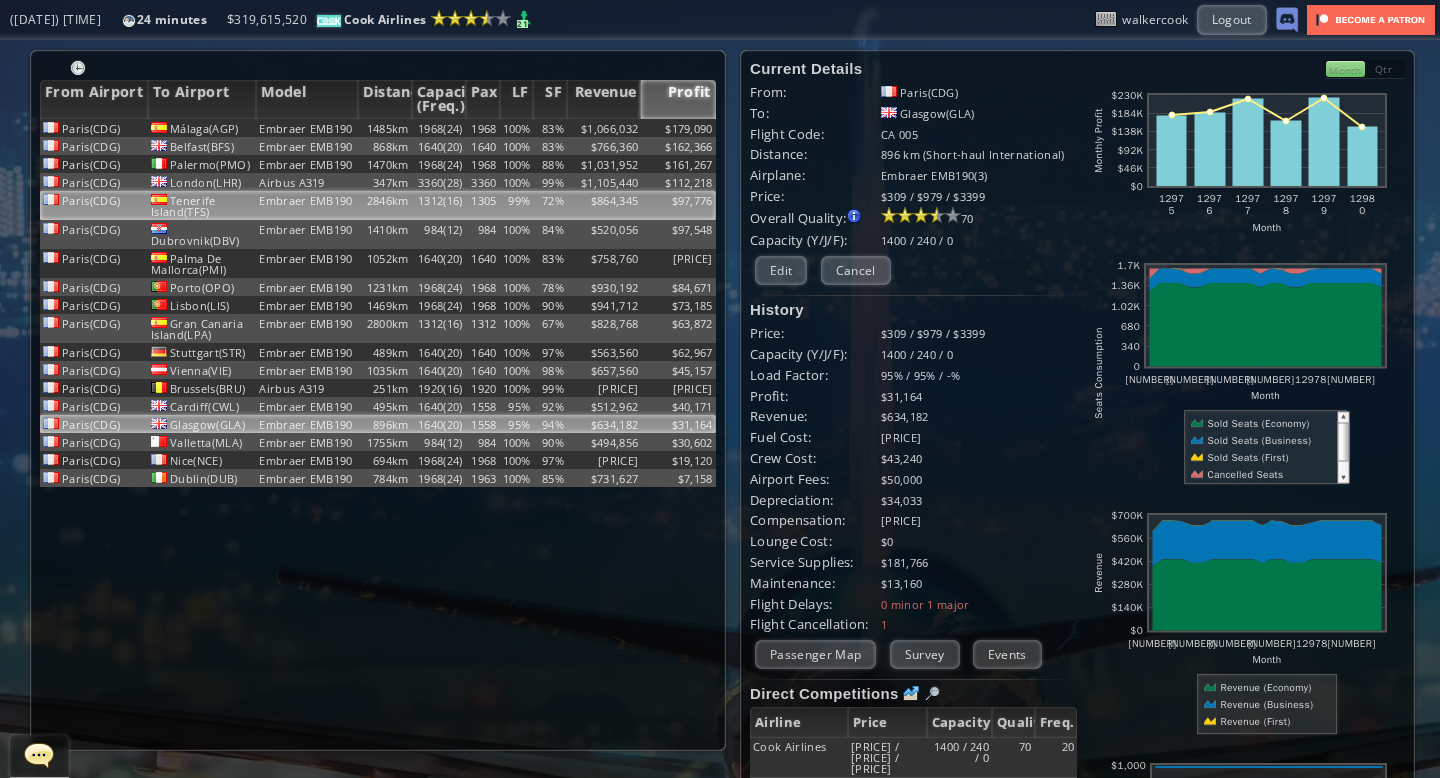 click on "99%" at bounding box center (517, 128) 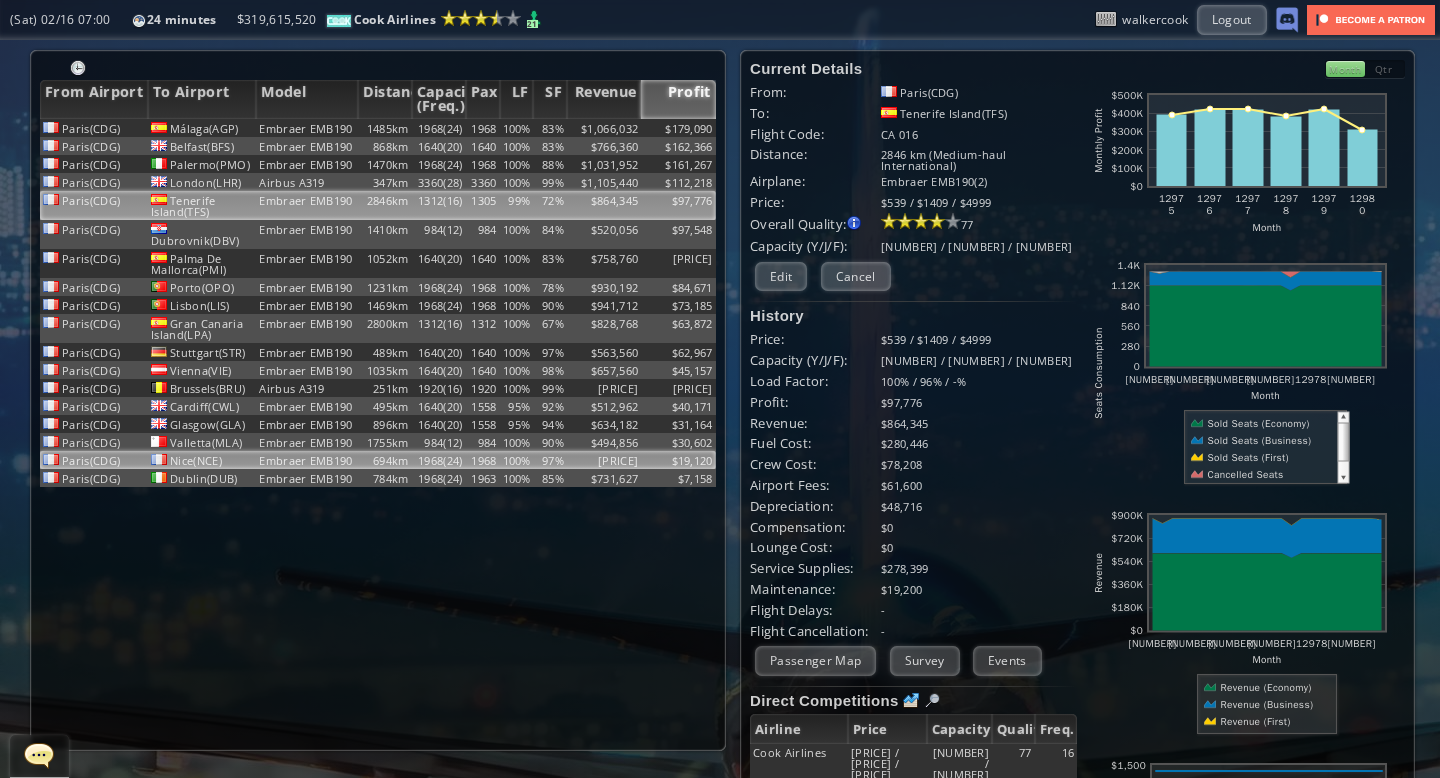 click on "100%" at bounding box center (517, 128) 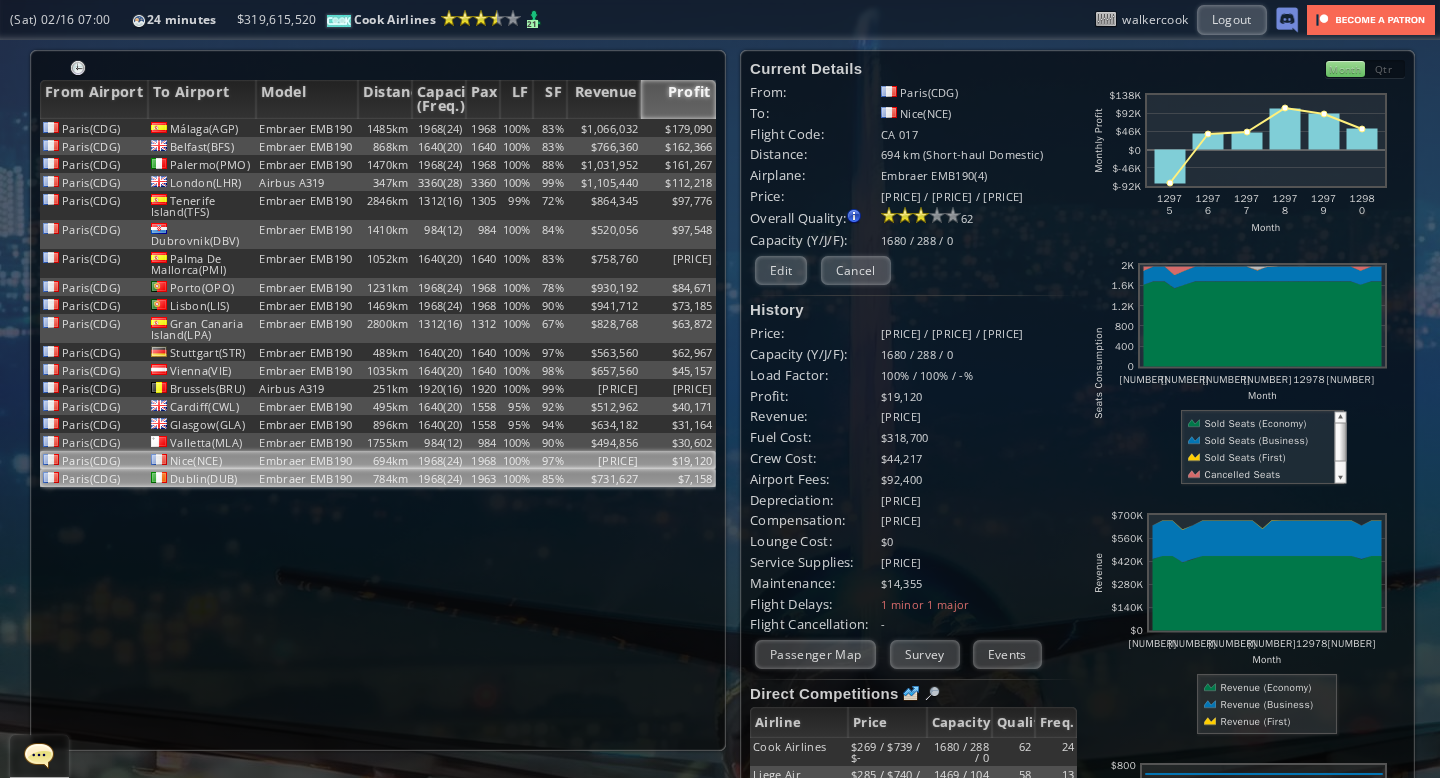 click on "100%" at bounding box center (517, 128) 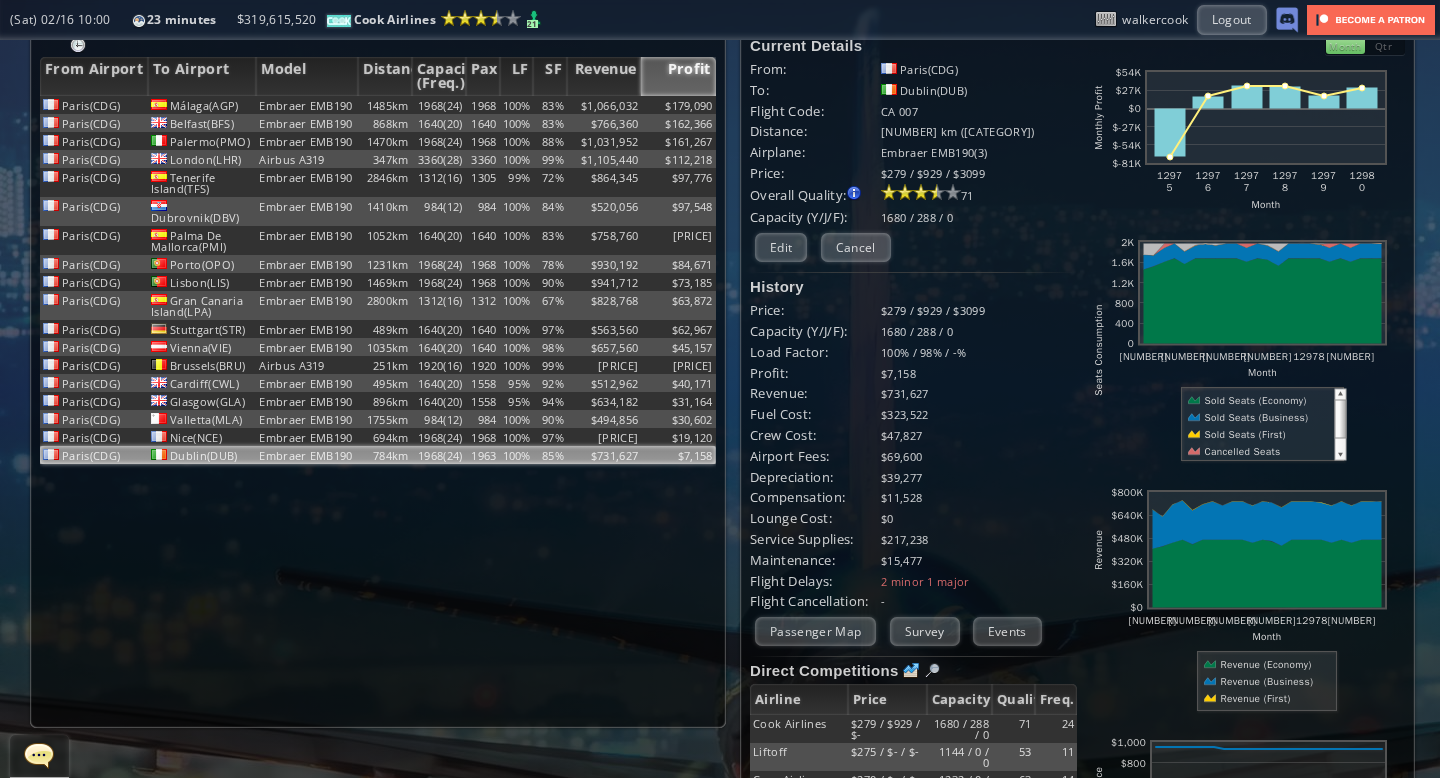 scroll, scrollTop: 24, scrollLeft: 0, axis: vertical 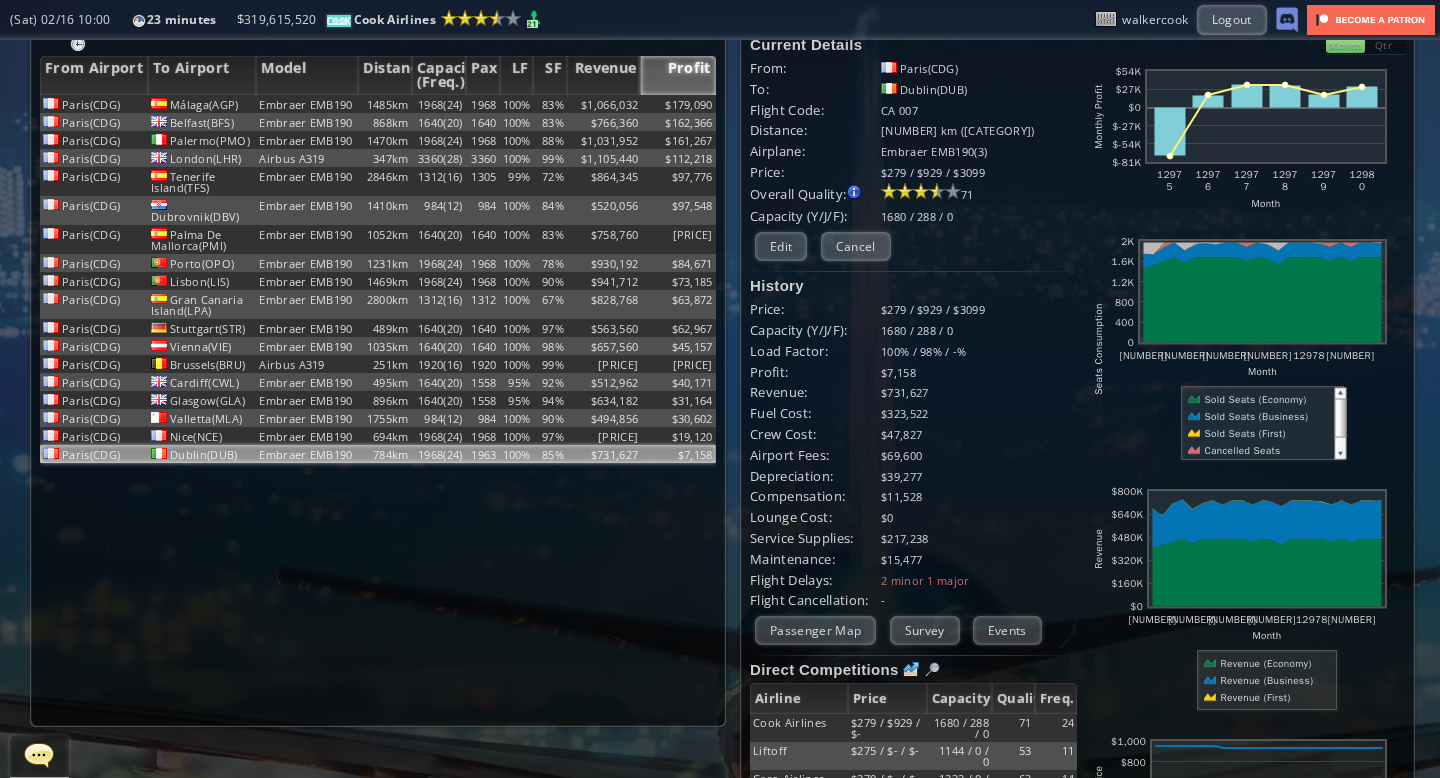 click on "Qtr" at bounding box center [1385, 45] 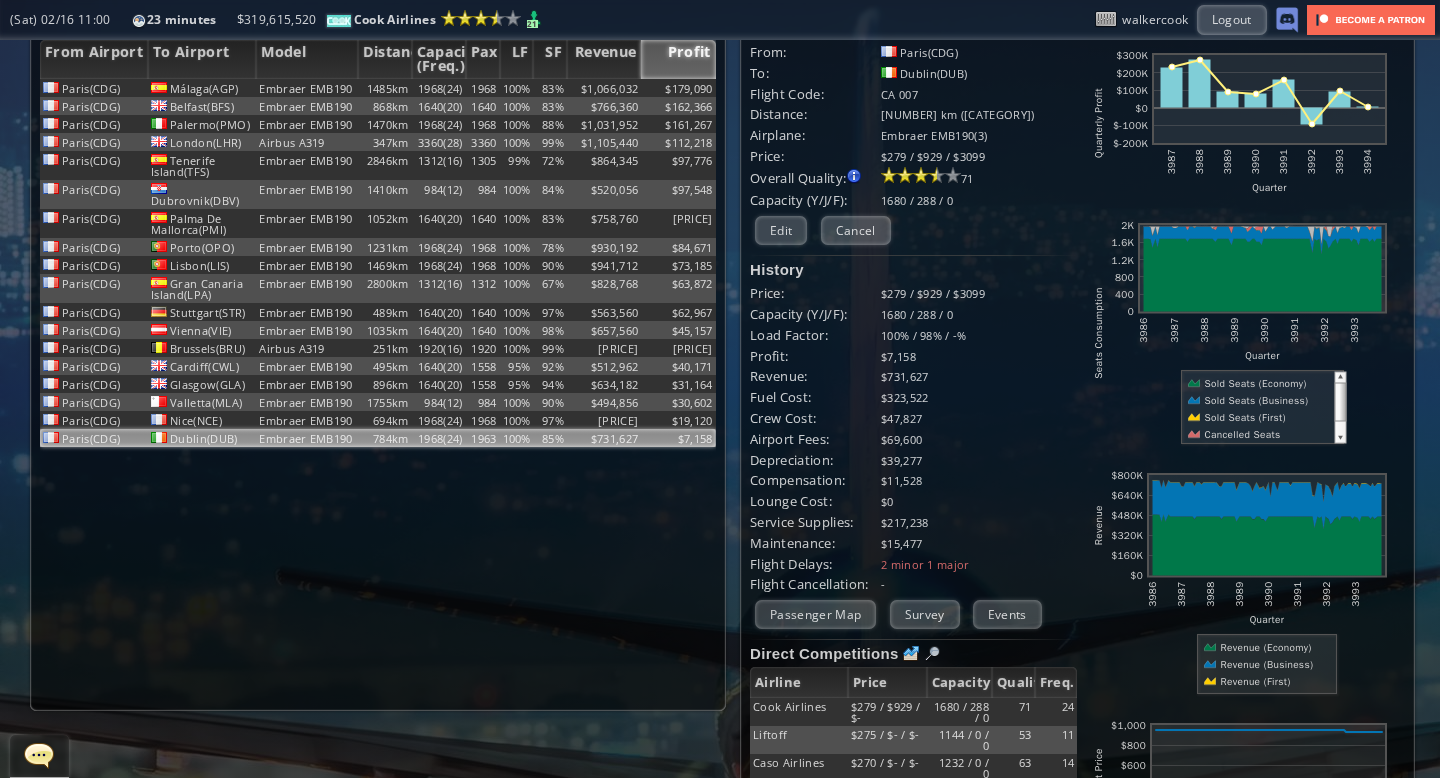 scroll, scrollTop: 0, scrollLeft: 0, axis: both 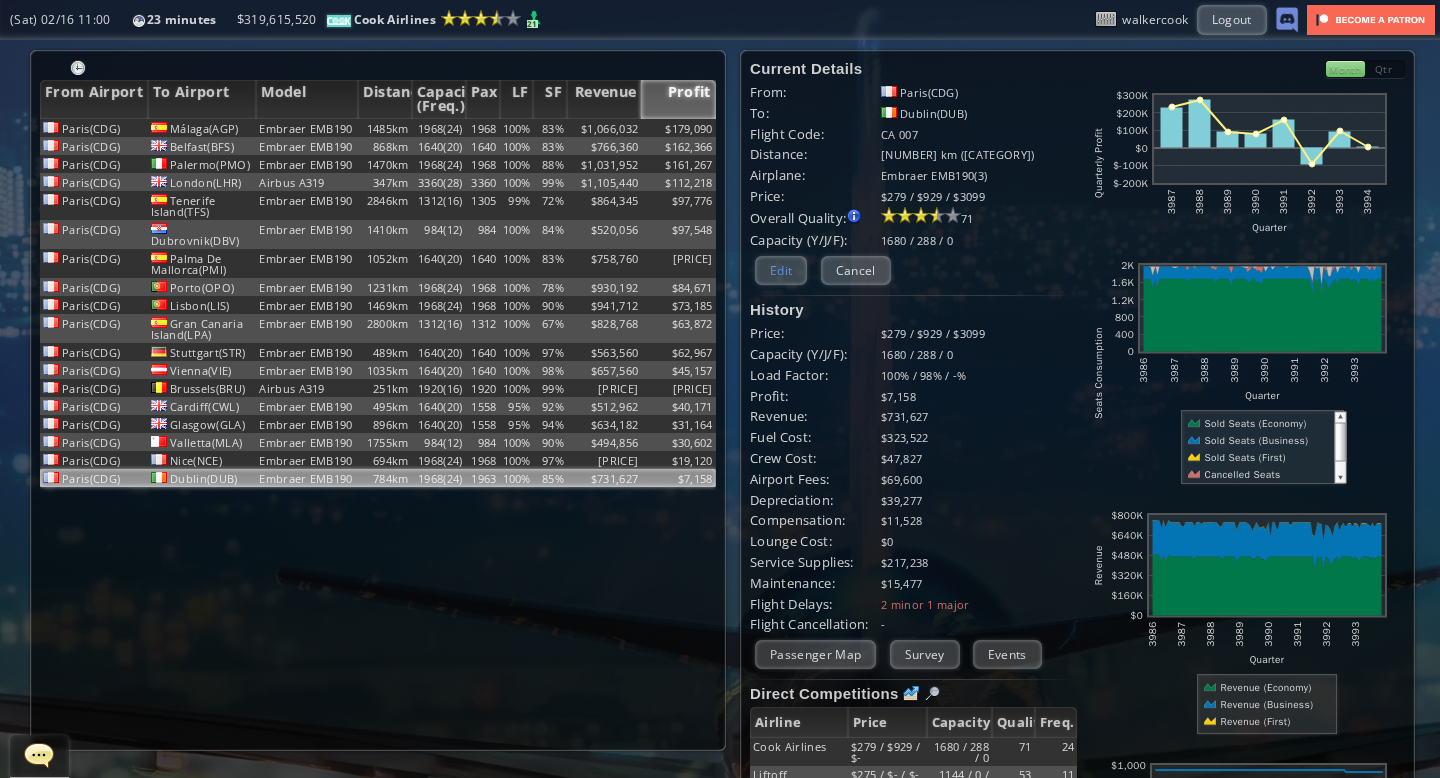 click on "Edit" at bounding box center [781, 270] 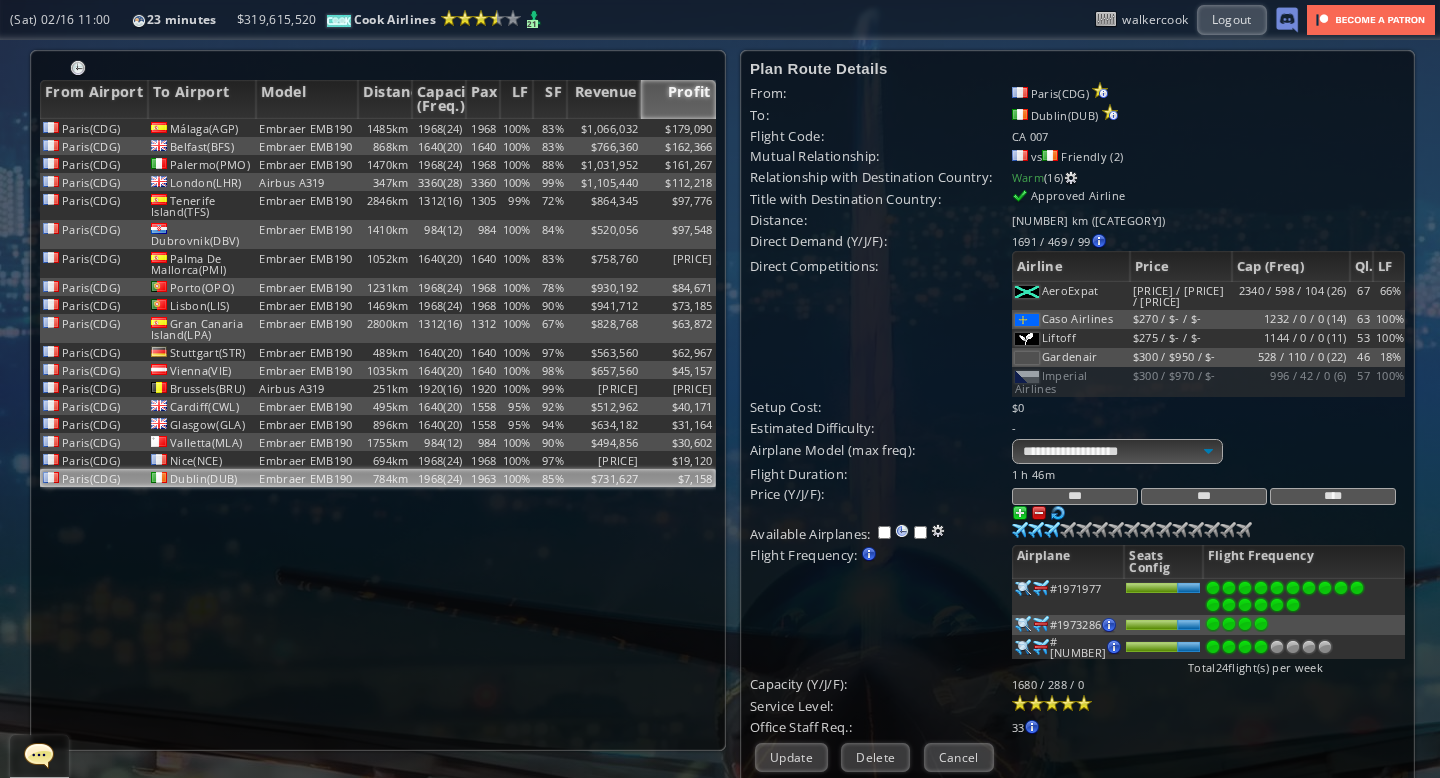 click on "***" at bounding box center [1075, 496] 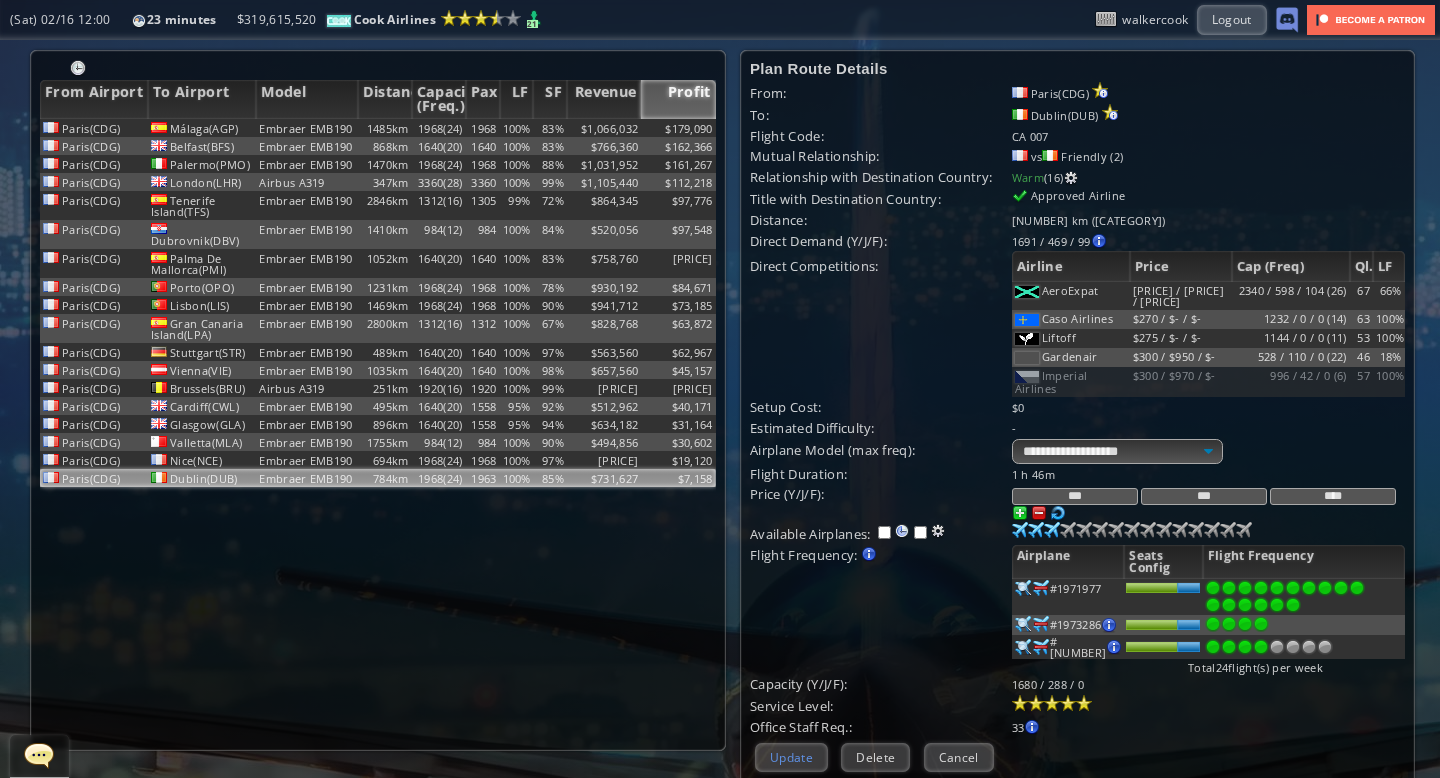 type on "***" 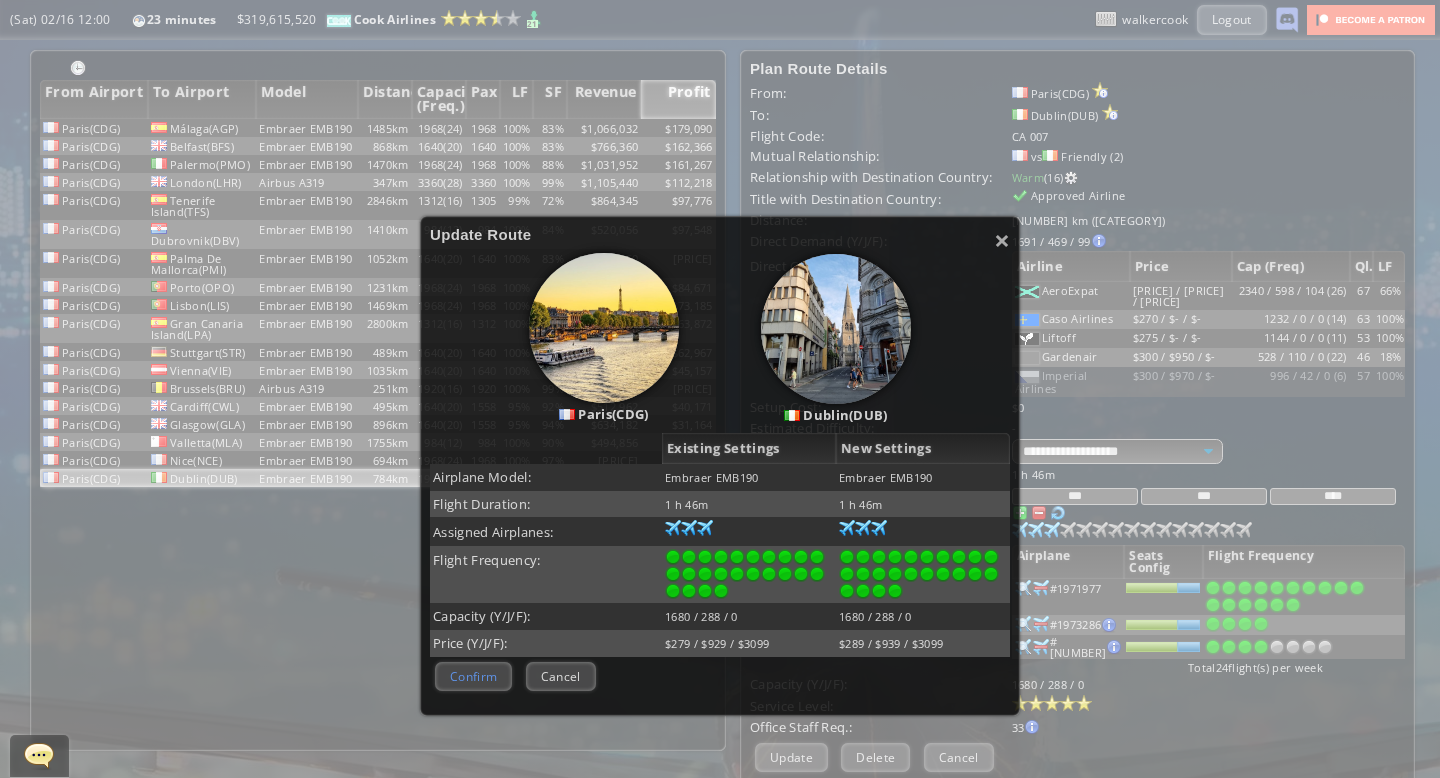 click on "Confirm" at bounding box center [473, 676] 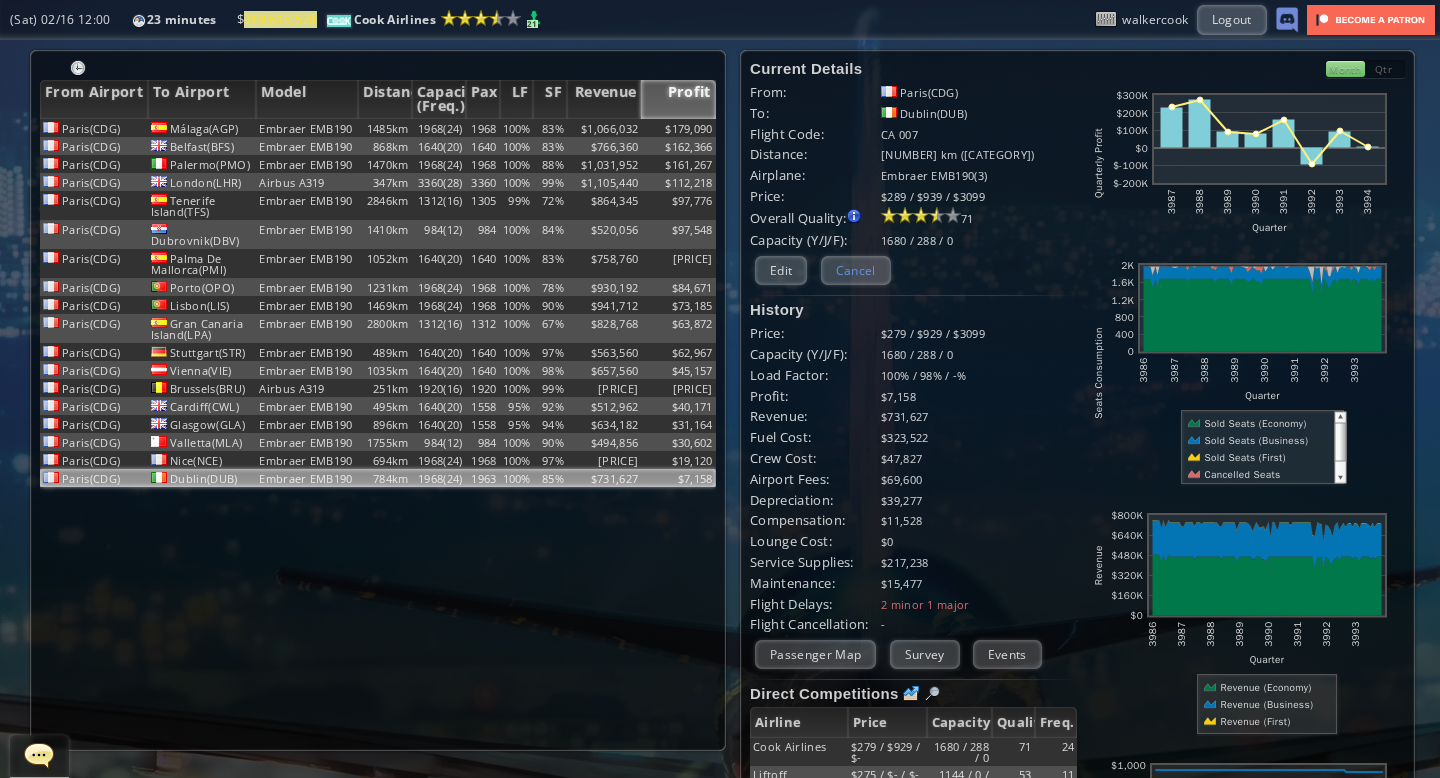 click on "Cancel" at bounding box center [856, 270] 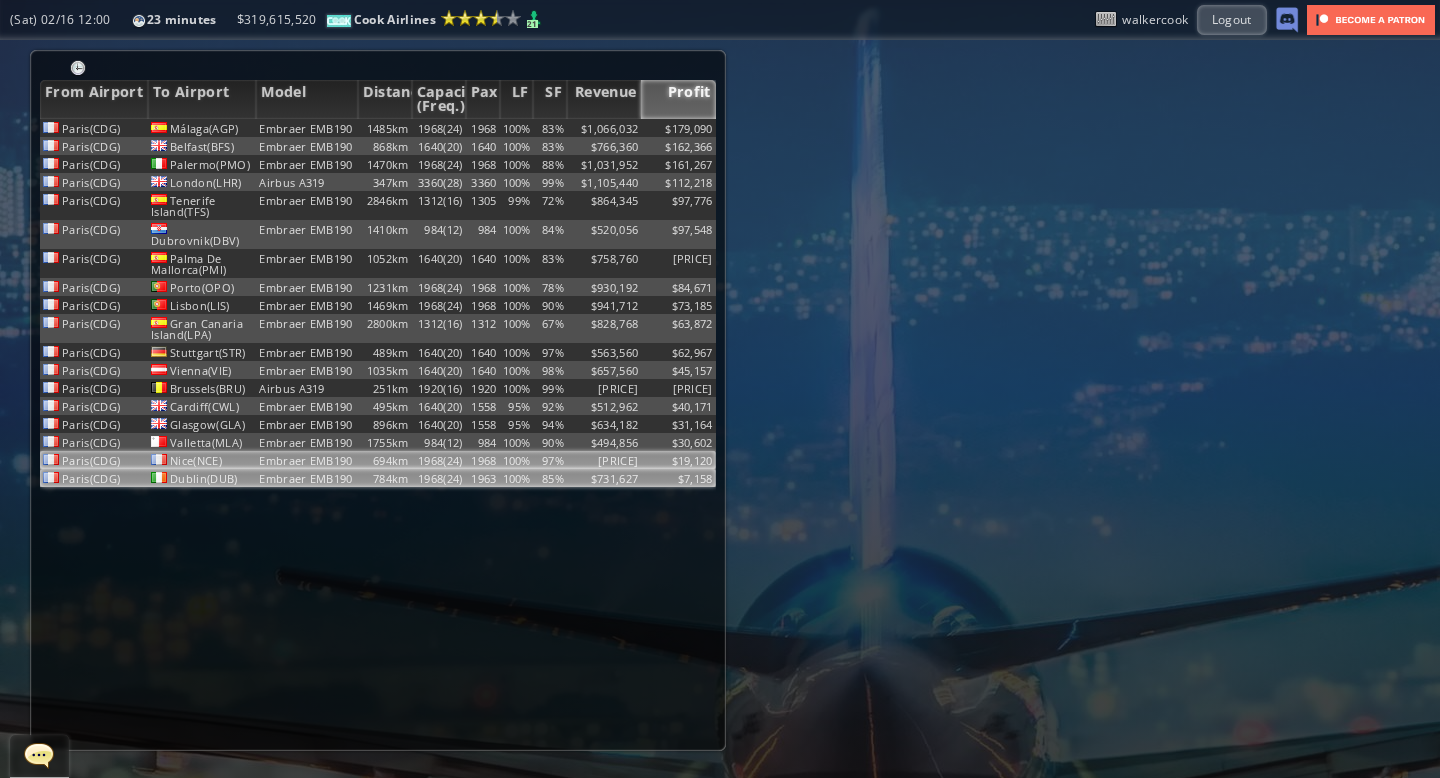 click on "100%" at bounding box center [517, 128] 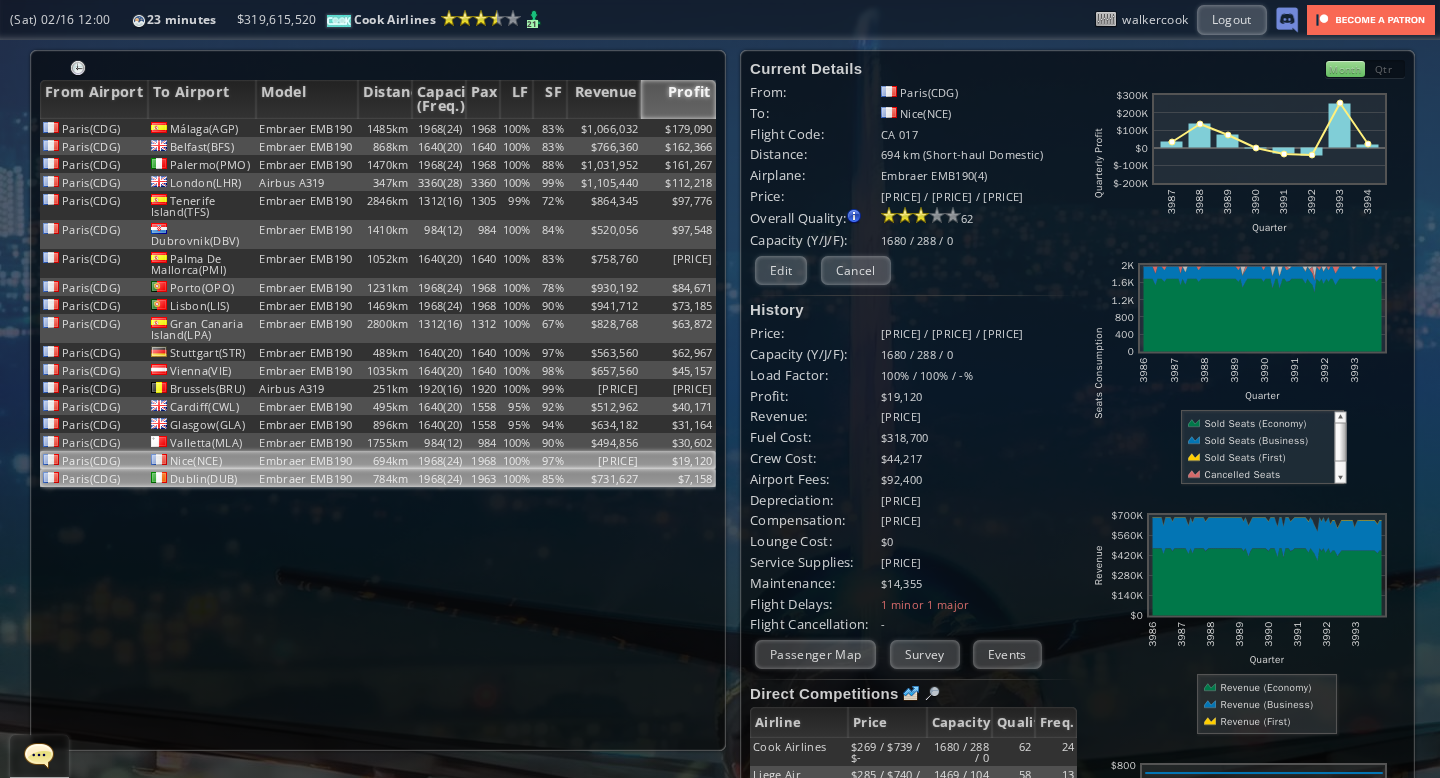 click on "1963" at bounding box center [483, 128] 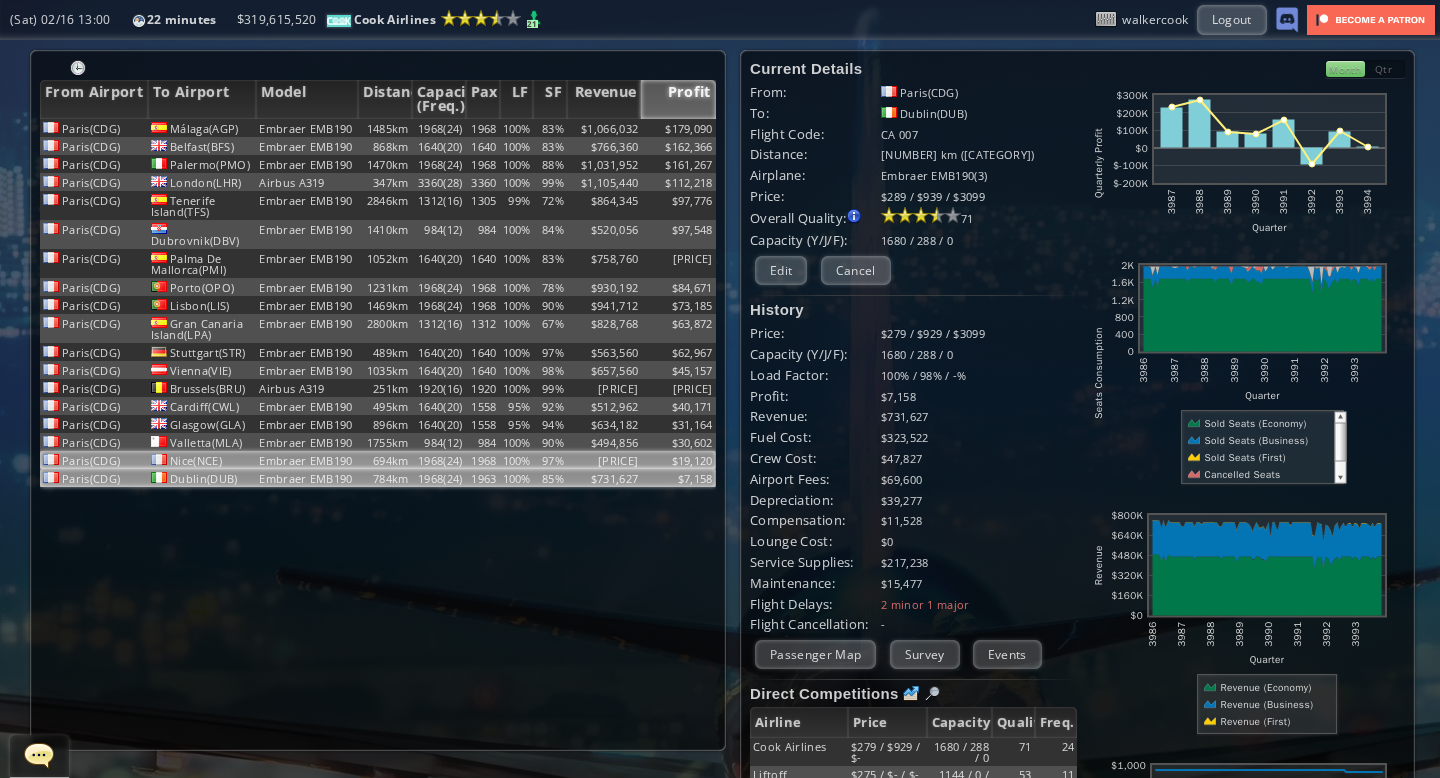 click on "1968" at bounding box center [483, 128] 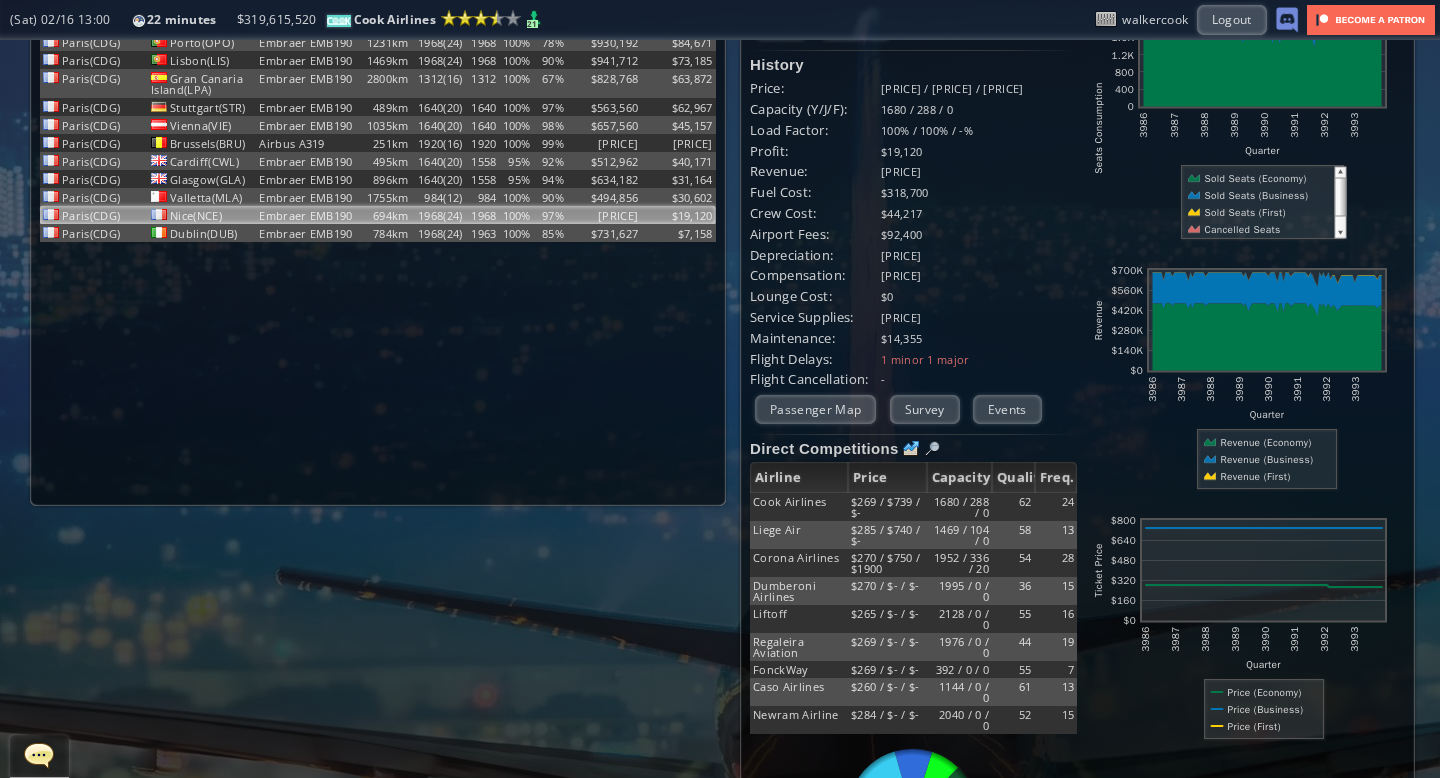scroll, scrollTop: 0, scrollLeft: 0, axis: both 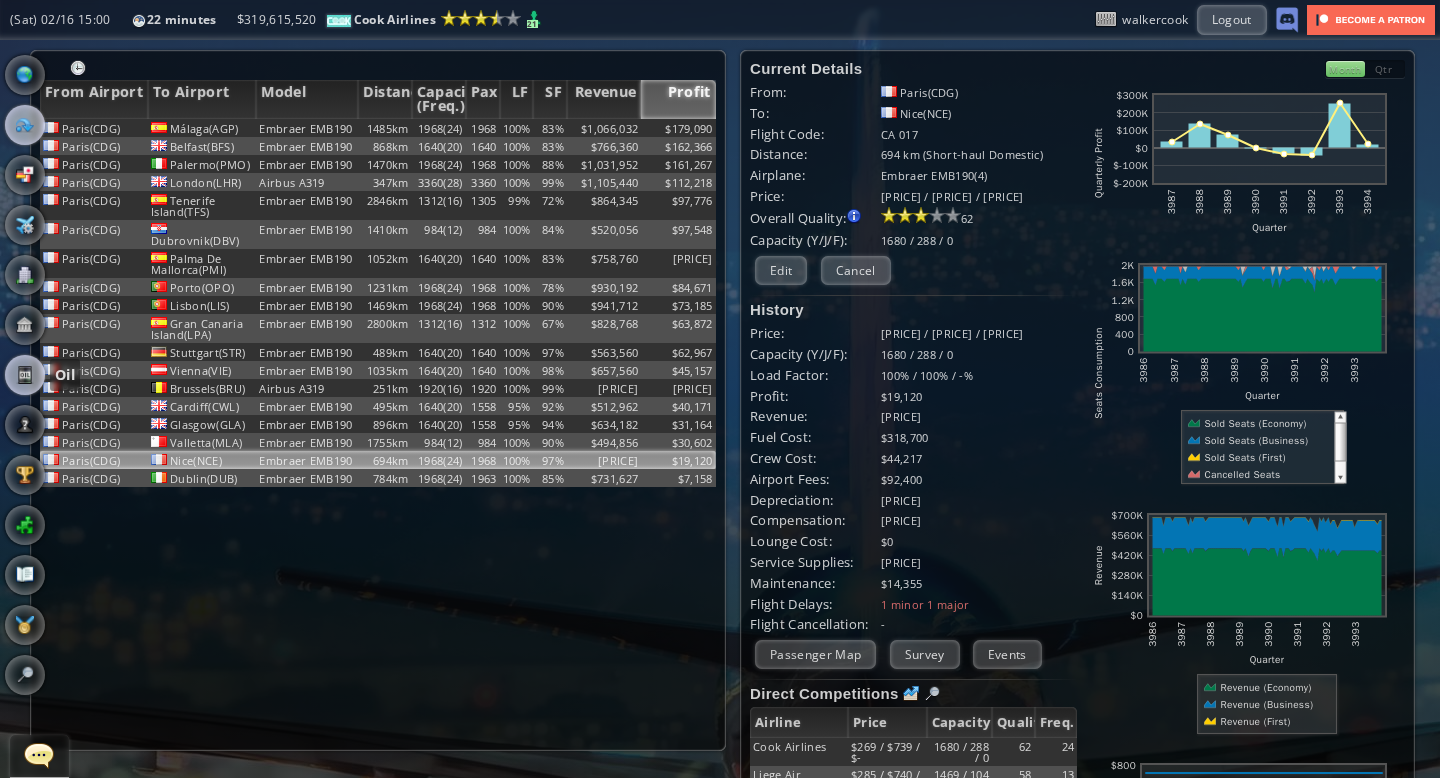 click at bounding box center (25, 375) 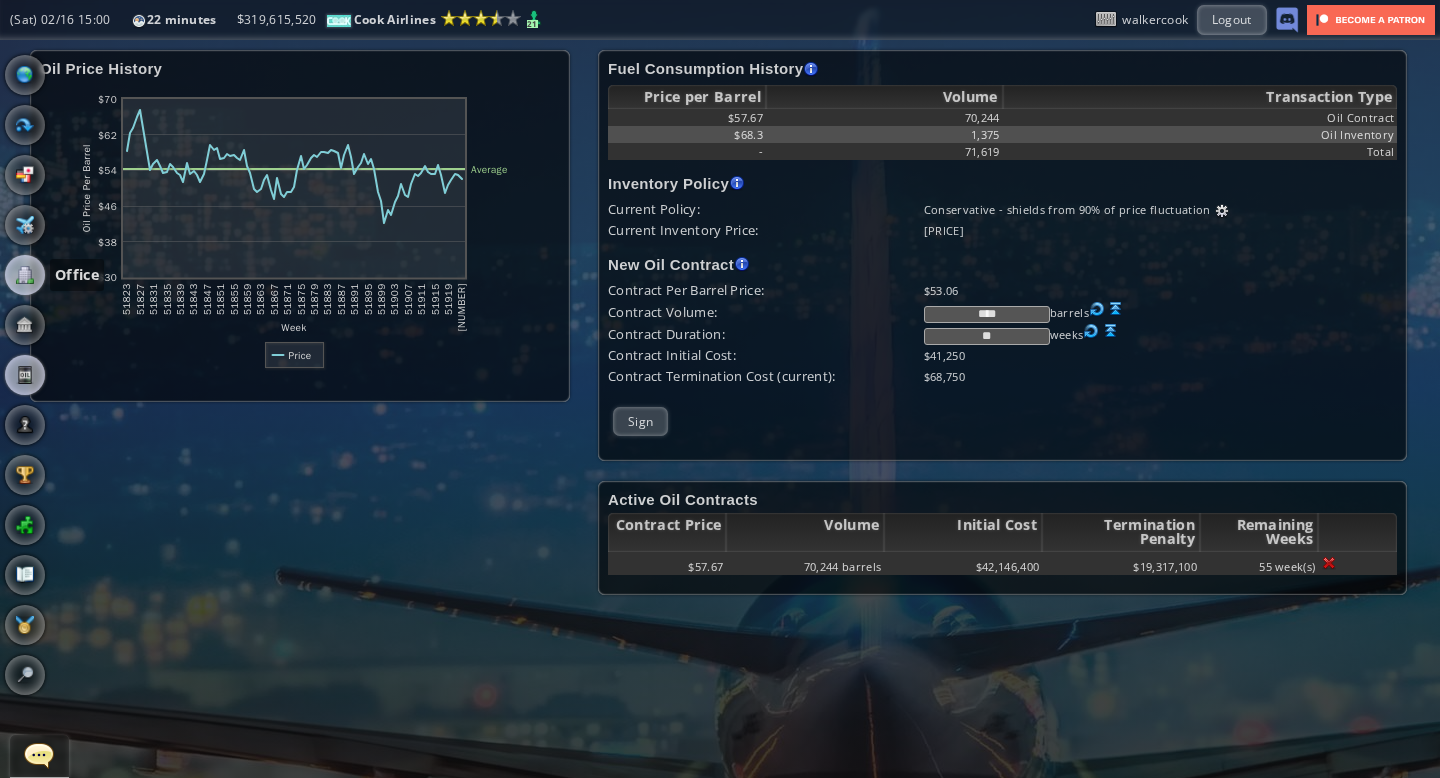 click at bounding box center (25, 275) 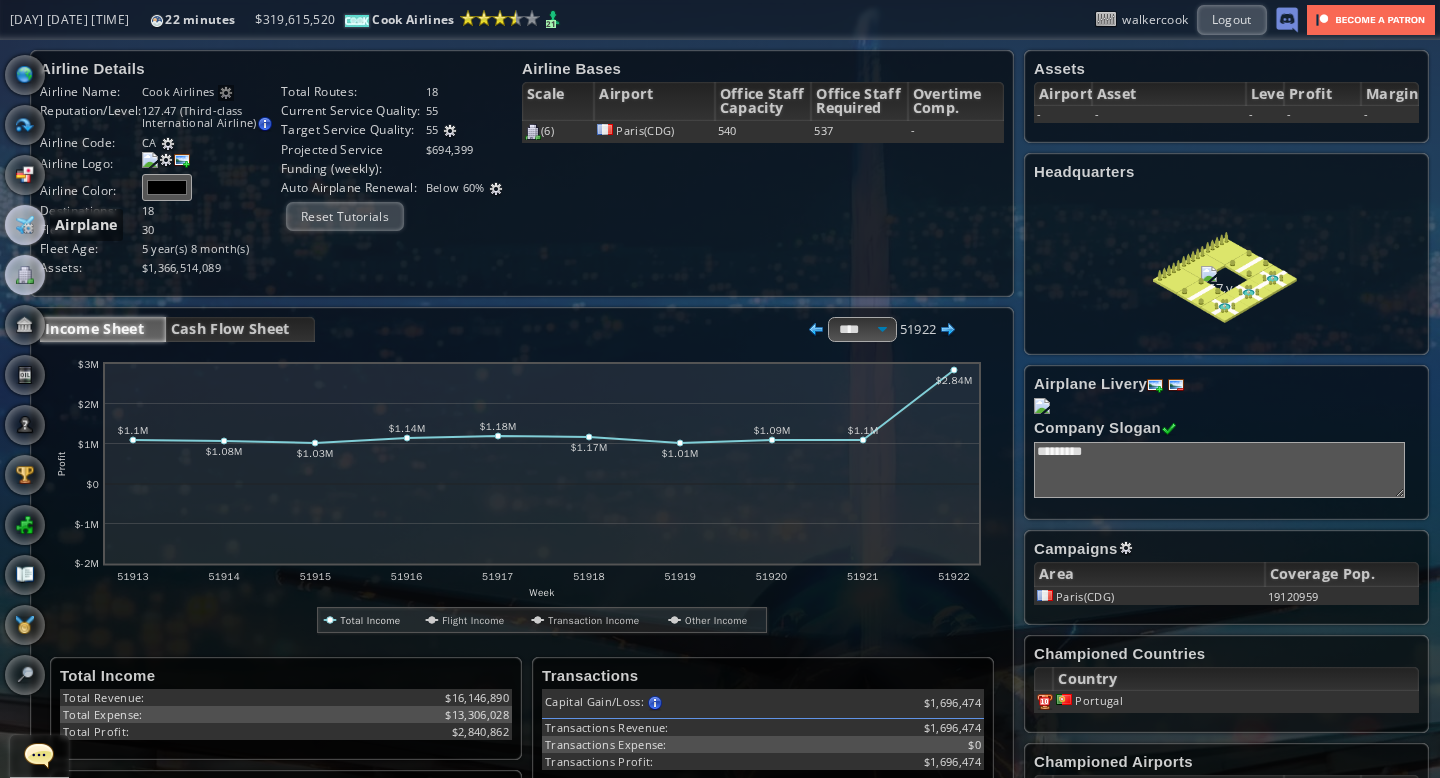 click at bounding box center [25, 225] 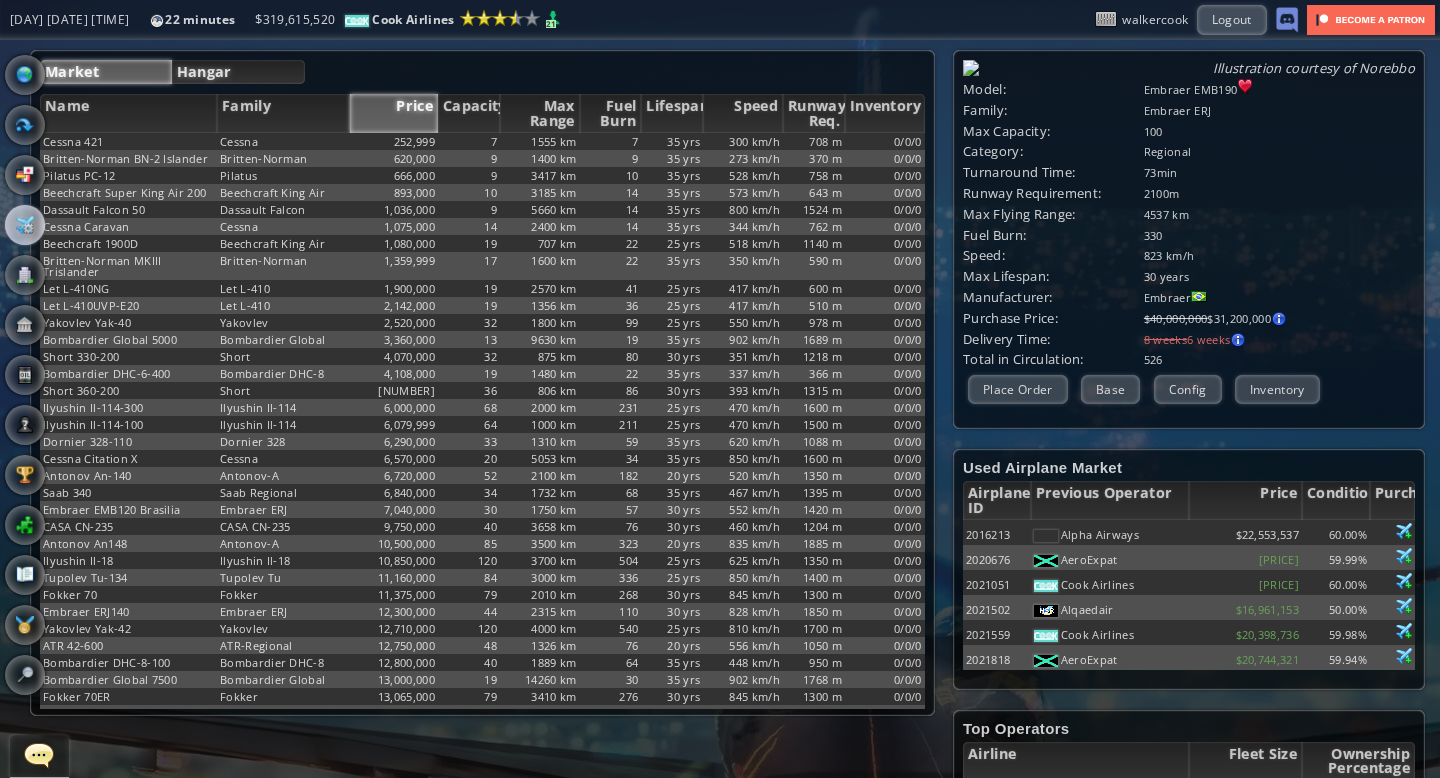 click on "Hangar" at bounding box center [239, 72] 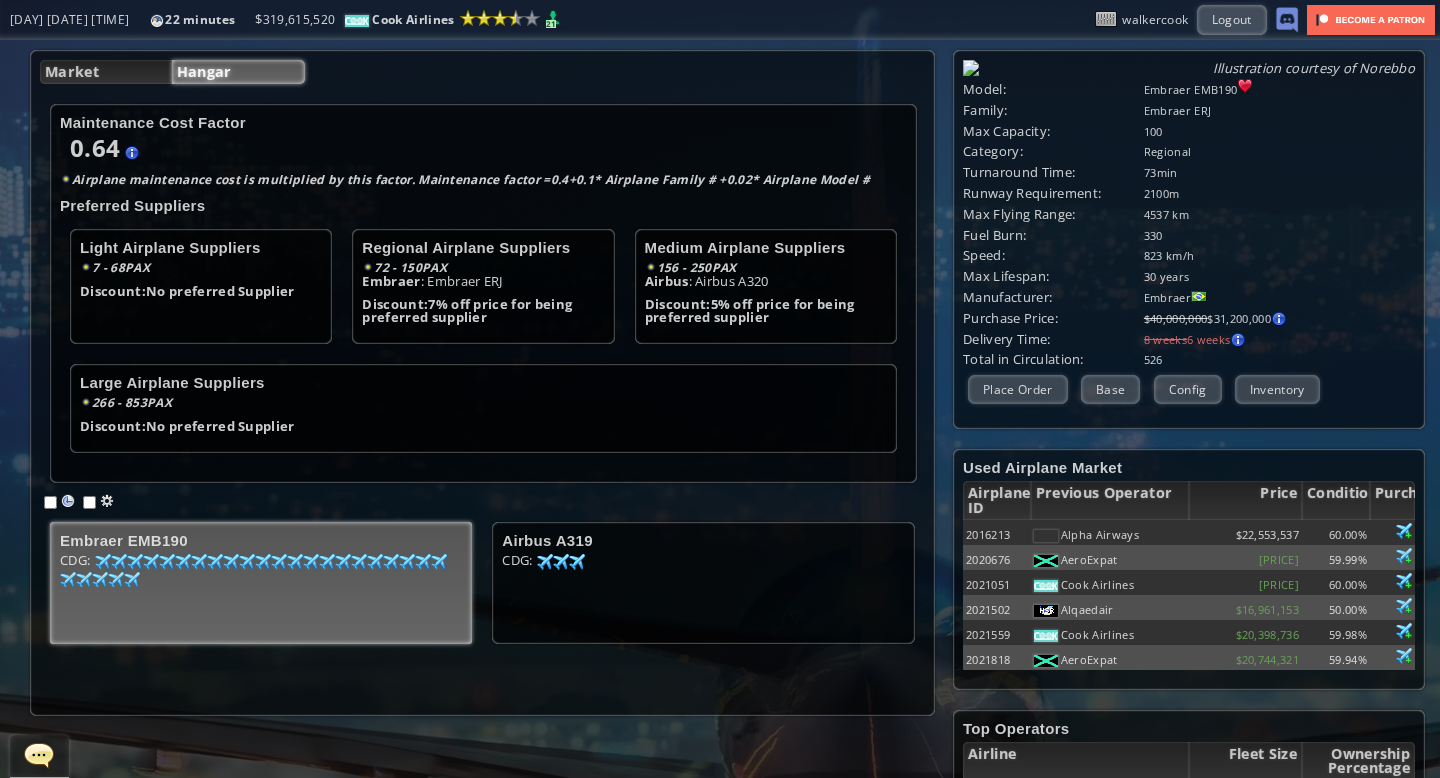 click on "Embraer EMB190 CDG: [NUMBER] [NUMBER] [NUMBER] [NUMBER] [NUMBER] [NUMBER] [NUMBER] [NUMBER] [NUMBER] [NUMBER] [NUMBER] [NUMBER] [NUMBER] [NUMBER] [NUMBER] [NUMBER] [NUMBER] [NUMBER] [NUMBER] [NUMBER] [NUMBER] [NUMBER] [NUMBER] [NUMBER] [NUMBER] [NUMBER] [NUMBER] [NUMBER] [NUMBER] [NUMBER] [NUMBER] [NUMBER] [NUMBER] [NUMBER] [NUMBER] [NUMBER] [NUMBER] [NUMBER] [NUMBER] [NUMBER] [NUMBER] [NUMBER] [NUMBER] [NUMBER] [NUMBER] [NUMBER] [NUMBER] [NUMBER] [NUMBER] [NUMBER] [NUMBER] [NUMBER] [NUMBER] [NUMBER] [NUMBER]" at bounding box center [261, 583] 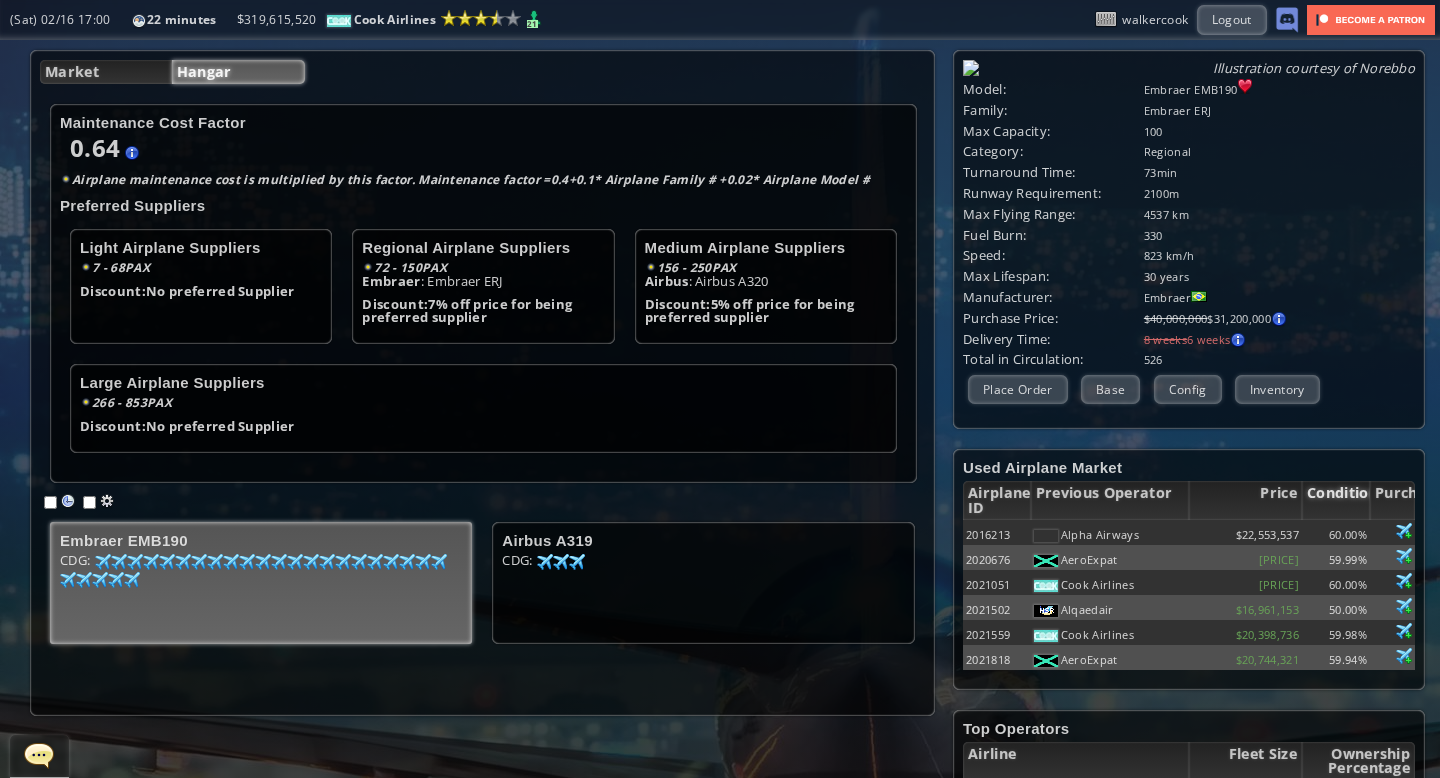 click on "Condition" at bounding box center [1336, 500] 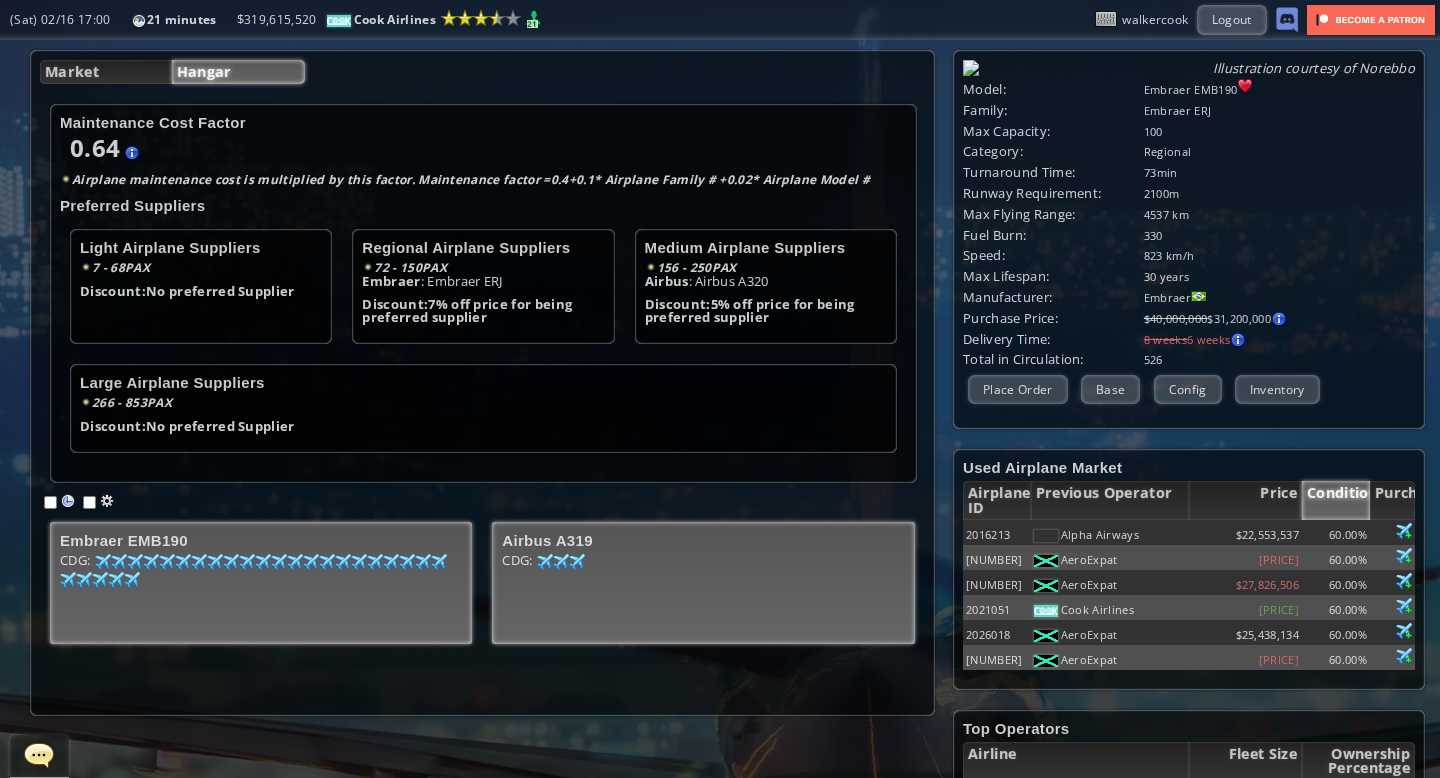 click on "CDG: [NUMBER] [NUMBER] [NUMBER] [NUMBER] [NUMBER] [NUMBER]" at bounding box center [261, 589] 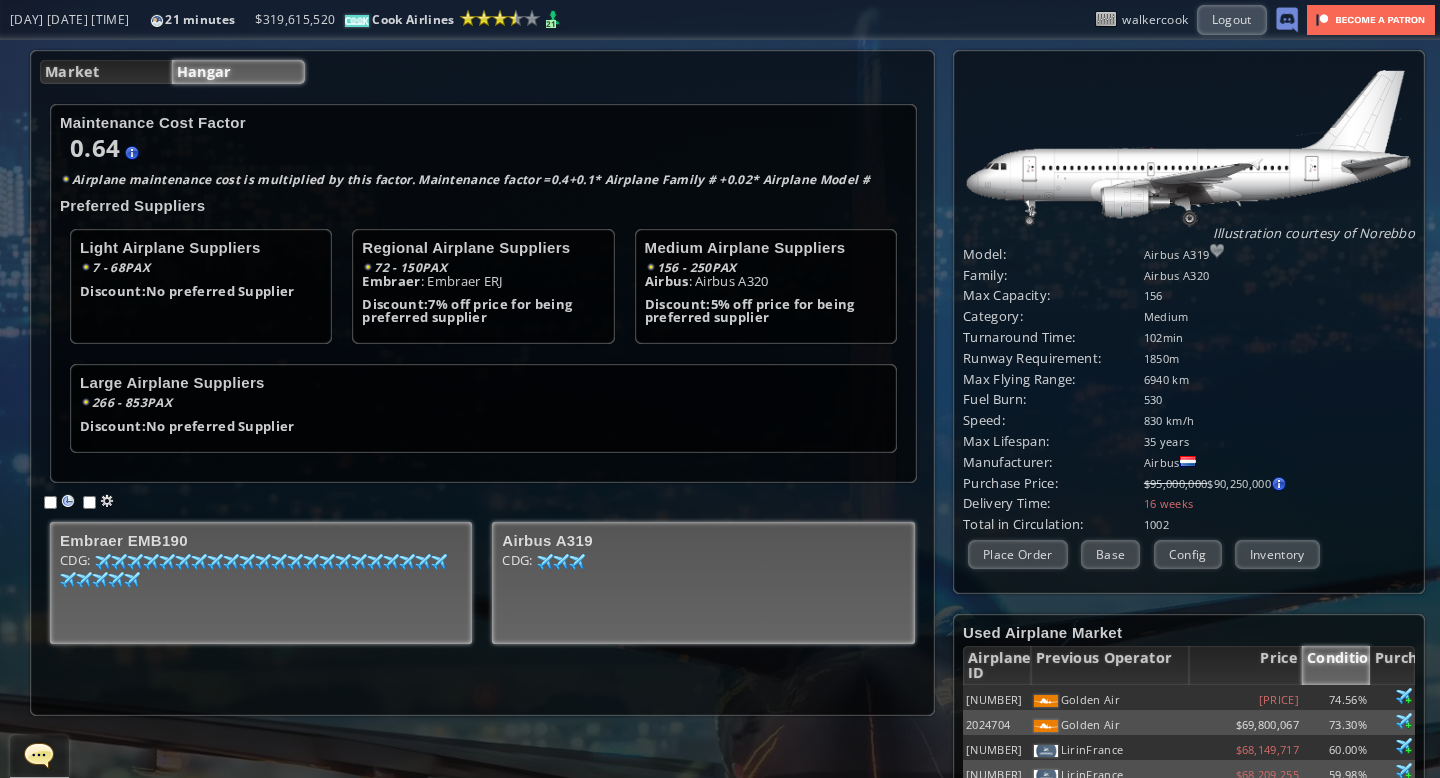 click on "CDG: [NUMBERS]" at bounding box center [261, 589] 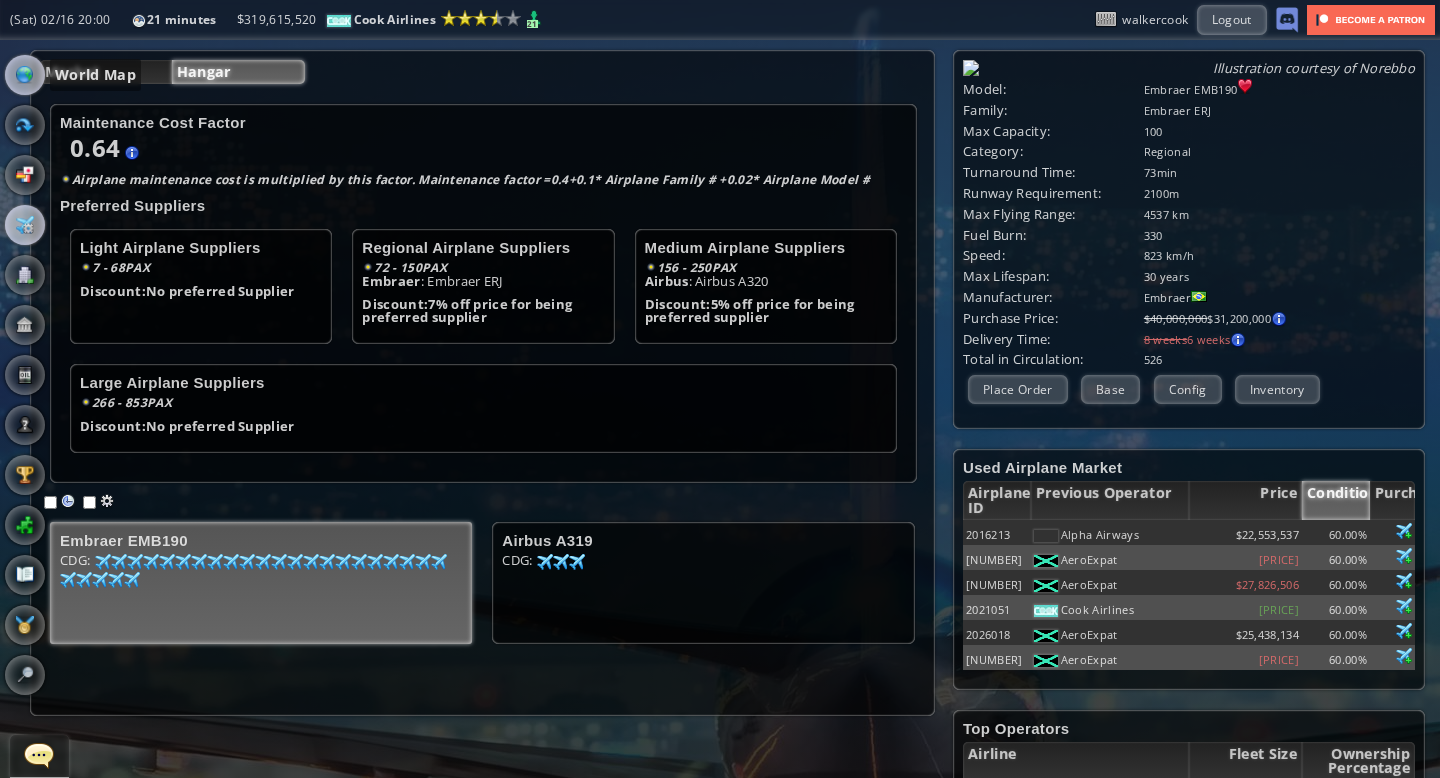 click at bounding box center (25, 75) 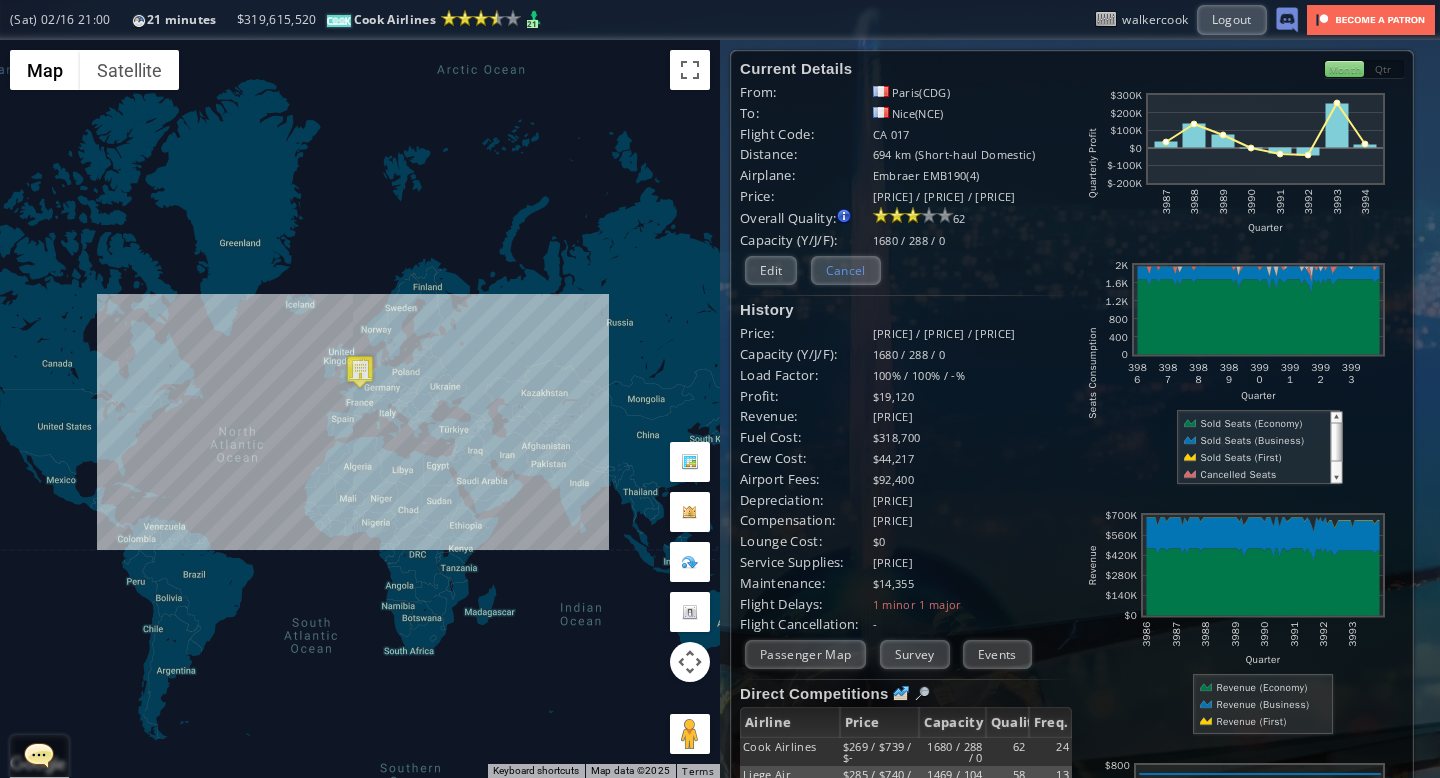 click on "Cancel" at bounding box center [846, 270] 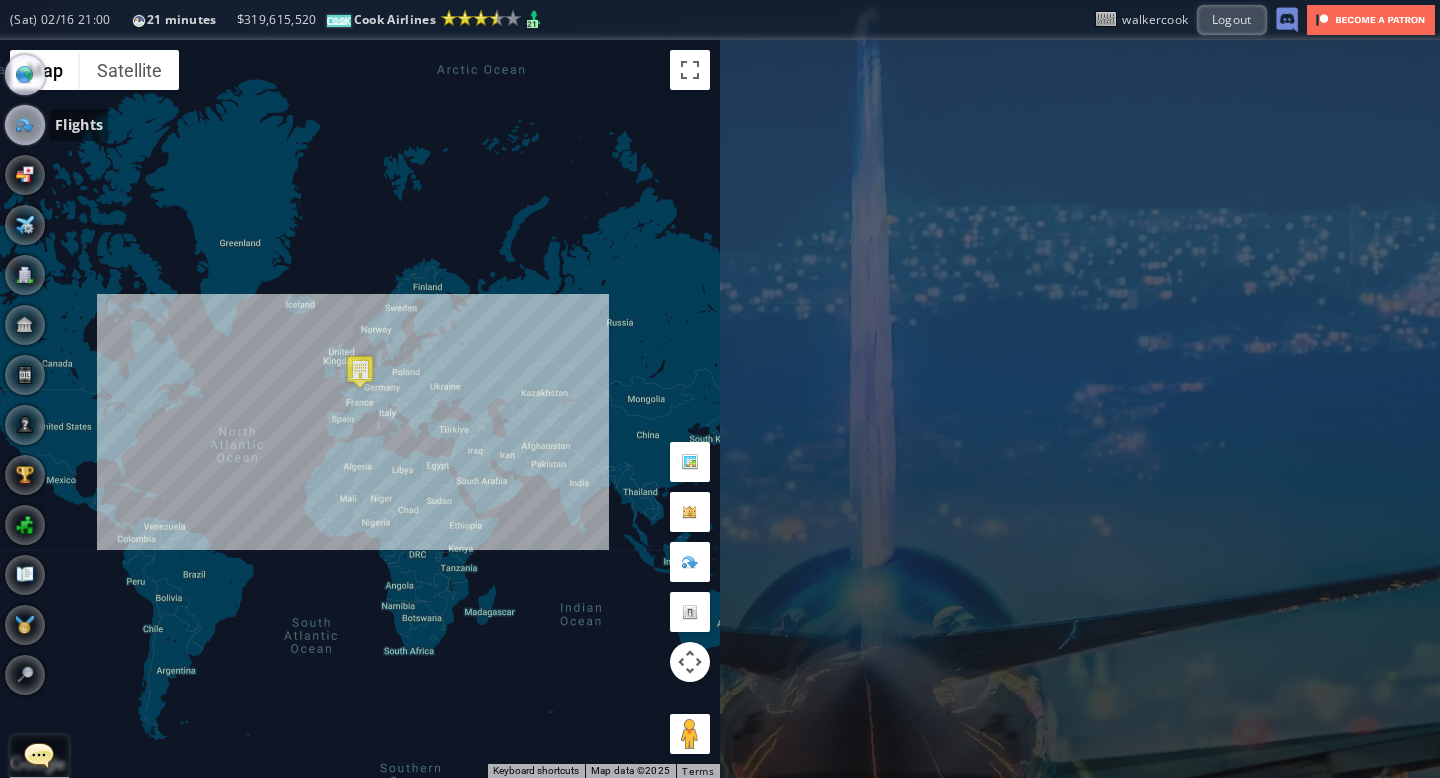 click at bounding box center [25, 125] 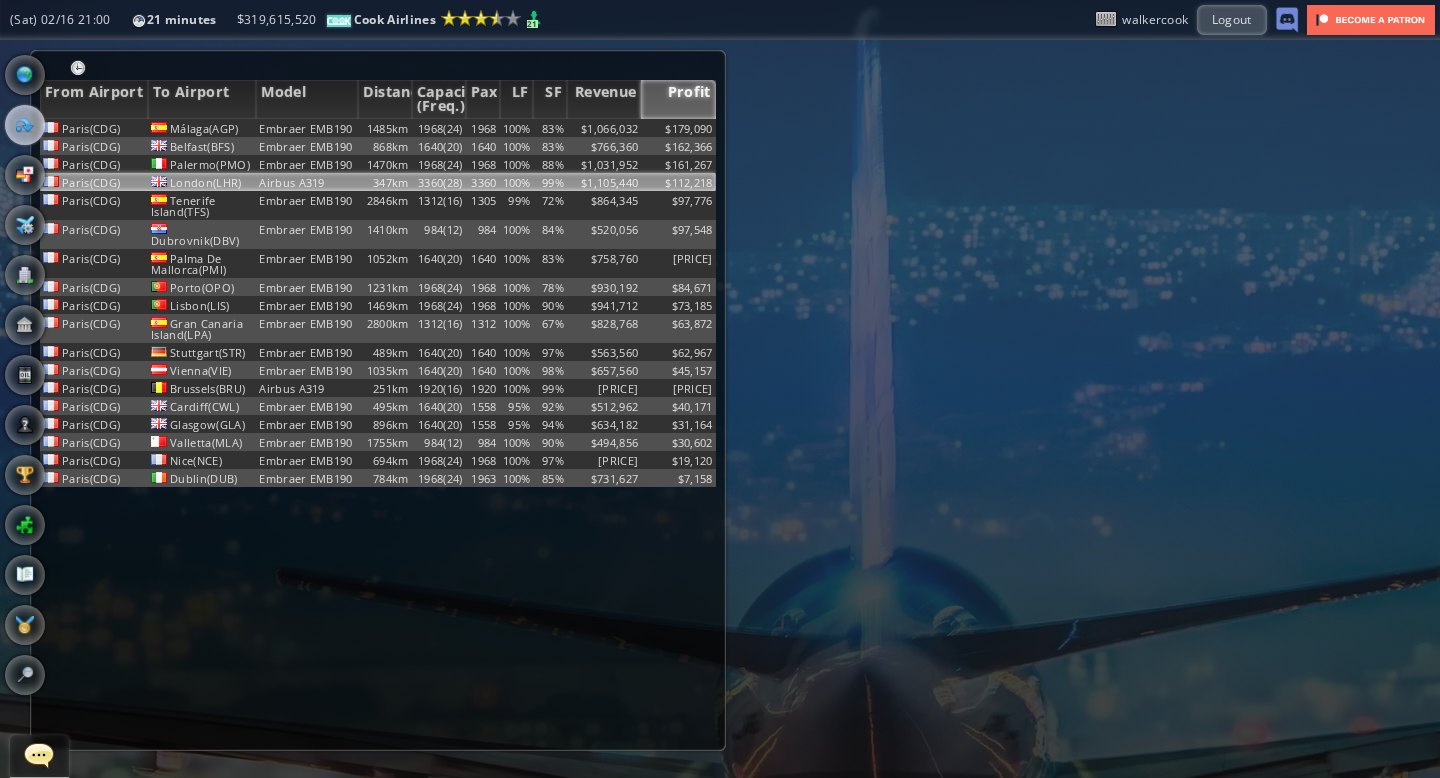 click on "3360(28)" at bounding box center [439, 128] 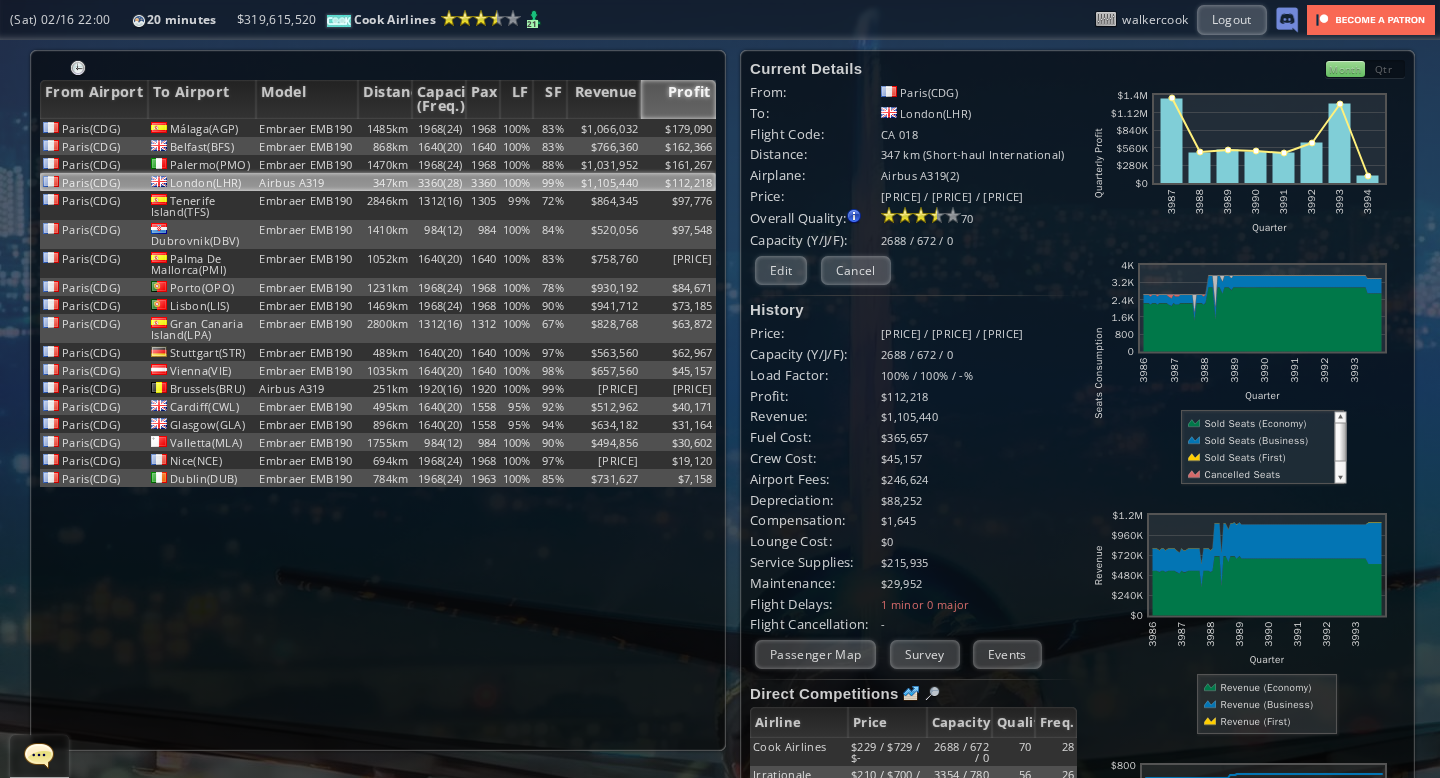 click on "Month" at bounding box center [1345, 69] 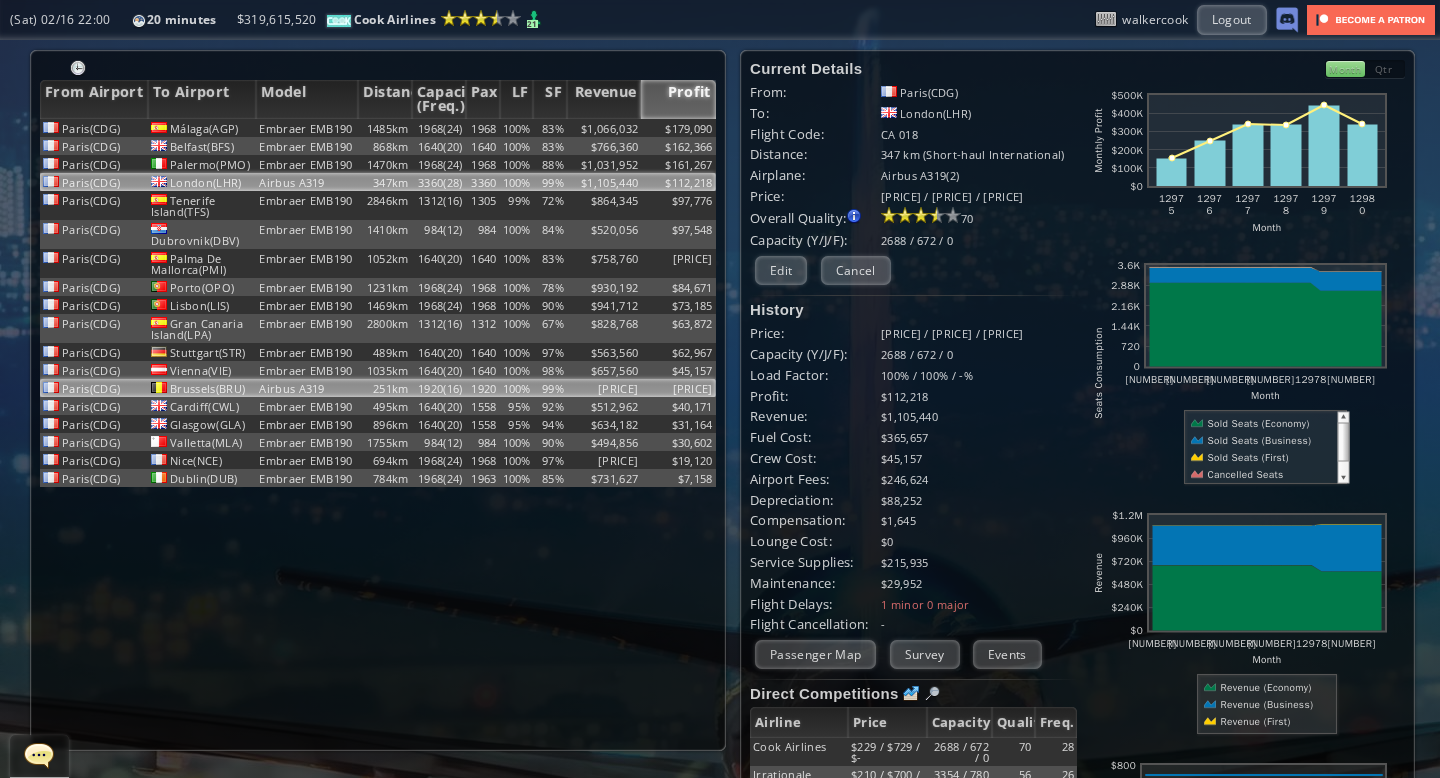 click on "99%" at bounding box center [550, 128] 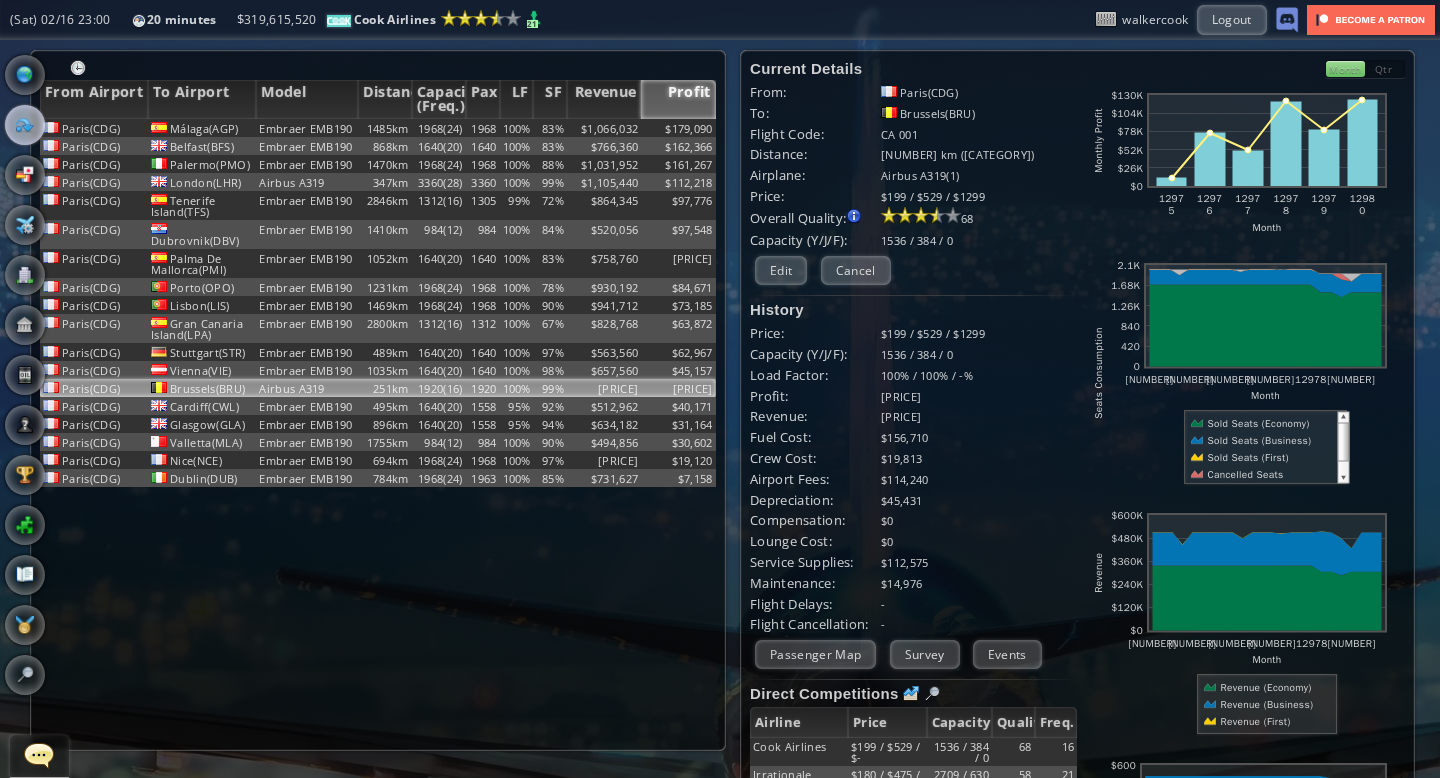 click at bounding box center [39, 755] 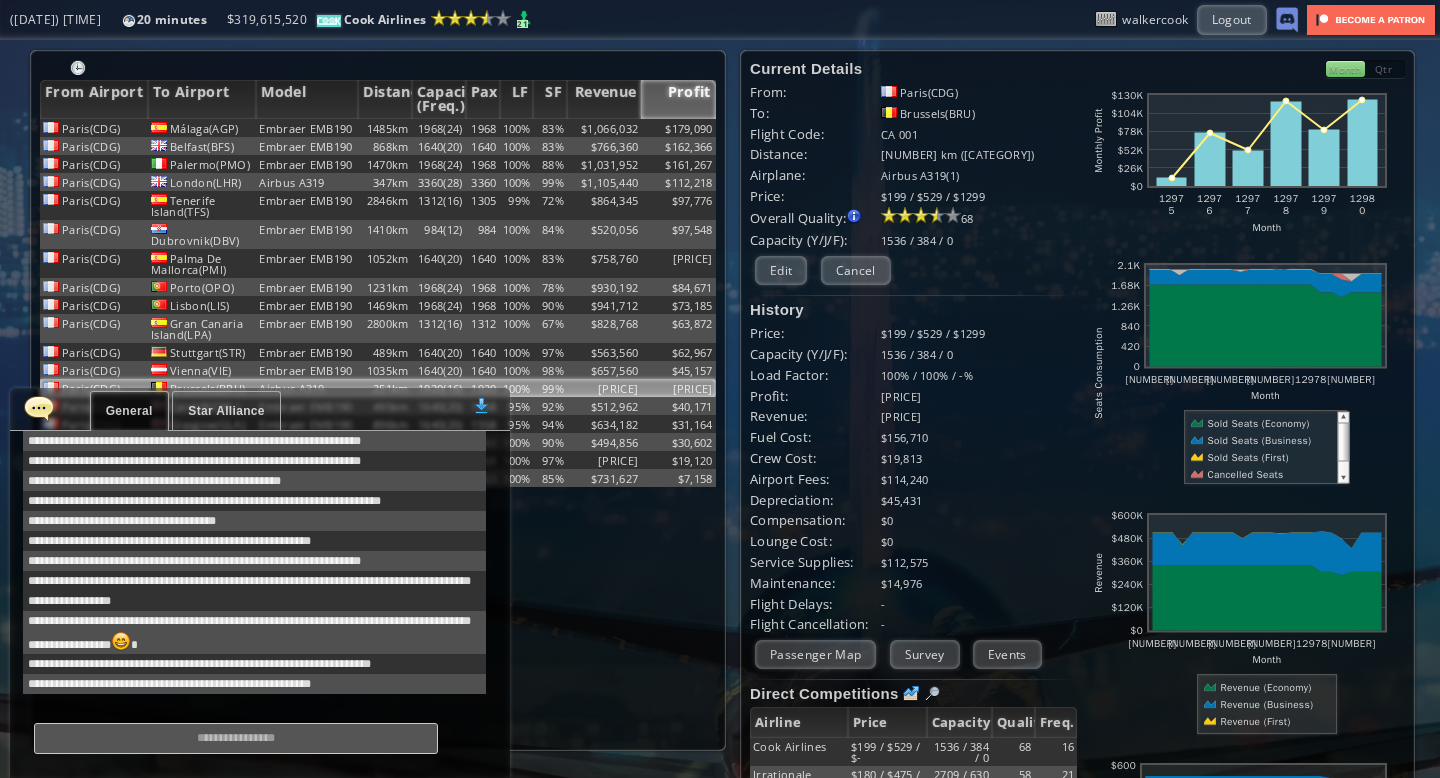scroll, scrollTop: 321, scrollLeft: 0, axis: vertical 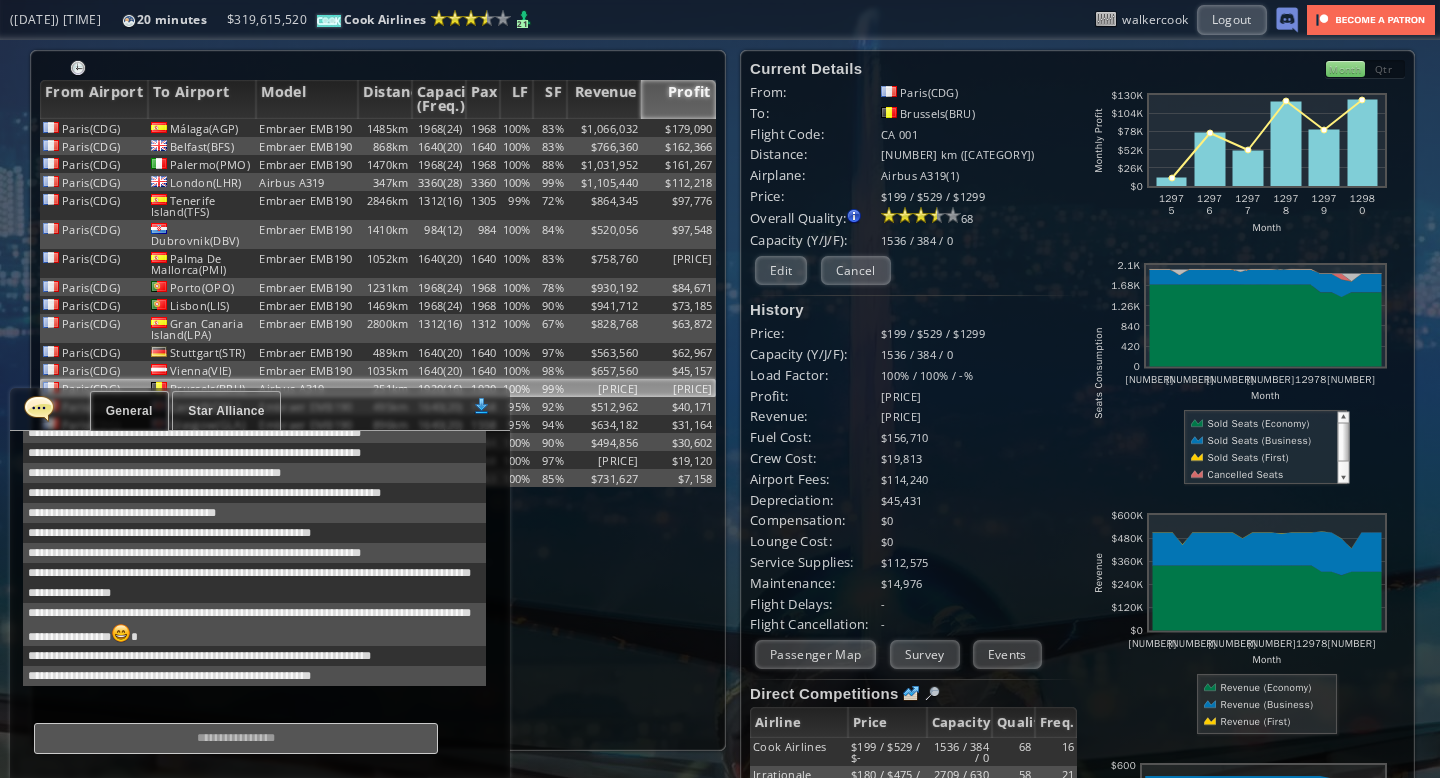 click on "Star Alliance" at bounding box center [226, 411] 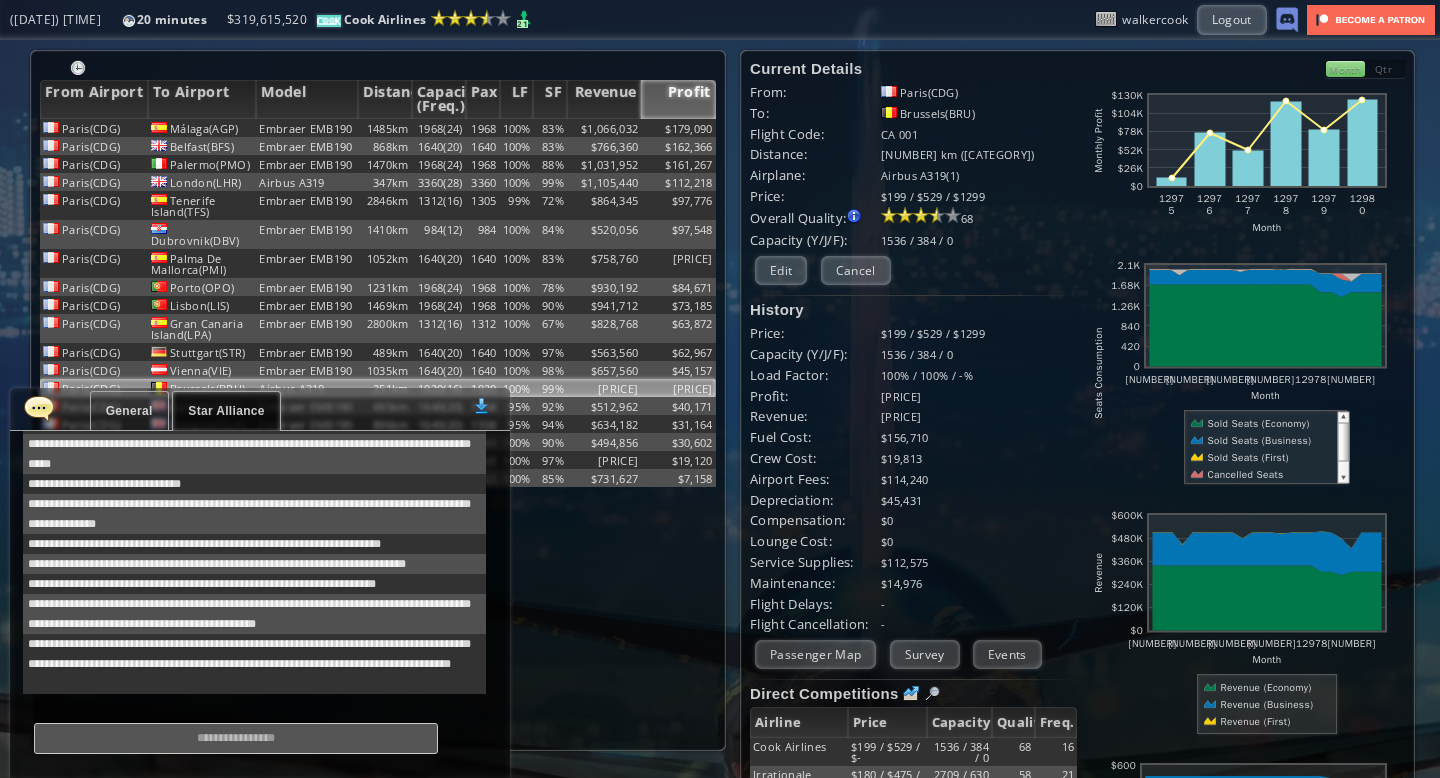 scroll, scrollTop: 341, scrollLeft: 0, axis: vertical 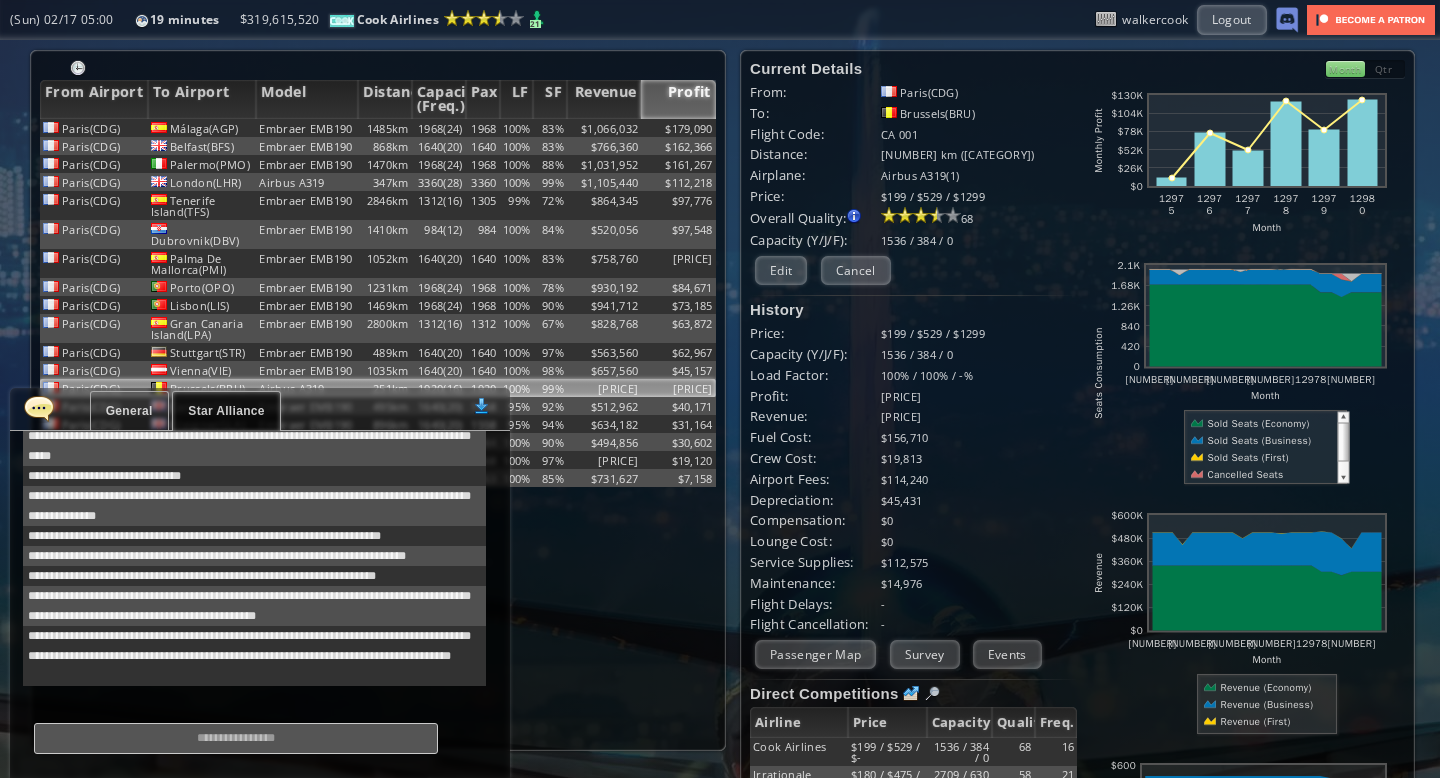 click at bounding box center [236, 738] 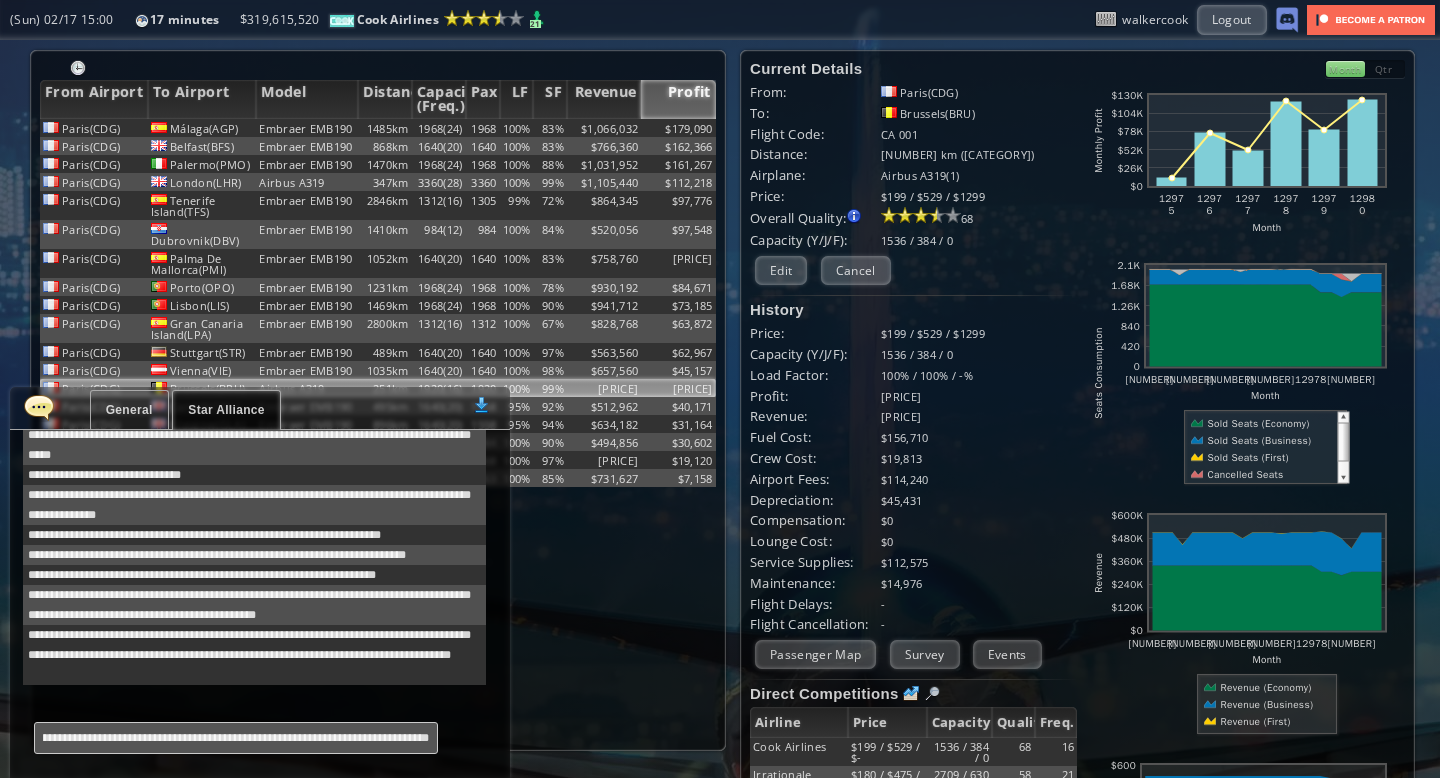 scroll, scrollTop: 0, scrollLeft: 78, axis: horizontal 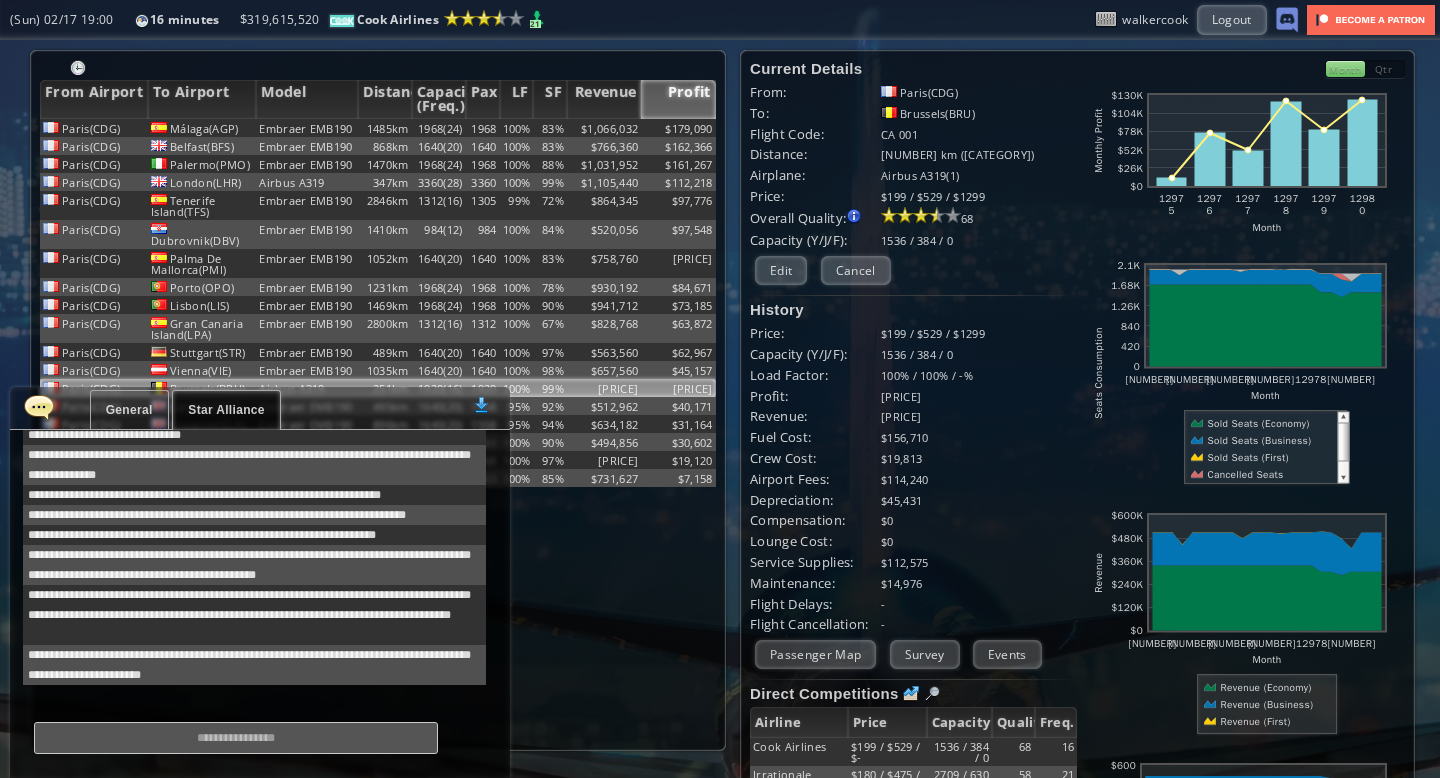 click on "General" at bounding box center [129, 410] 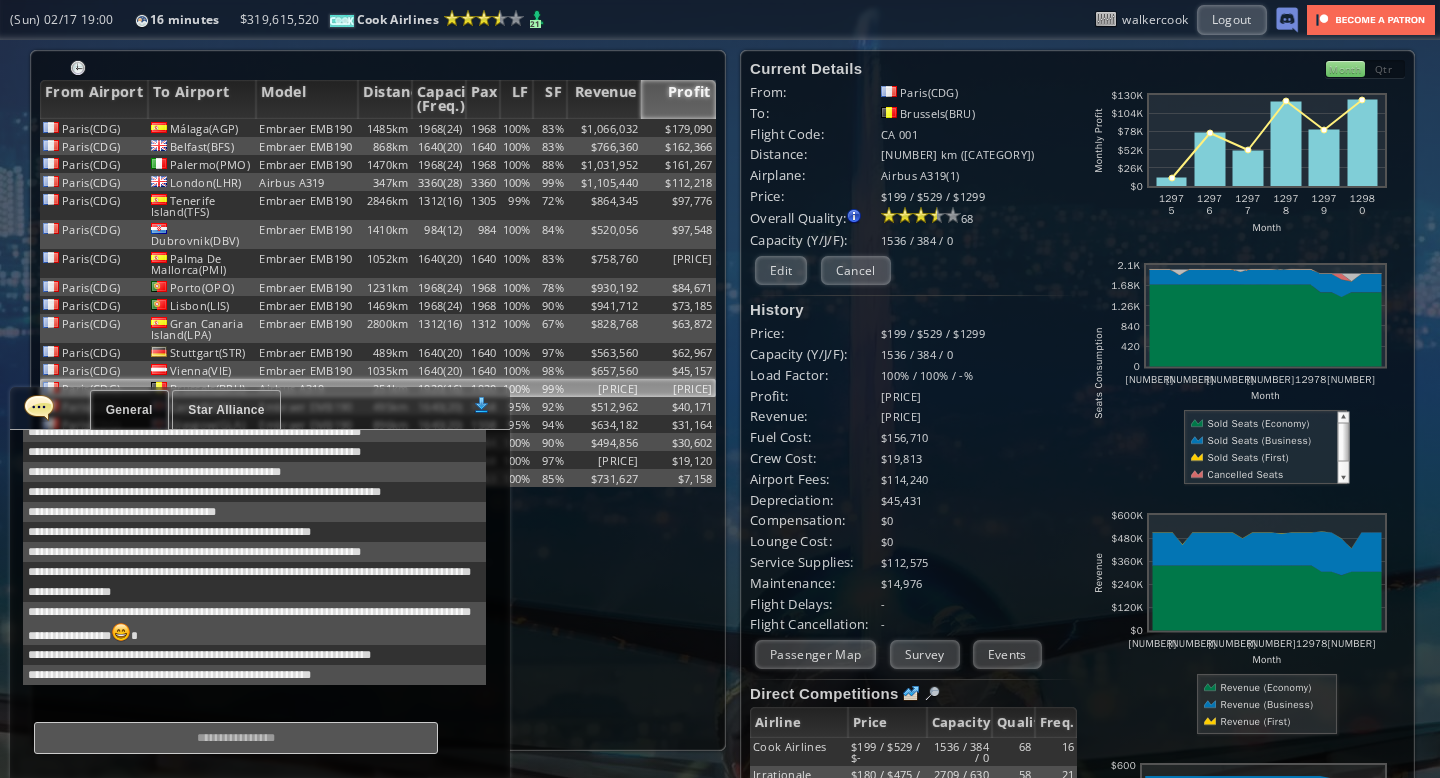 click at bounding box center (39, 407) 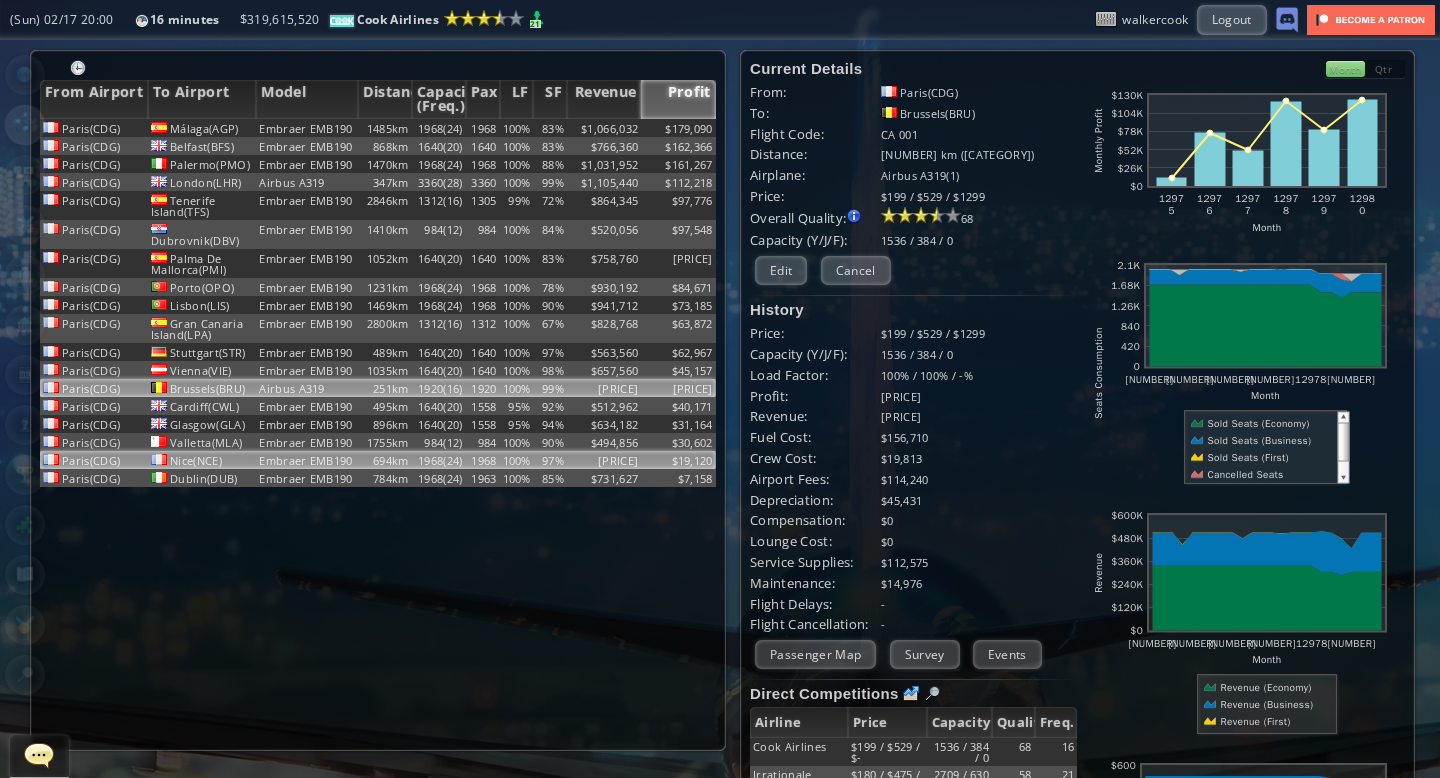 click on "100%" at bounding box center [517, 128] 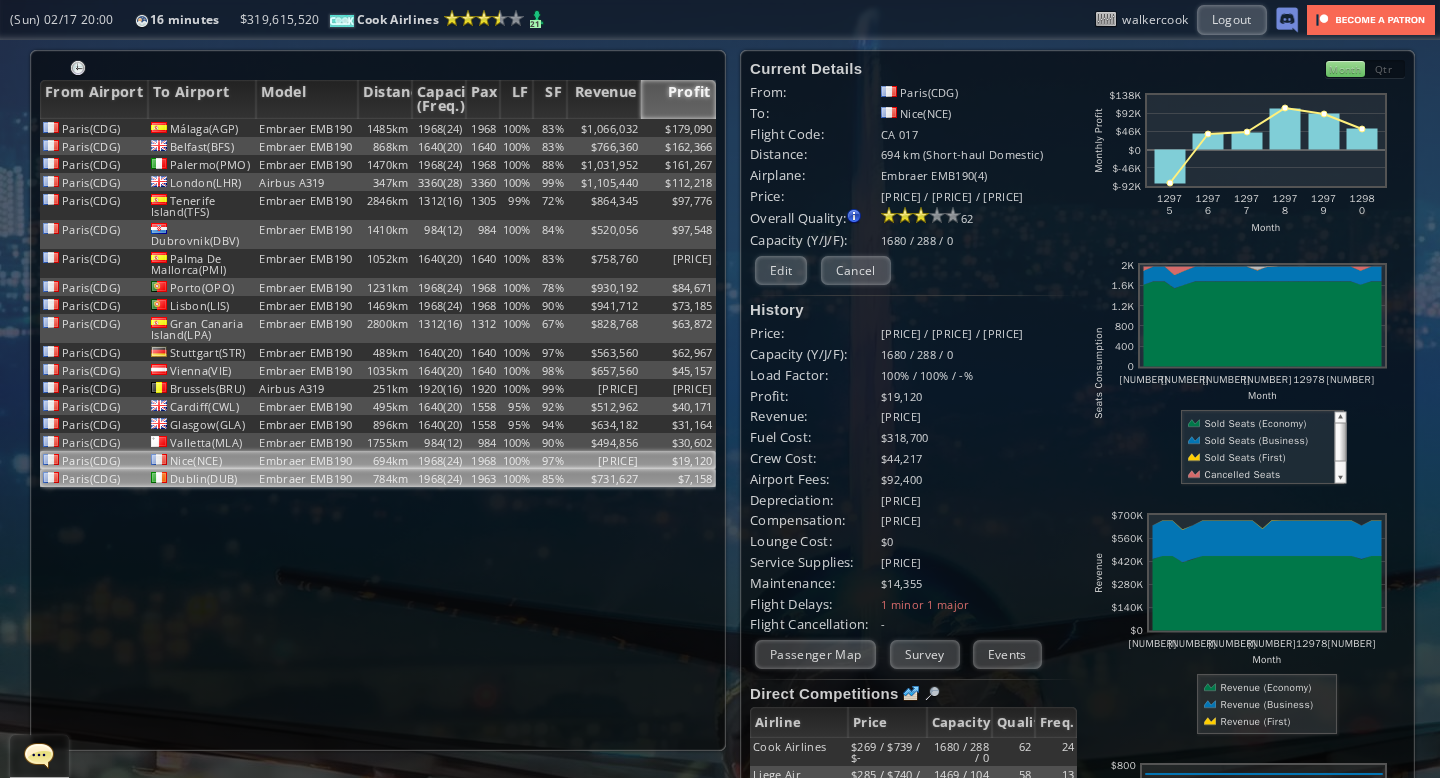 click on "100%" at bounding box center (517, 128) 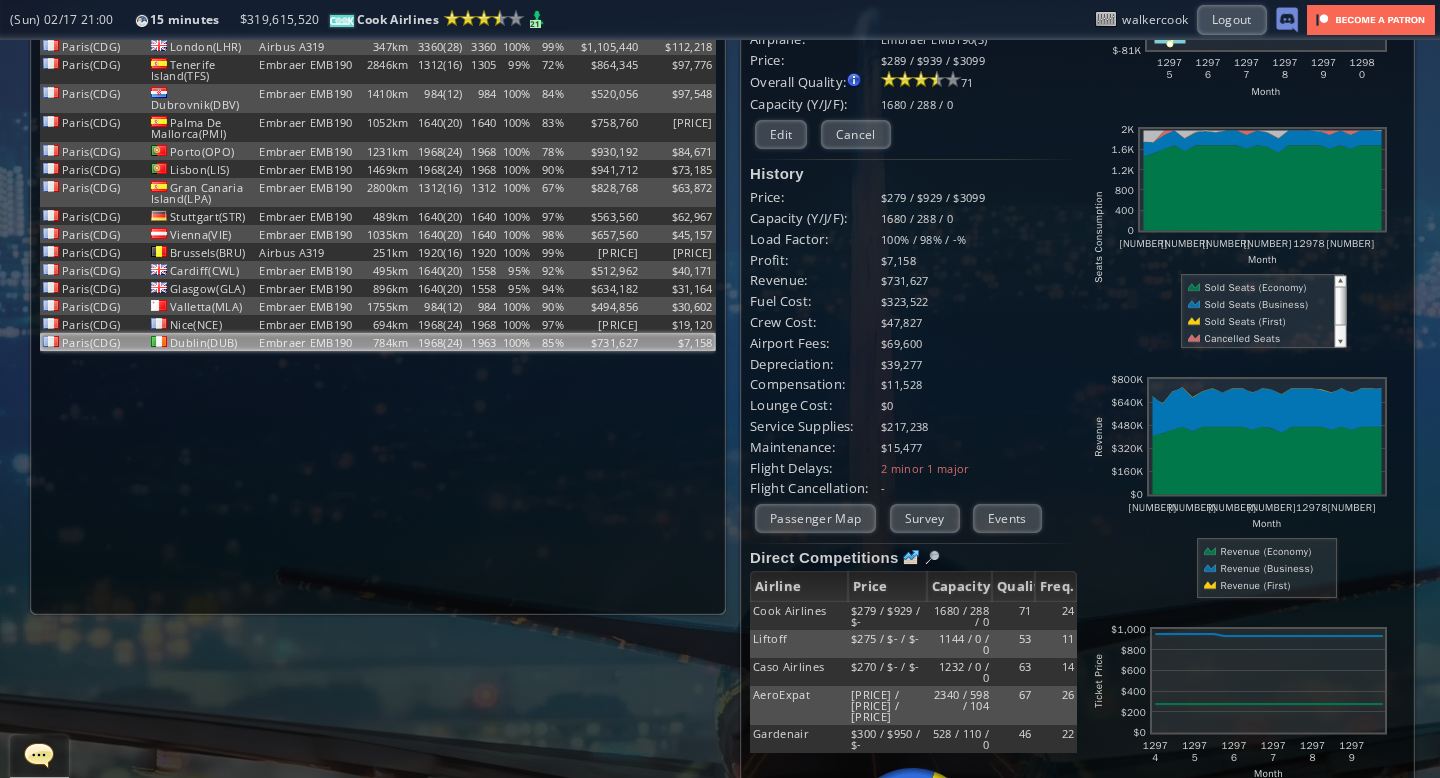 scroll, scrollTop: 0, scrollLeft: 0, axis: both 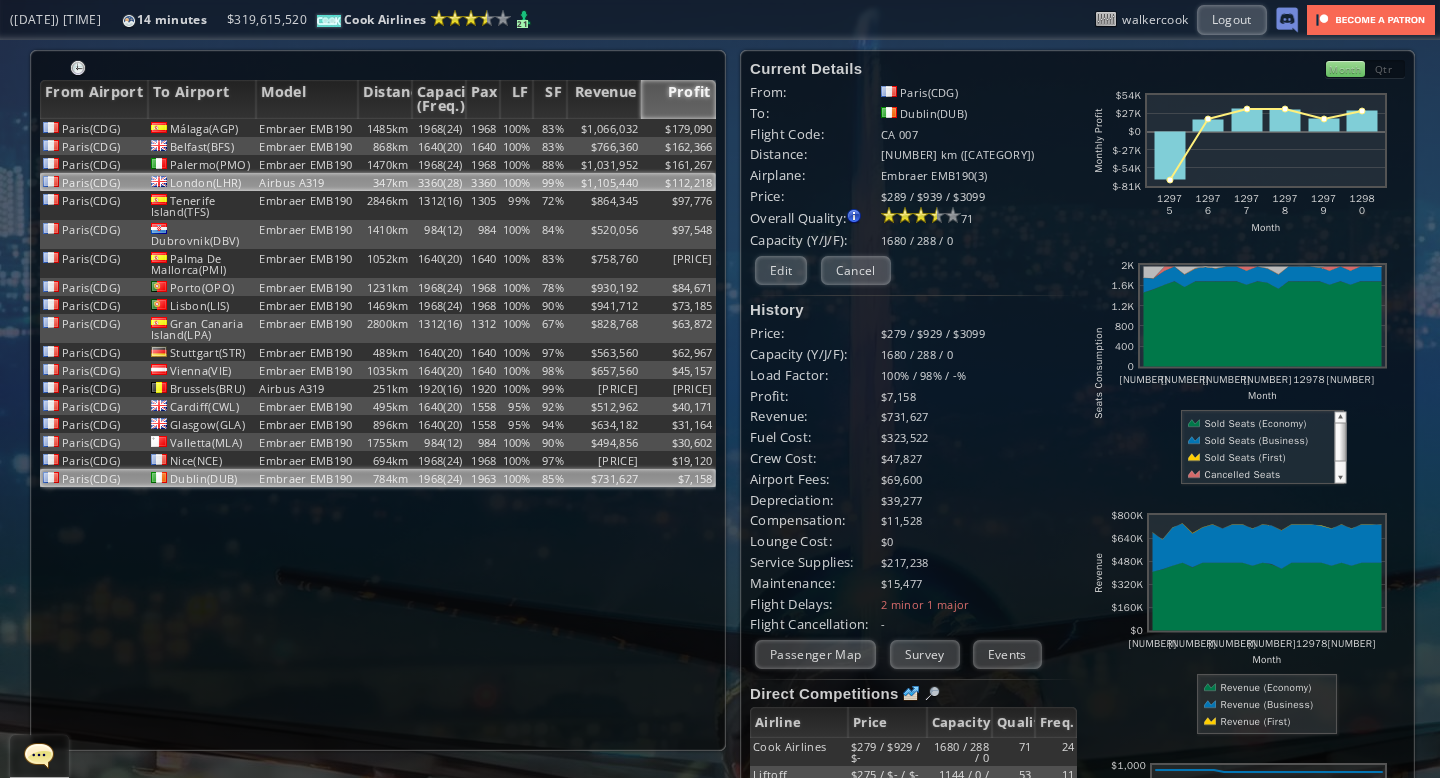 click on "$112,218" at bounding box center (678, 128) 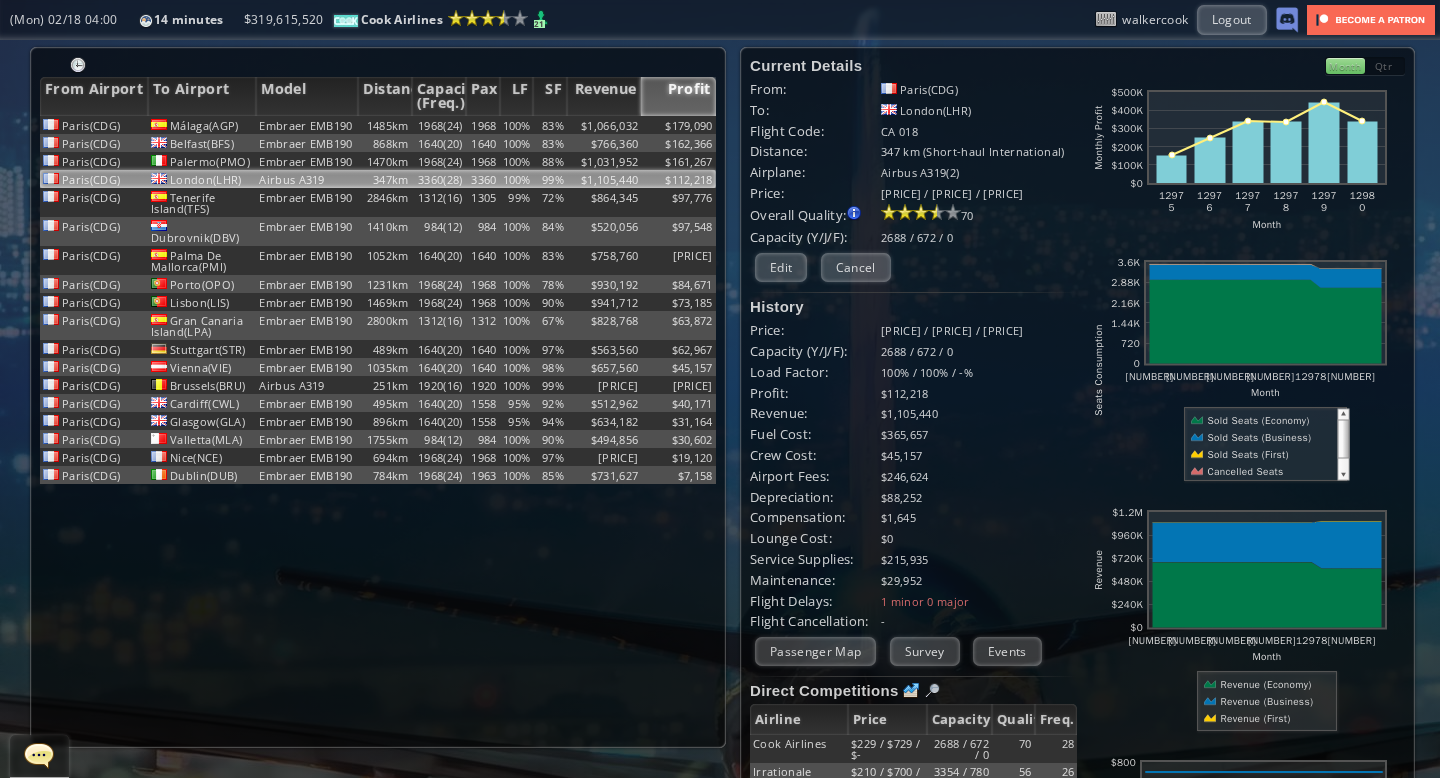 scroll, scrollTop: 0, scrollLeft: 0, axis: both 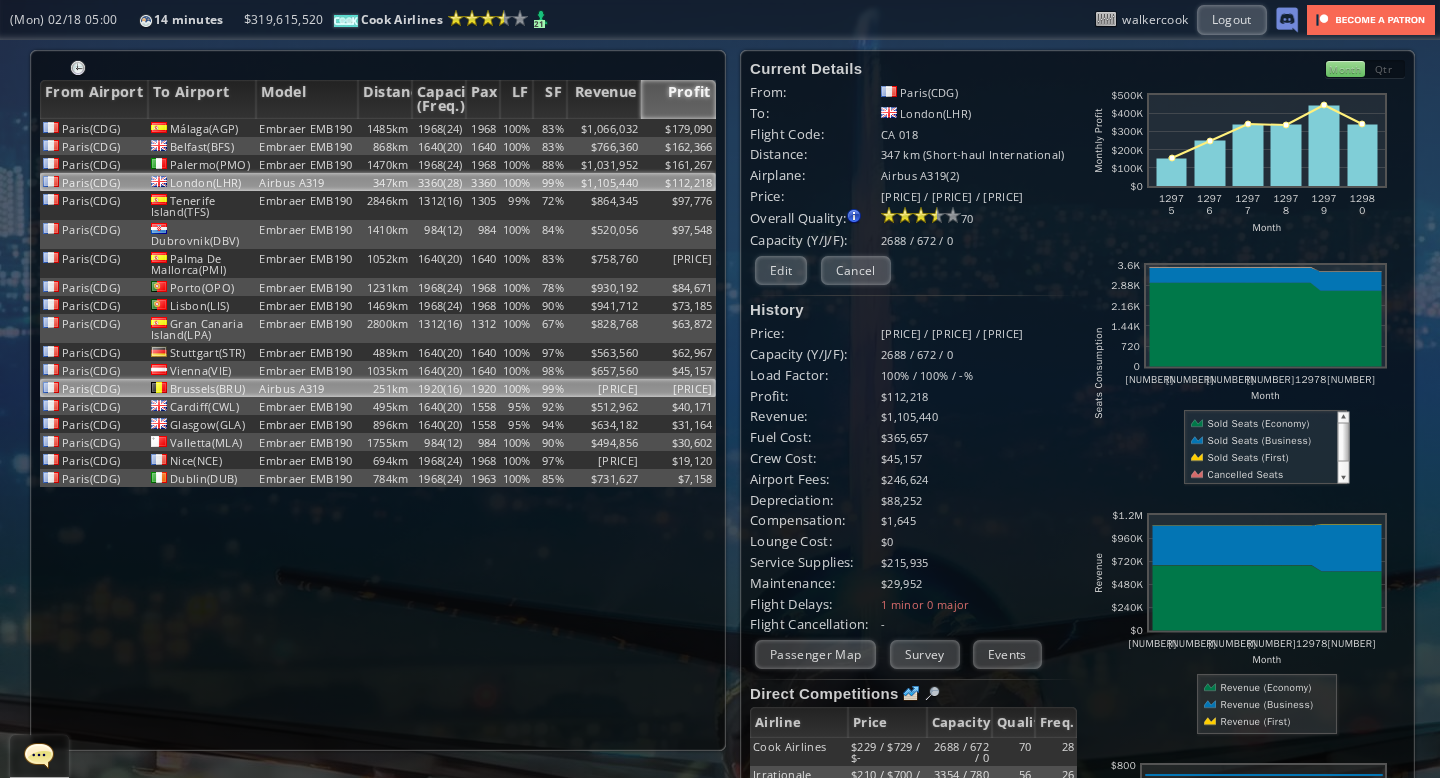 click on "100%" at bounding box center [517, 128] 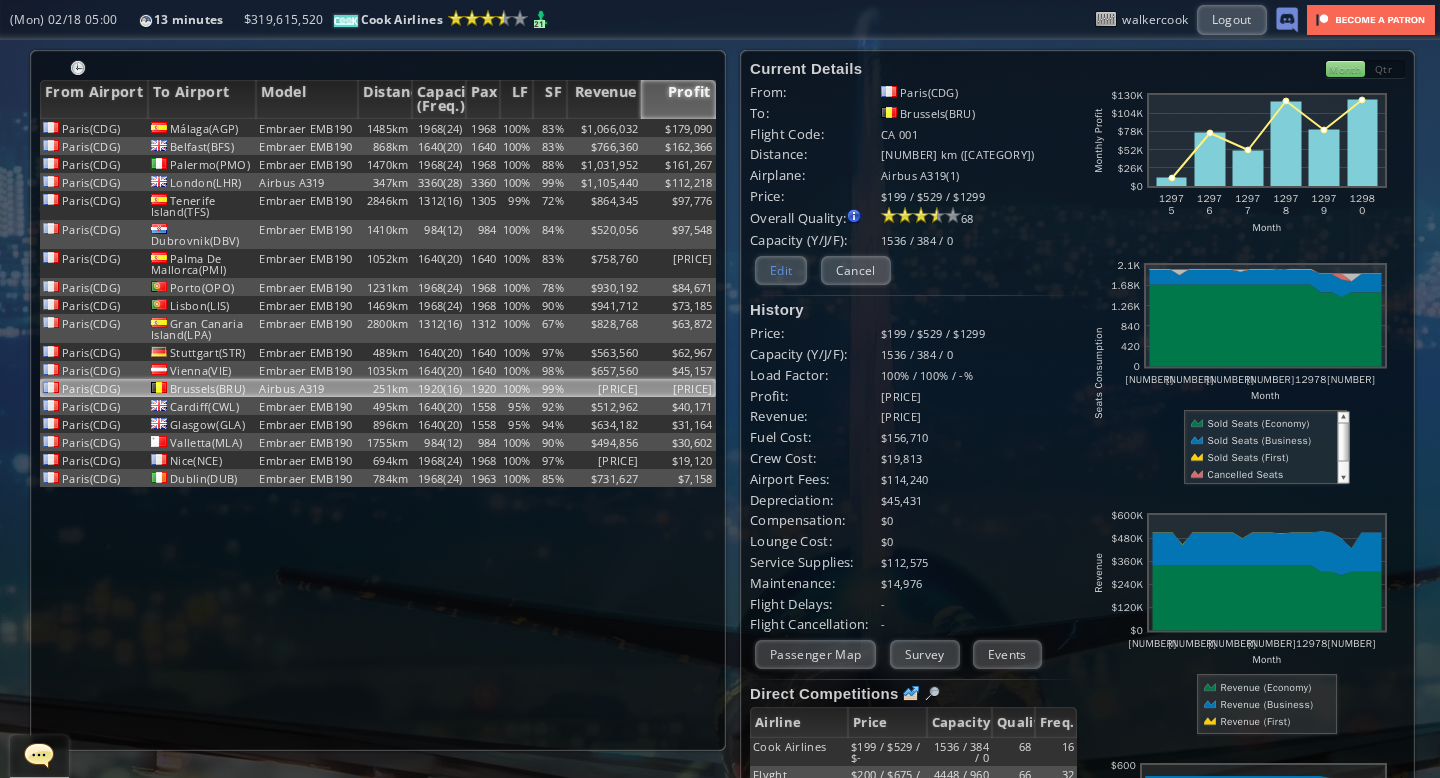 click on "Edit" at bounding box center [781, 270] 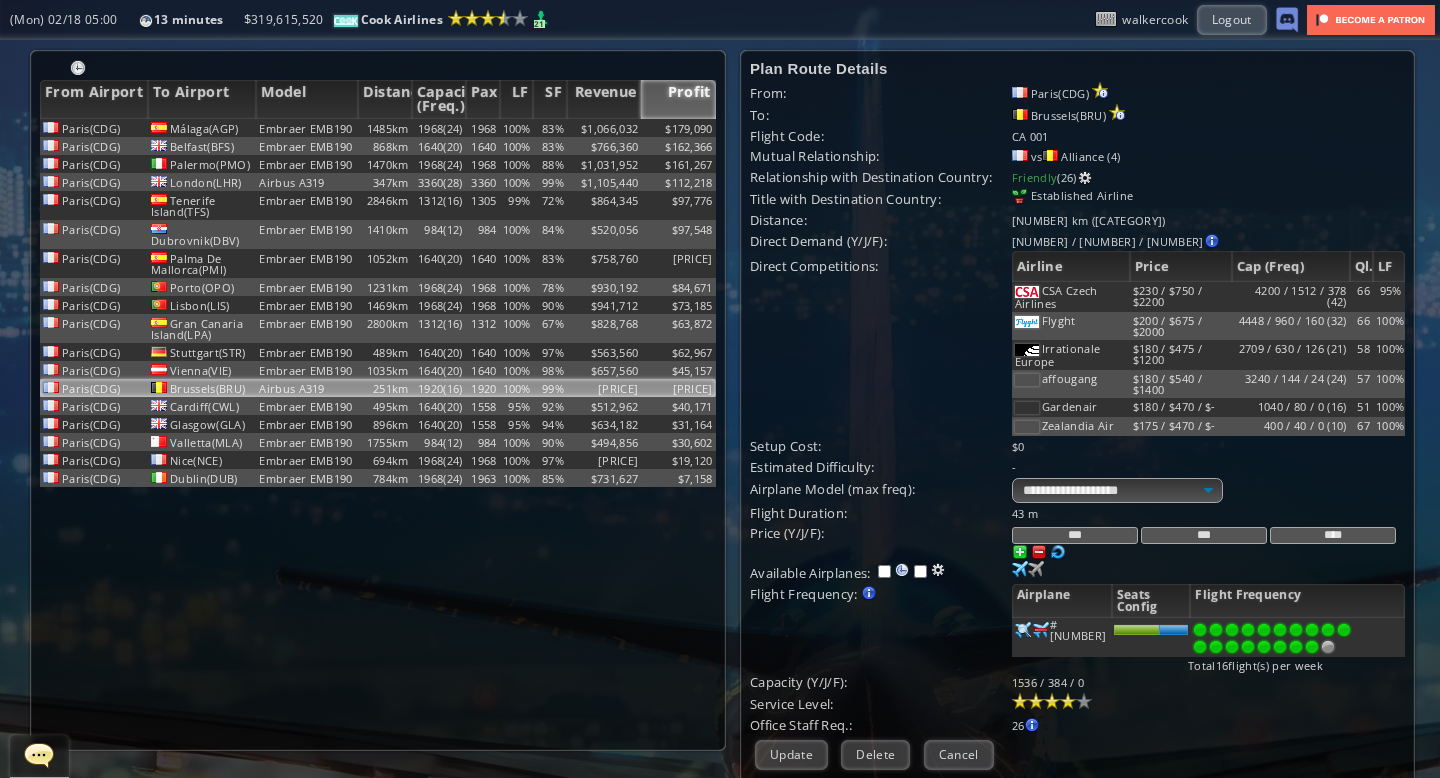 click at bounding box center (1312, 647) 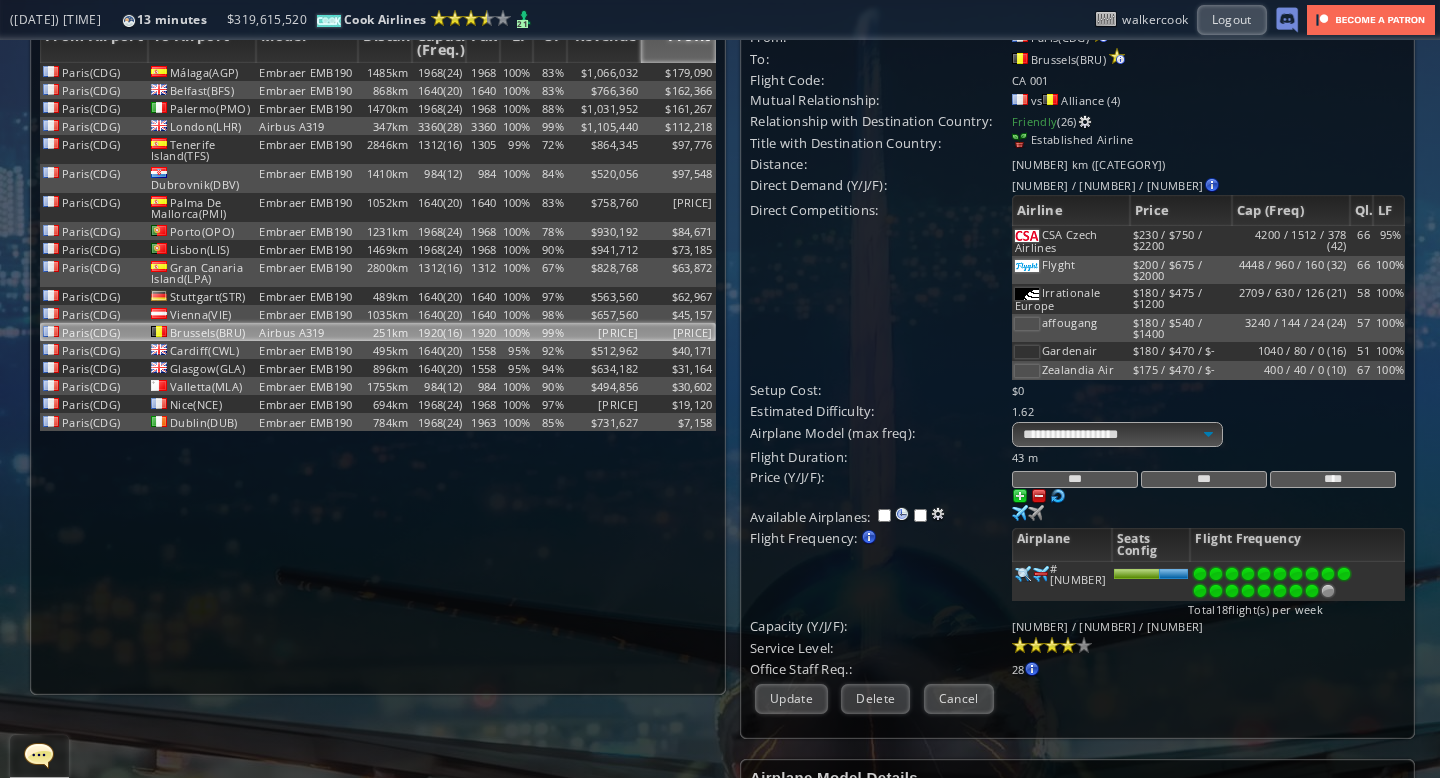 scroll, scrollTop: 111, scrollLeft: 0, axis: vertical 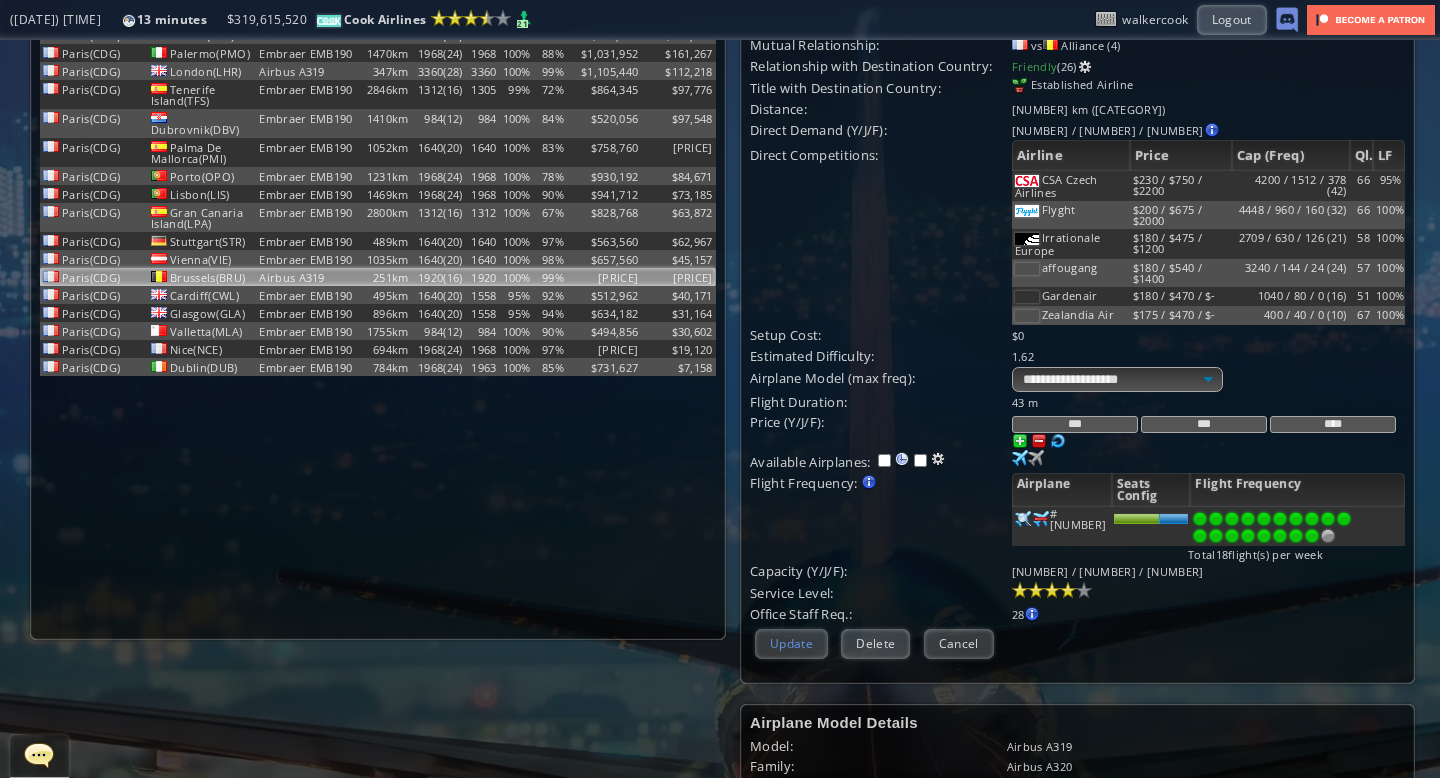 click on "Update" at bounding box center (791, 643) 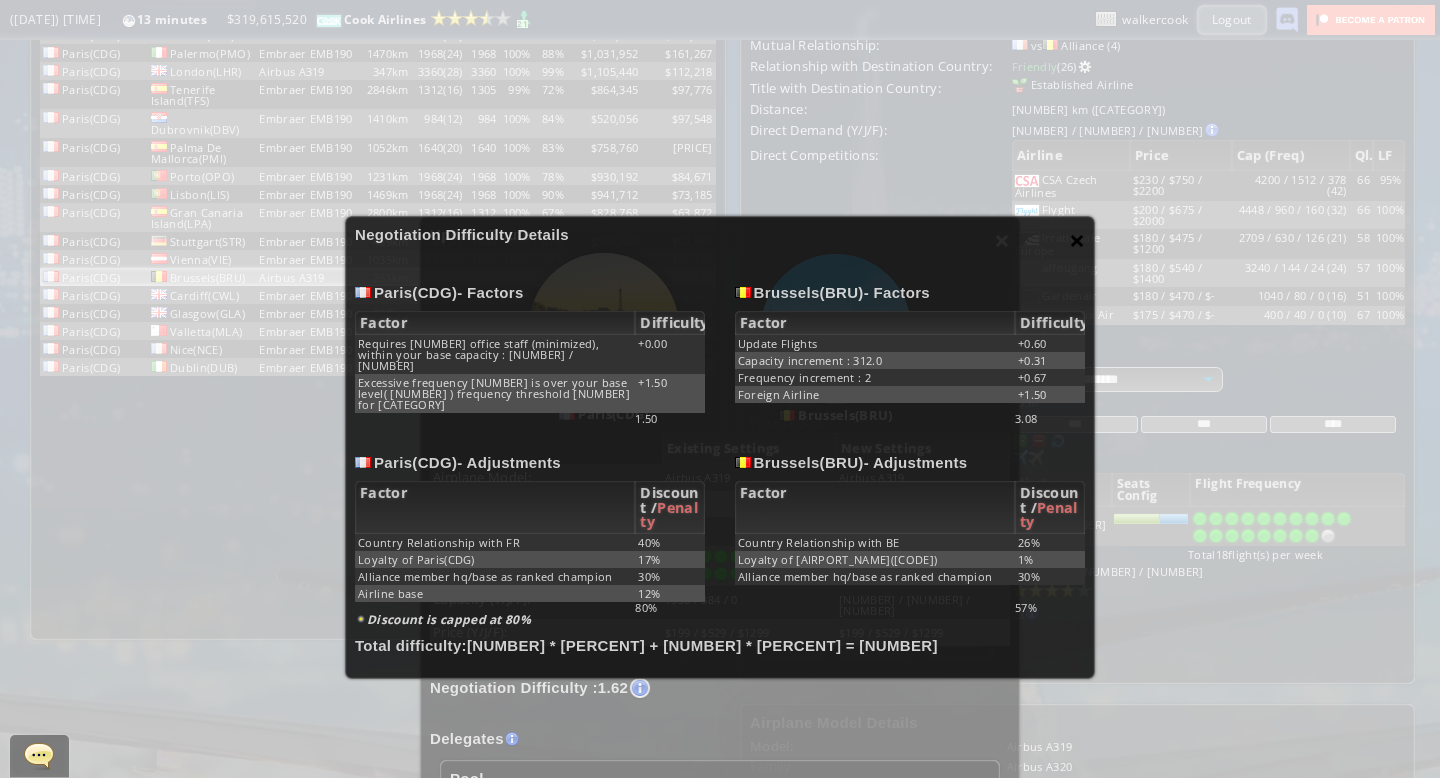 click on "×" at bounding box center [1077, 240] 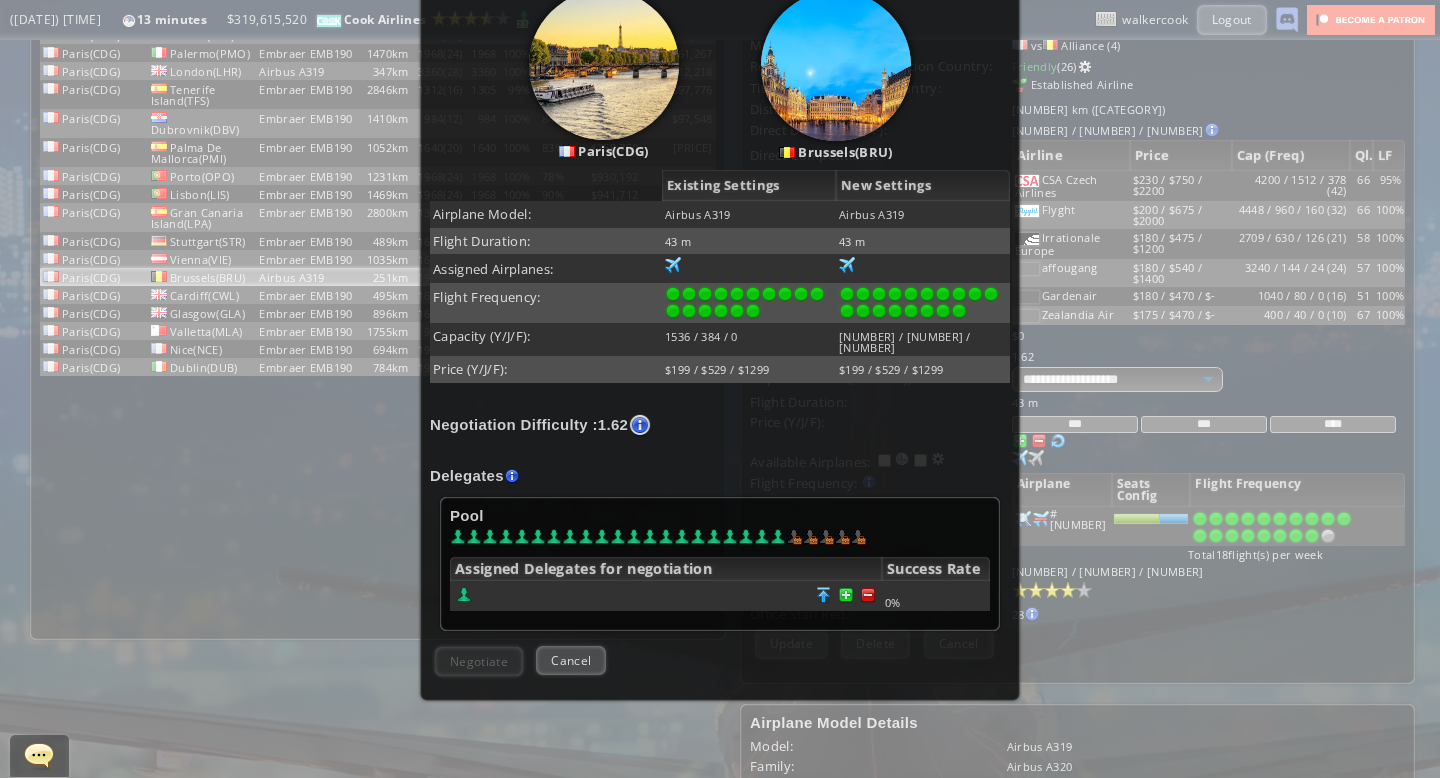 scroll, scrollTop: 297, scrollLeft: 0, axis: vertical 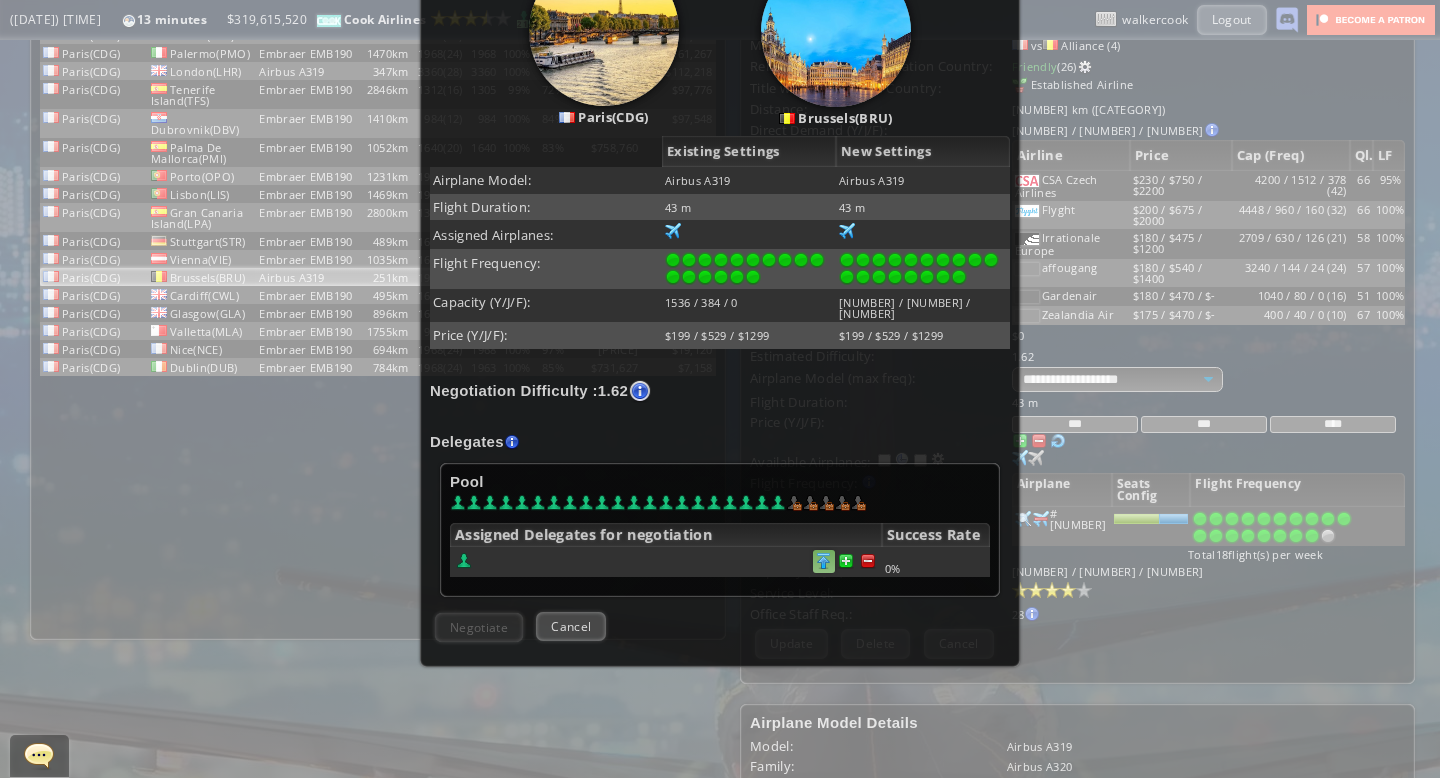 click at bounding box center [868, 561] 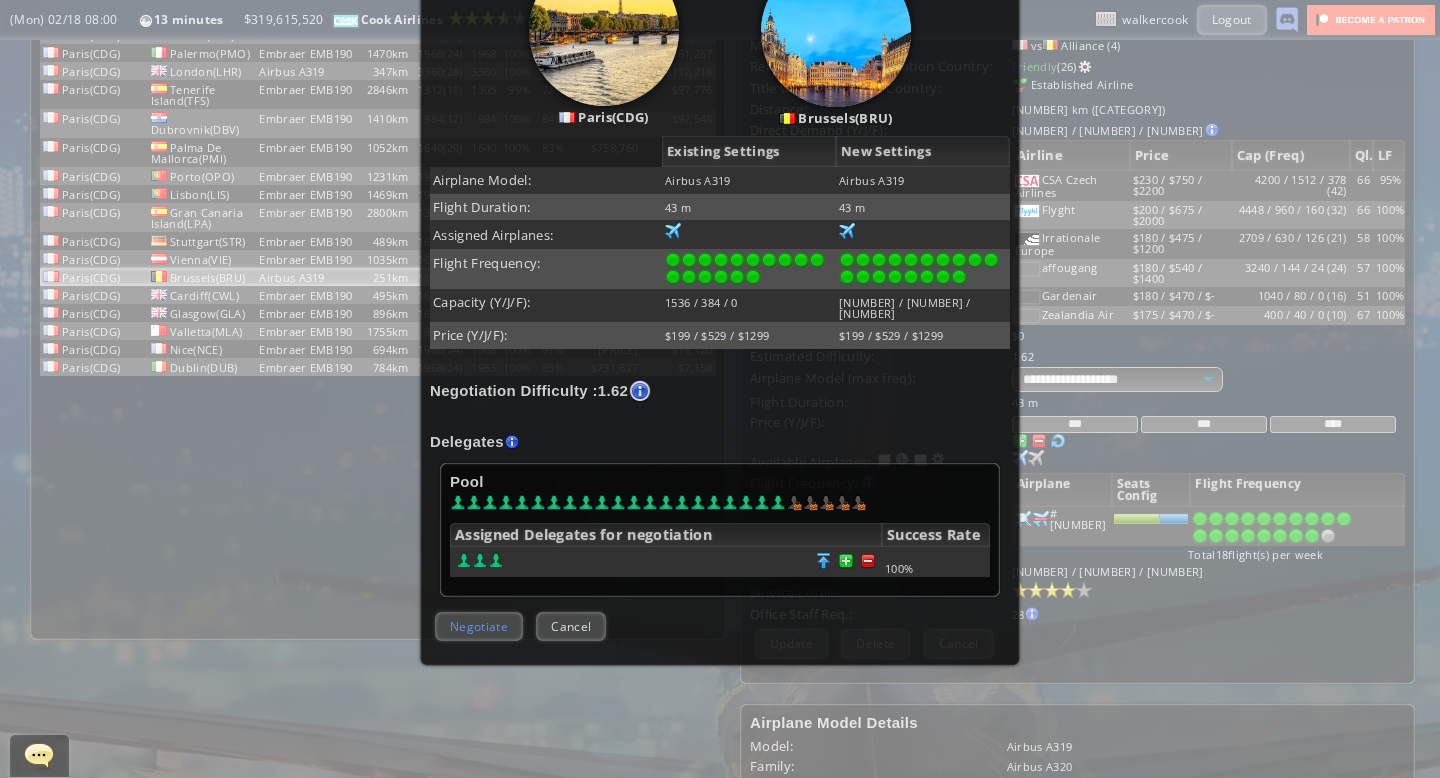 click on "Negotiate" at bounding box center (479, 626) 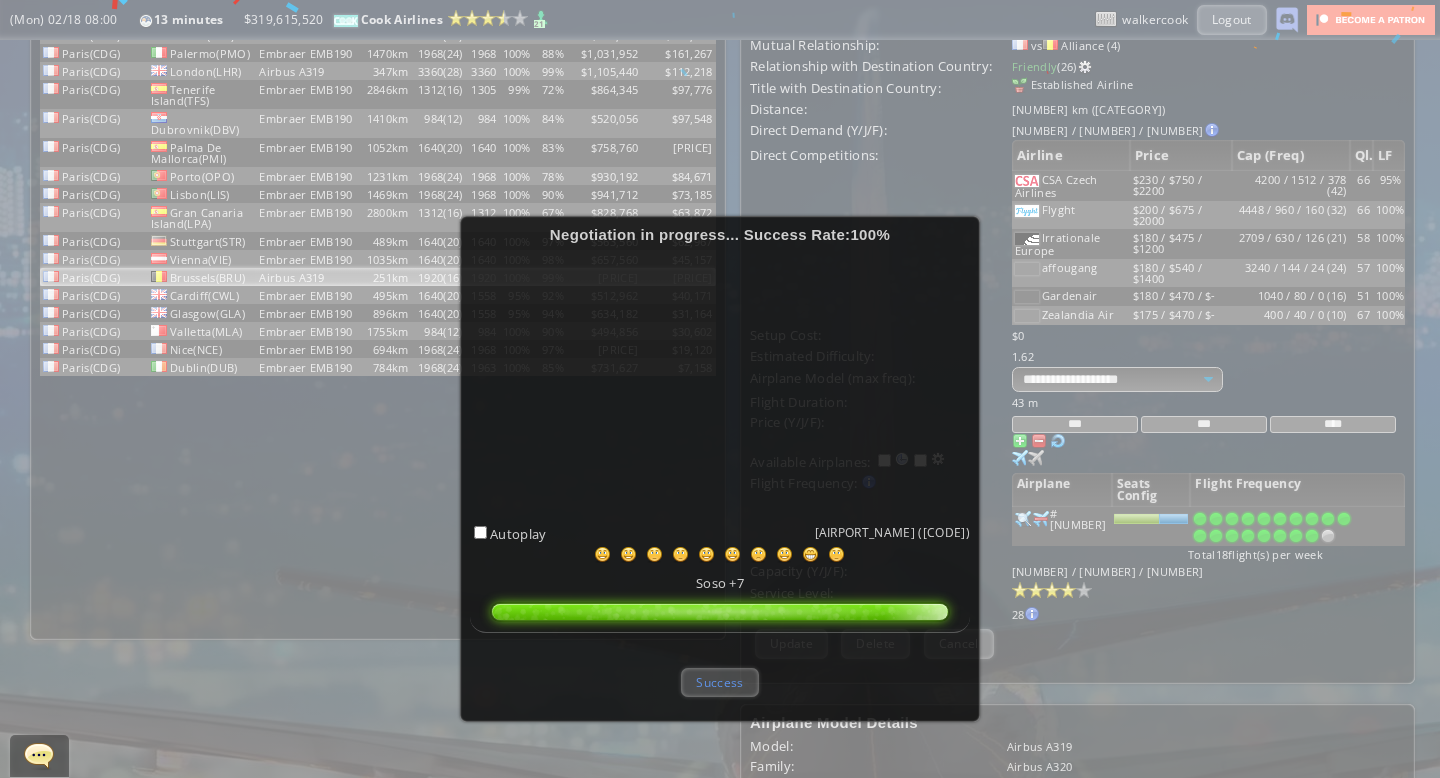 click on "Success" at bounding box center (719, 682) 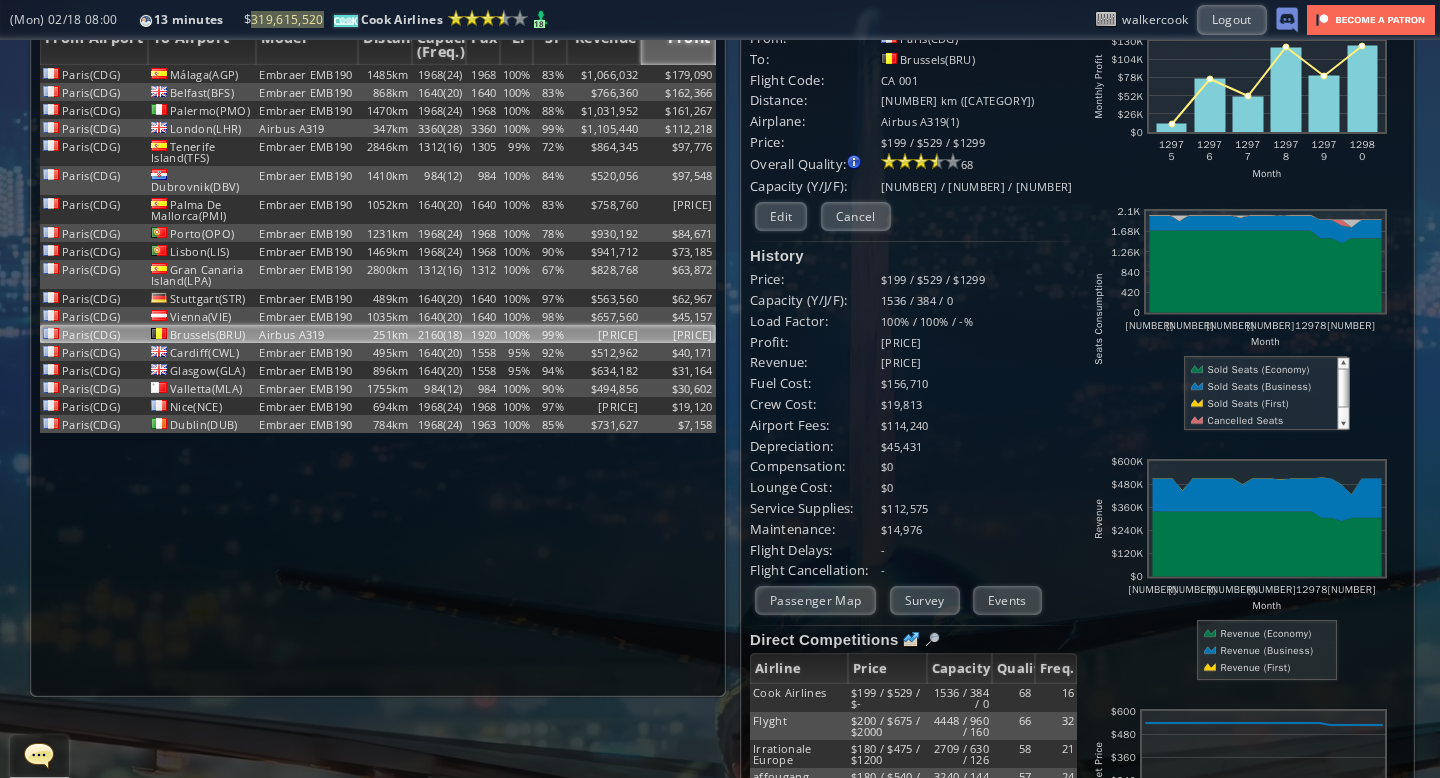 scroll, scrollTop: 0, scrollLeft: 0, axis: both 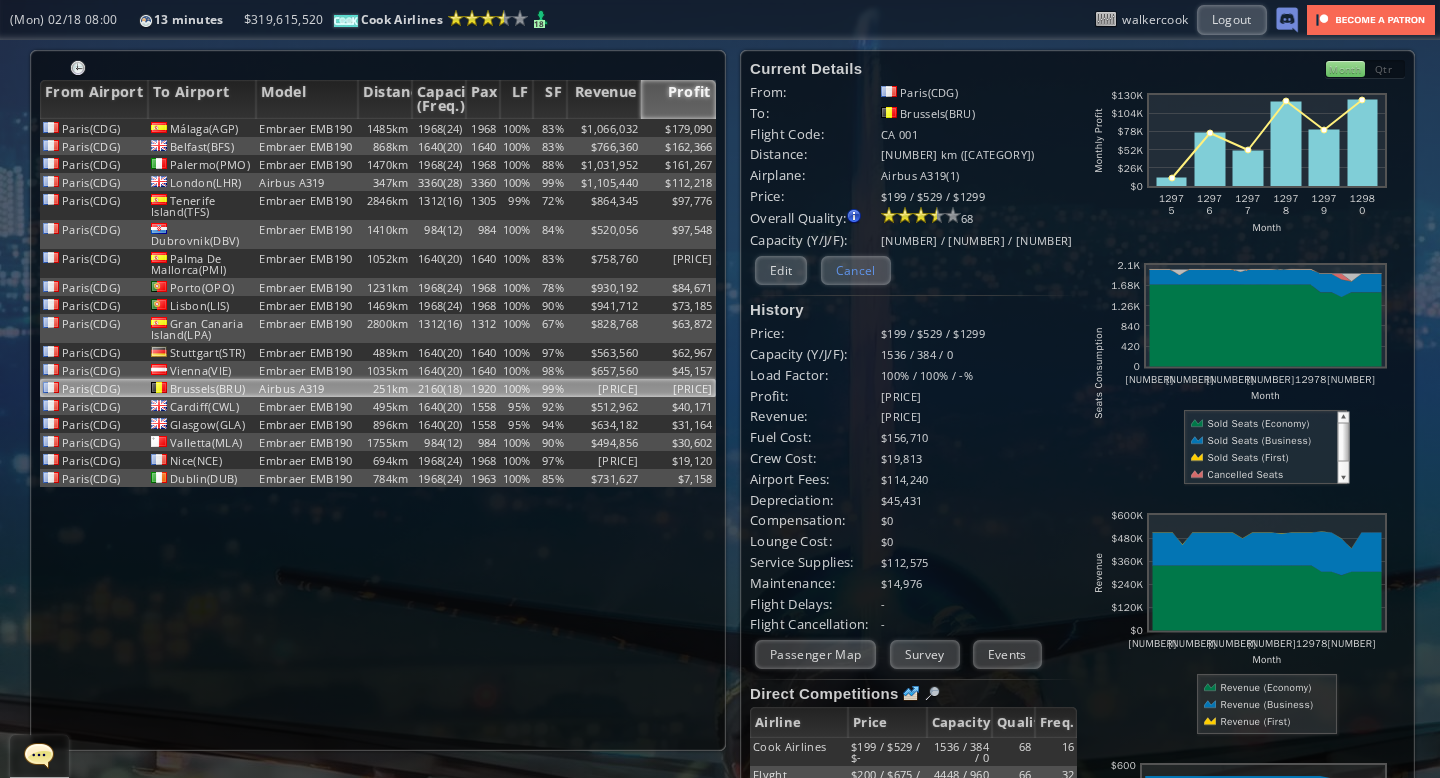click on "Cancel" at bounding box center (856, 270) 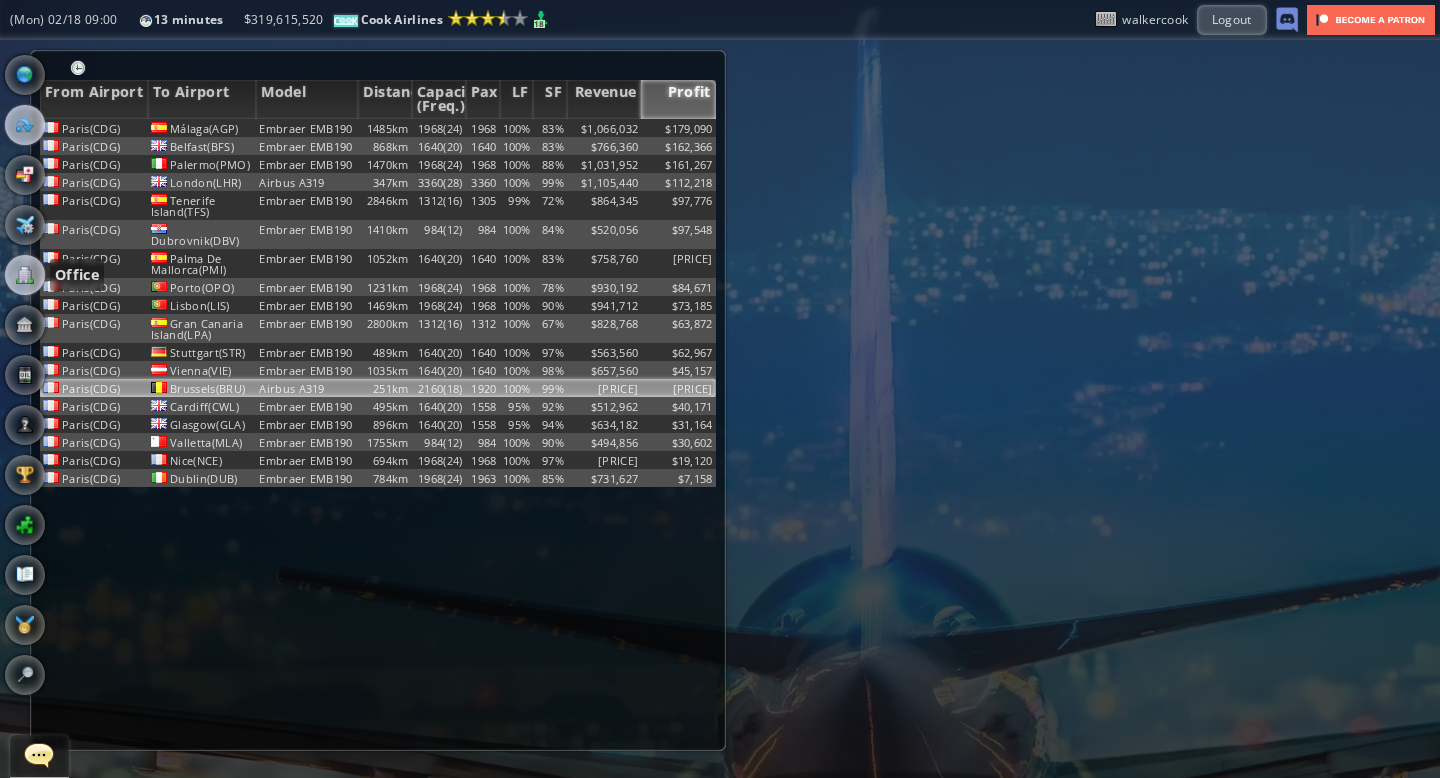 click at bounding box center [25, 275] 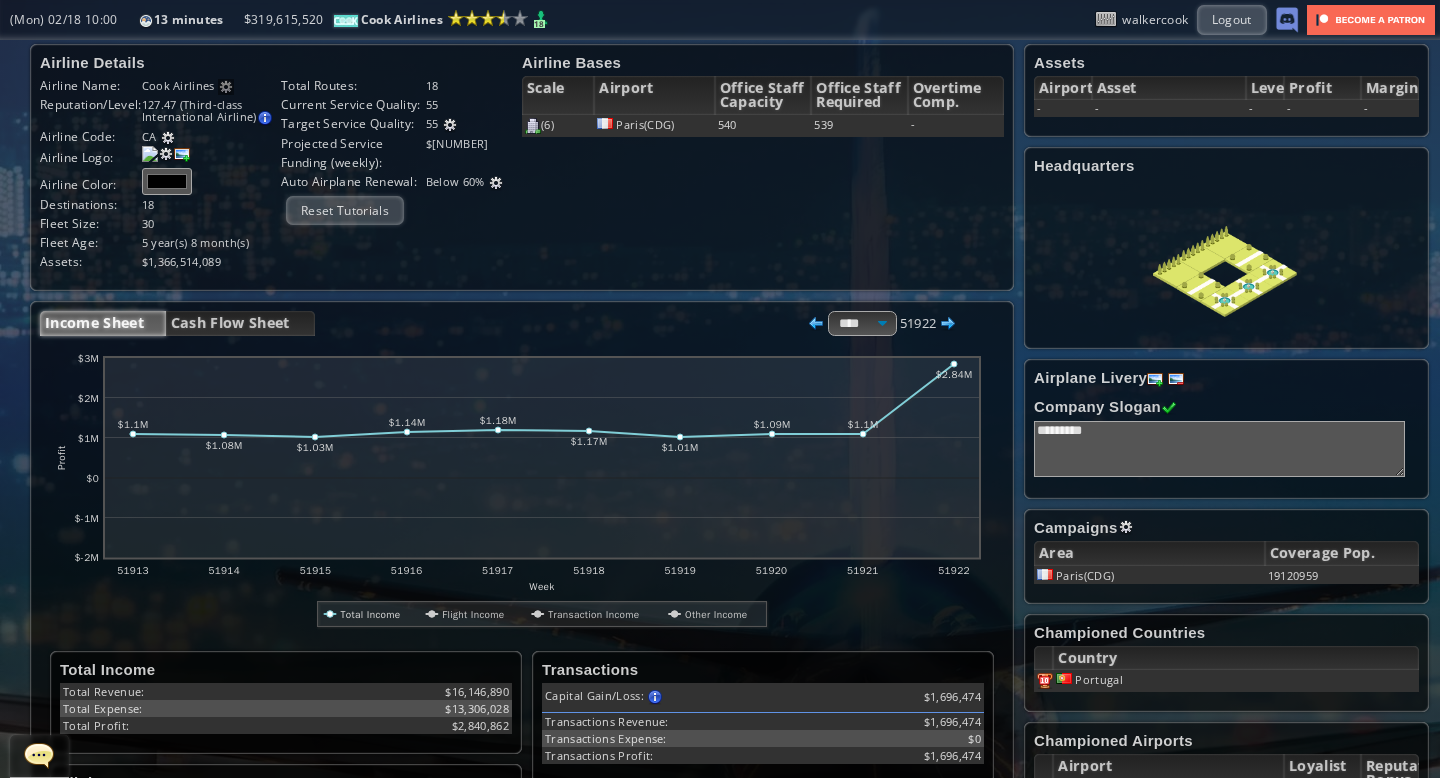 scroll, scrollTop: 0, scrollLeft: 0, axis: both 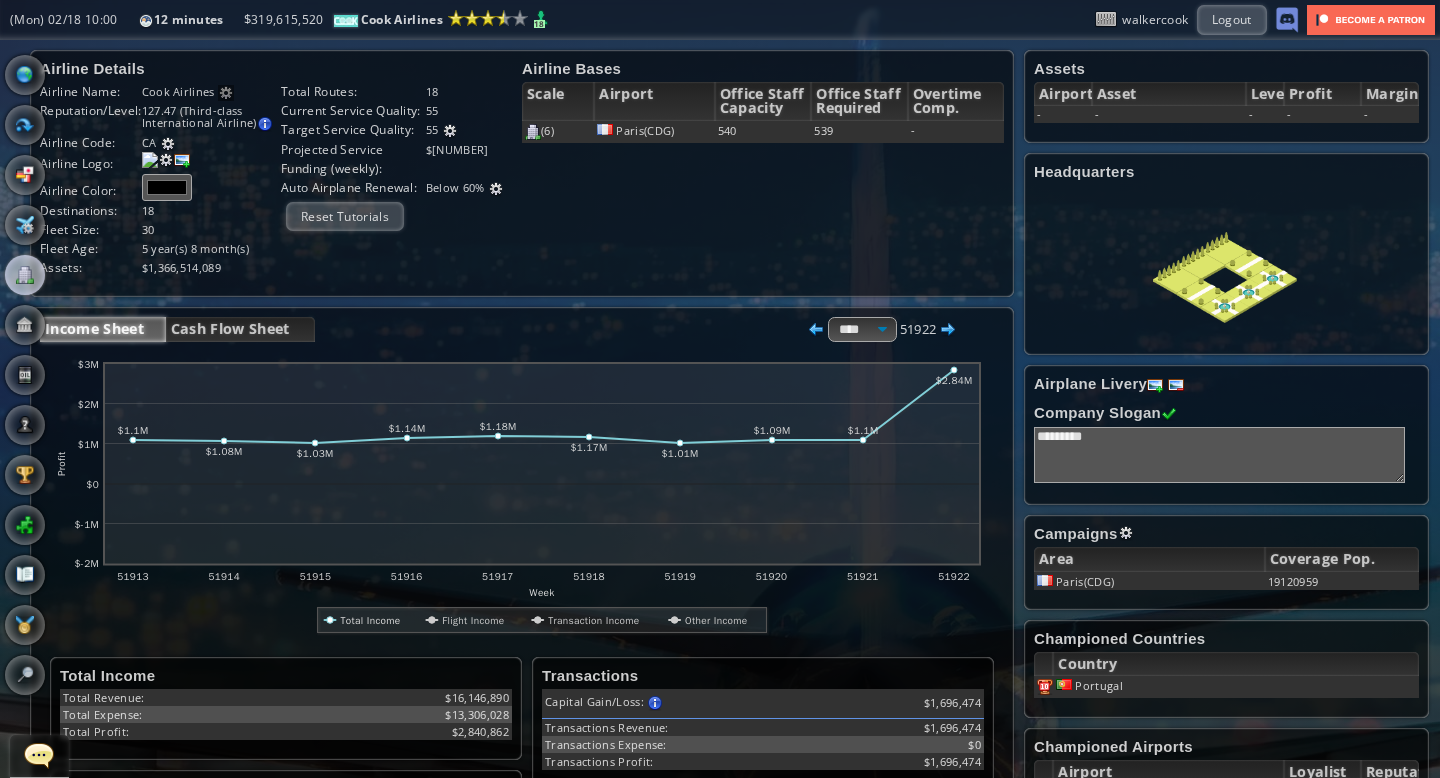 click on "Airplane" at bounding box center [25, 225] 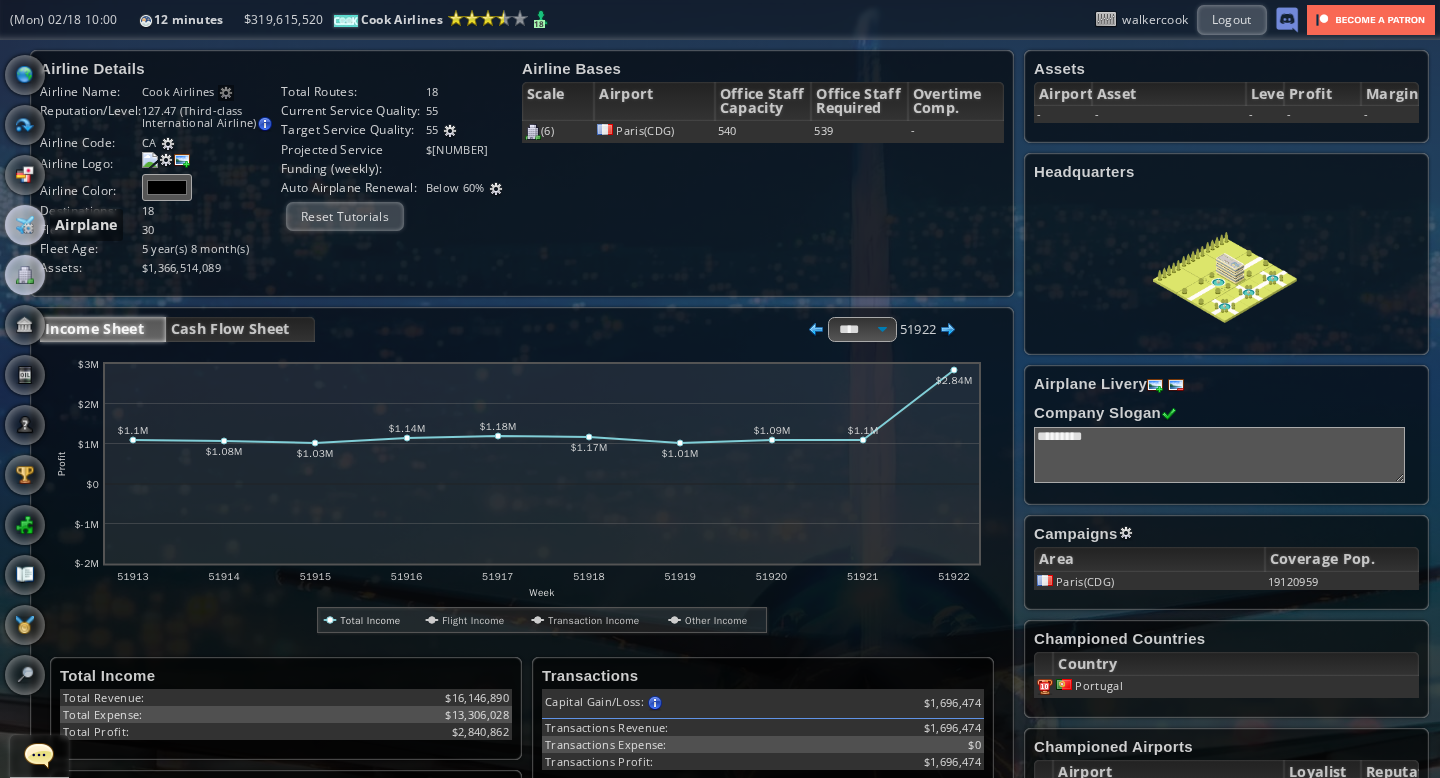 click at bounding box center [25, 225] 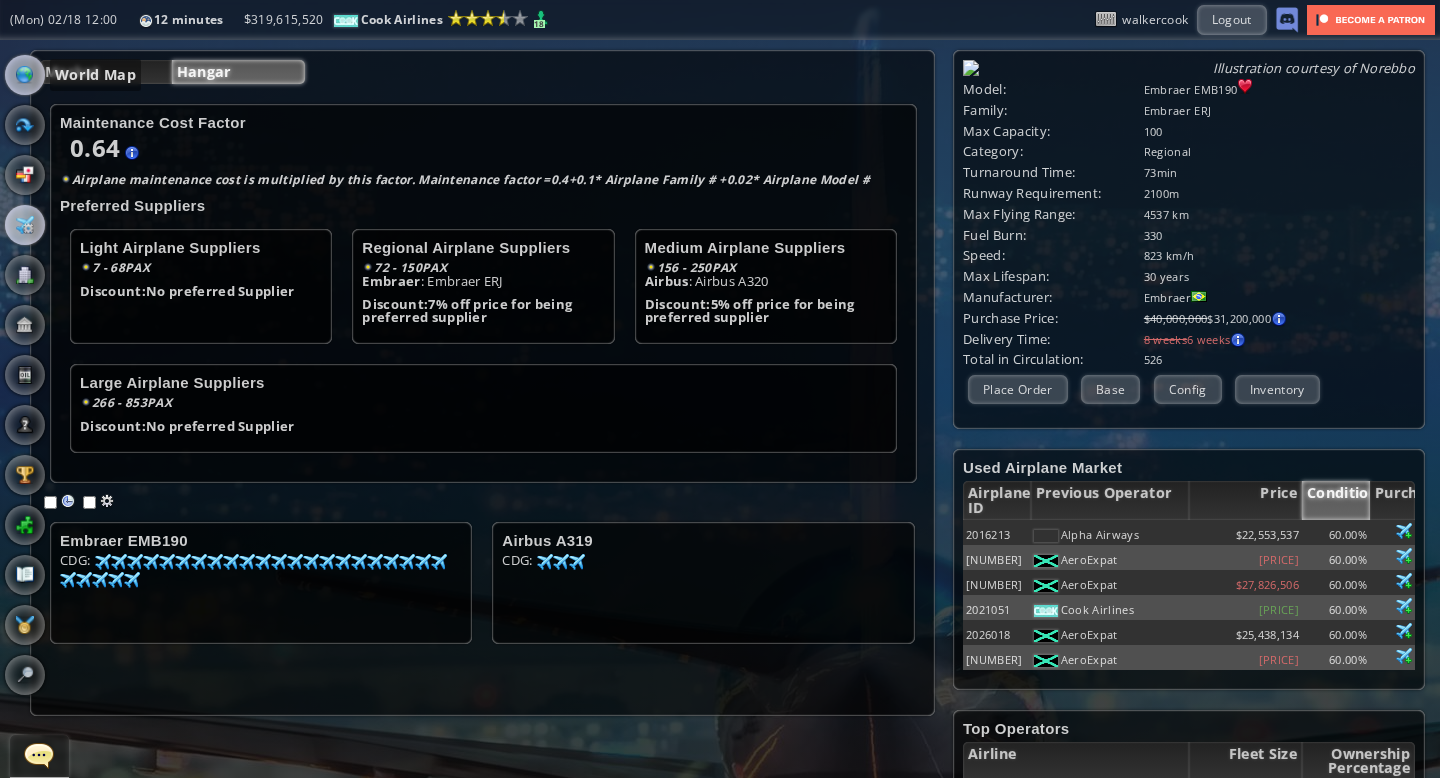 click at bounding box center (25, 75) 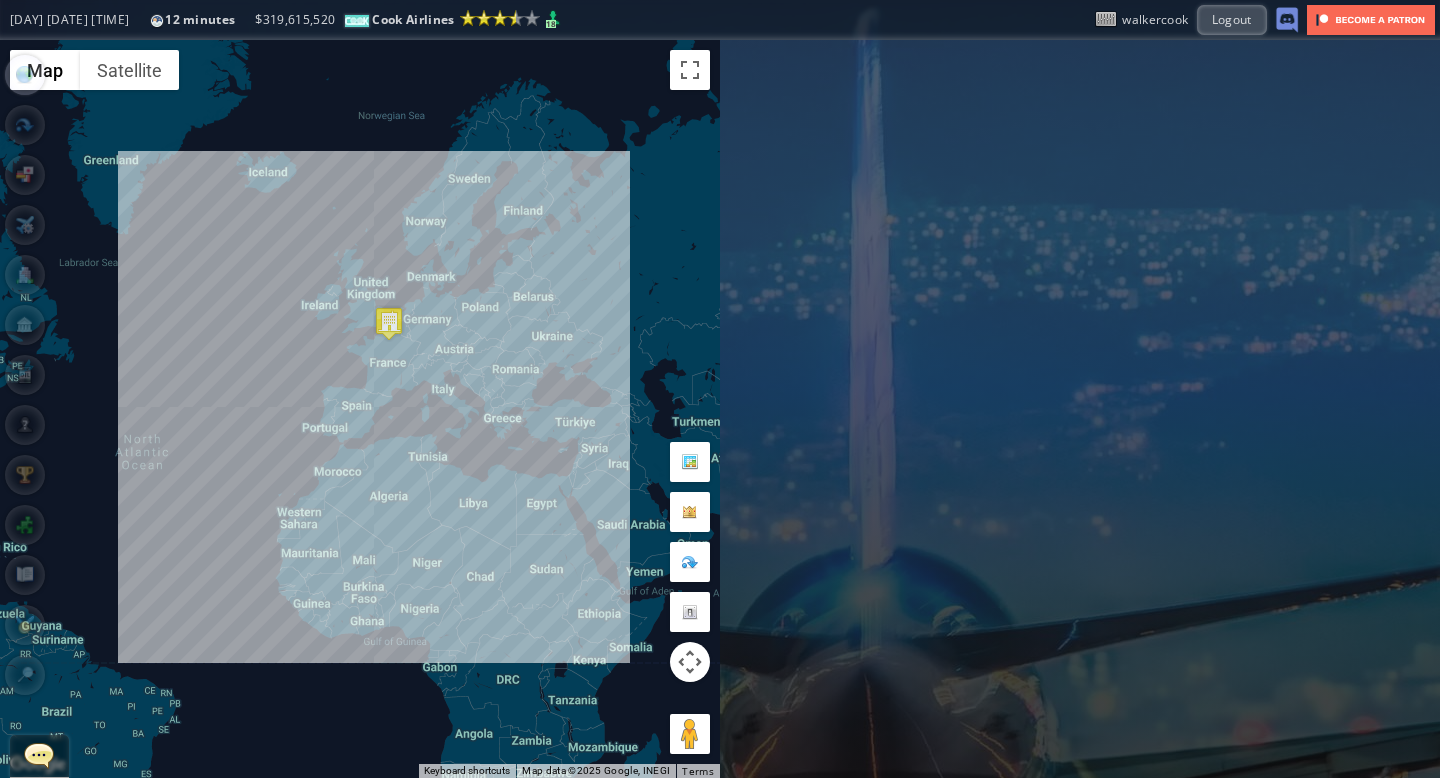 drag, startPoint x: 430, startPoint y: 234, endPoint x: 392, endPoint y: 269, distance: 51.662365 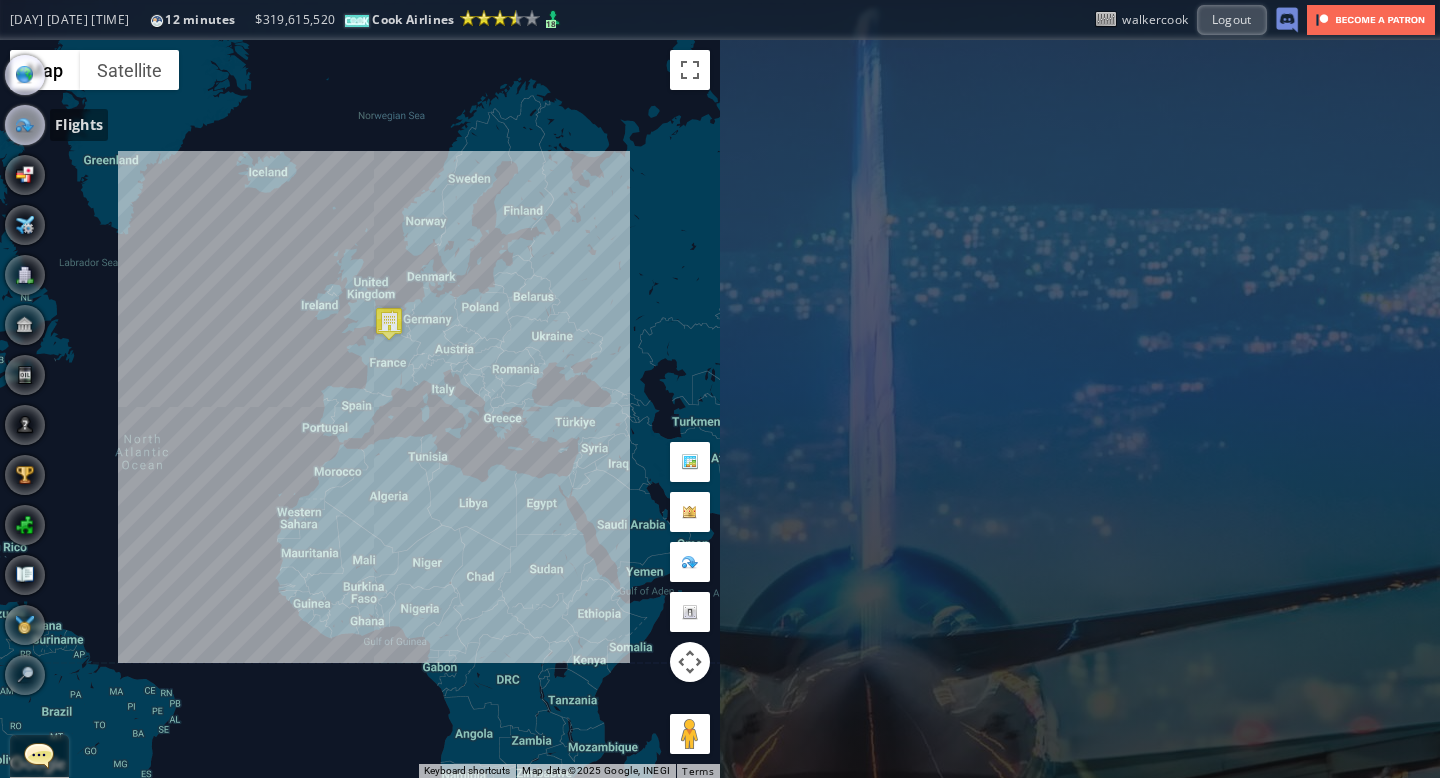 click at bounding box center (25, 125) 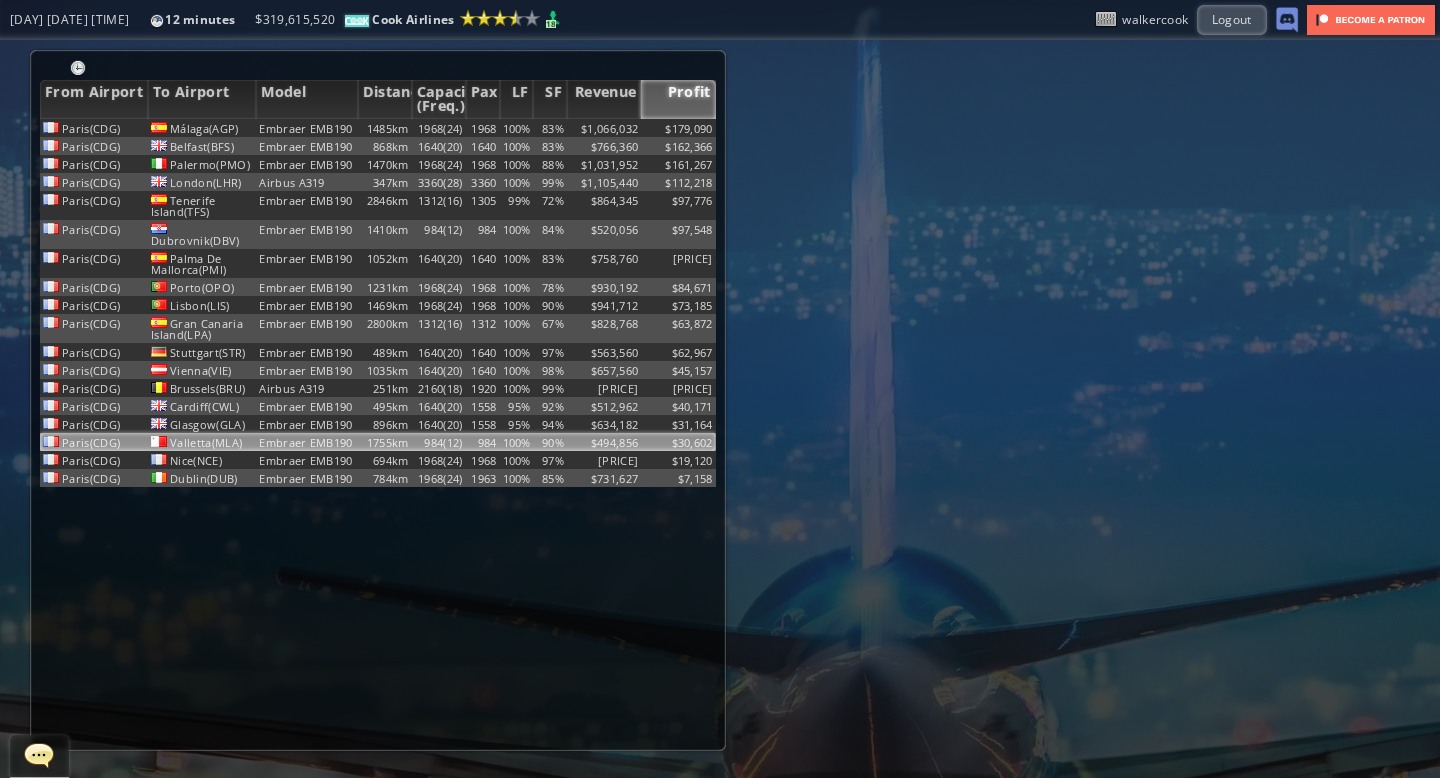 click on "90%" at bounding box center (550, 128) 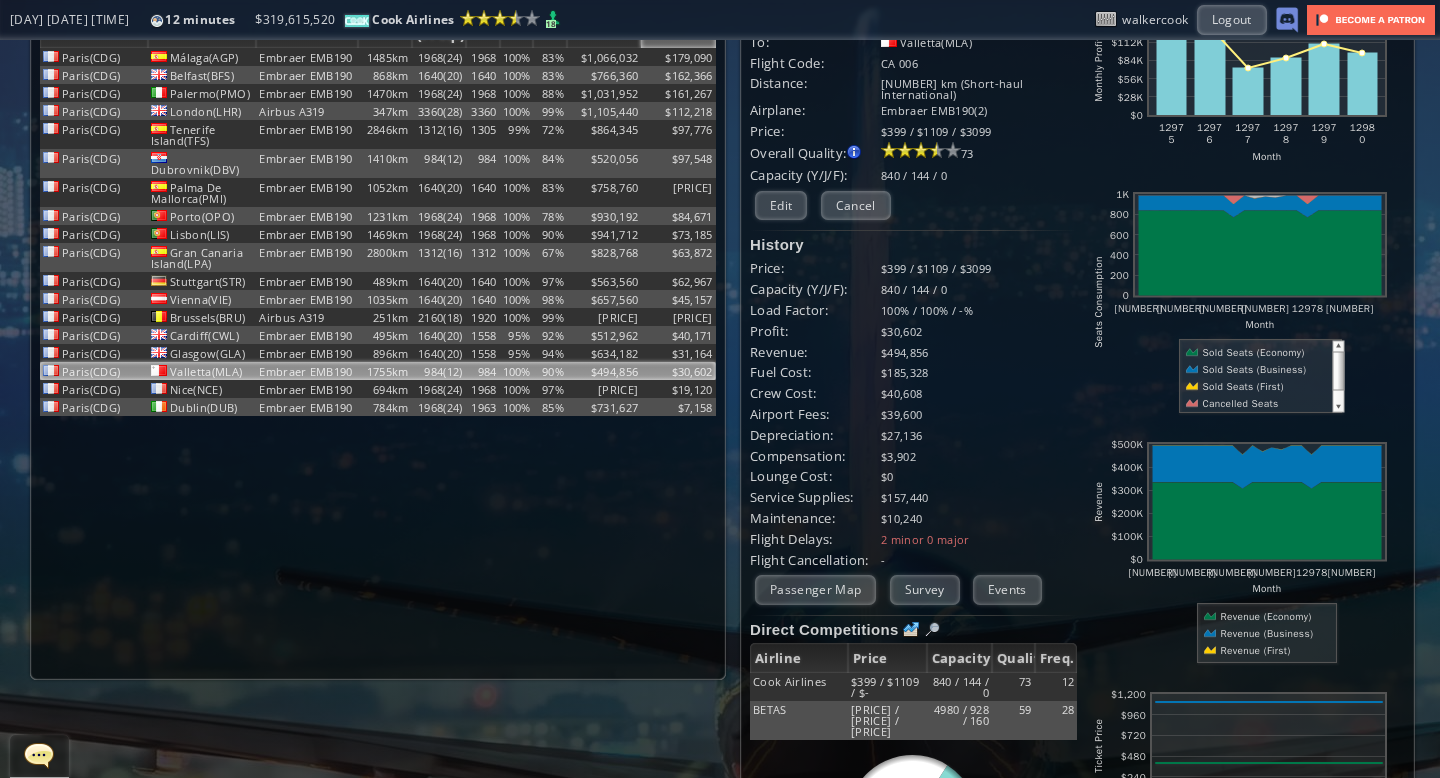 scroll, scrollTop: 0, scrollLeft: 0, axis: both 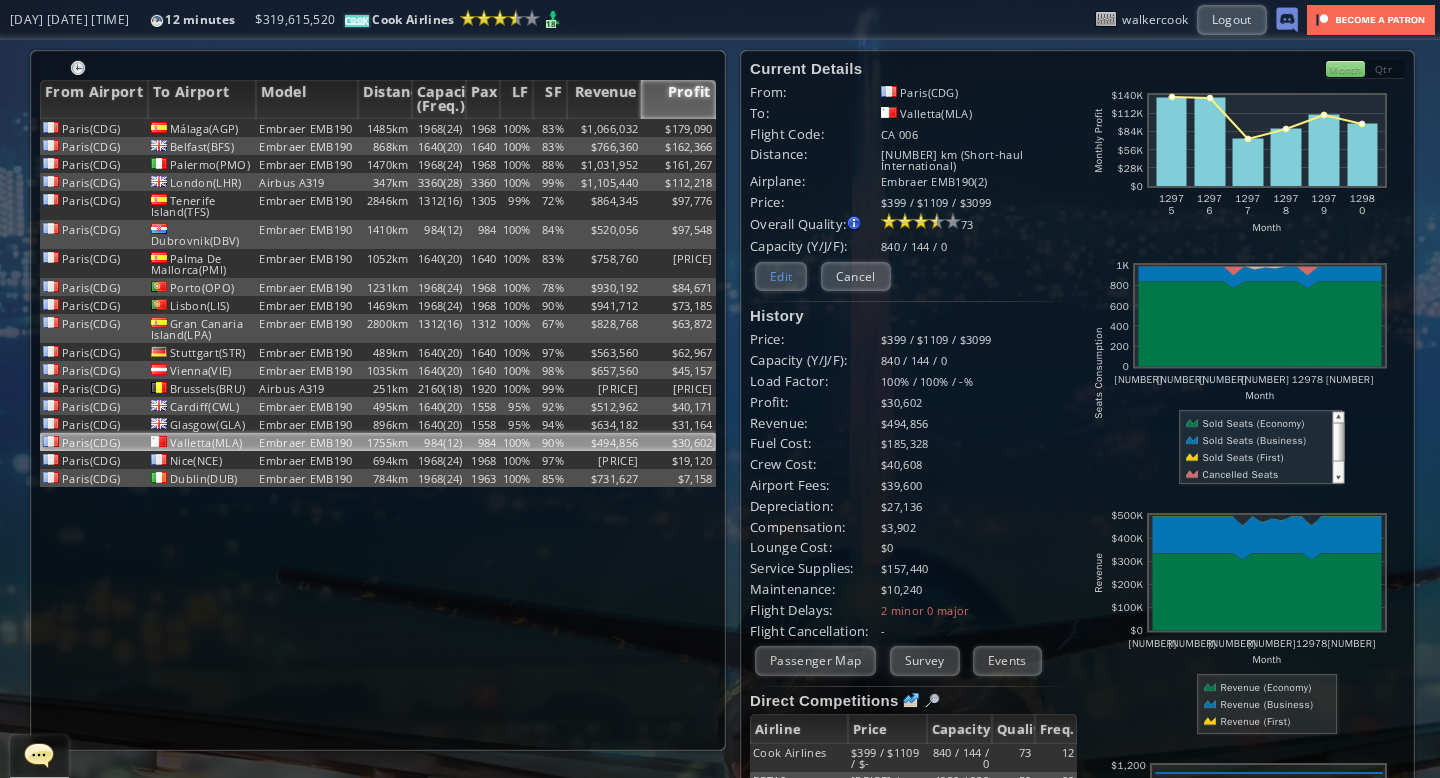 click on "Edit" at bounding box center [781, 276] 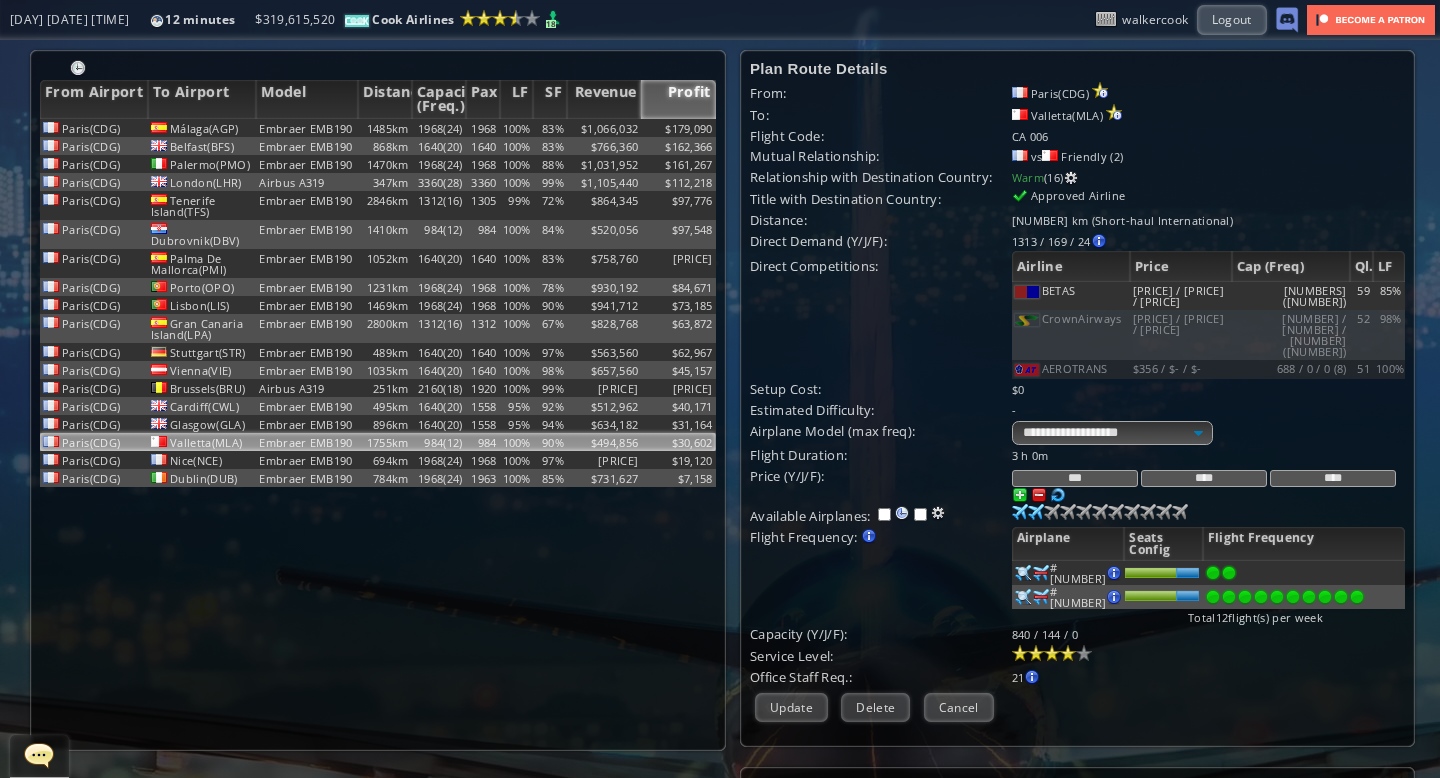 click at bounding box center (1068, 653) 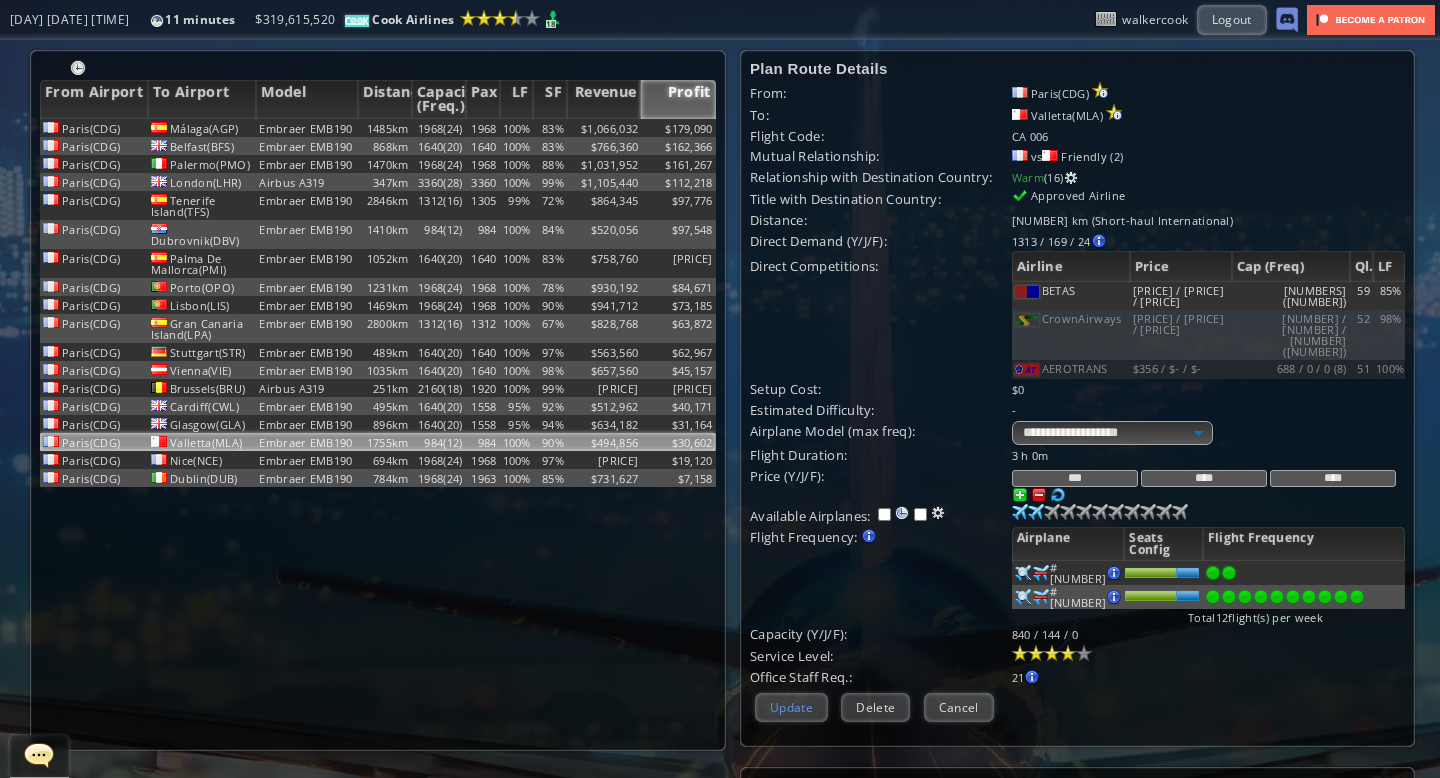 click on "Update" at bounding box center (791, 707) 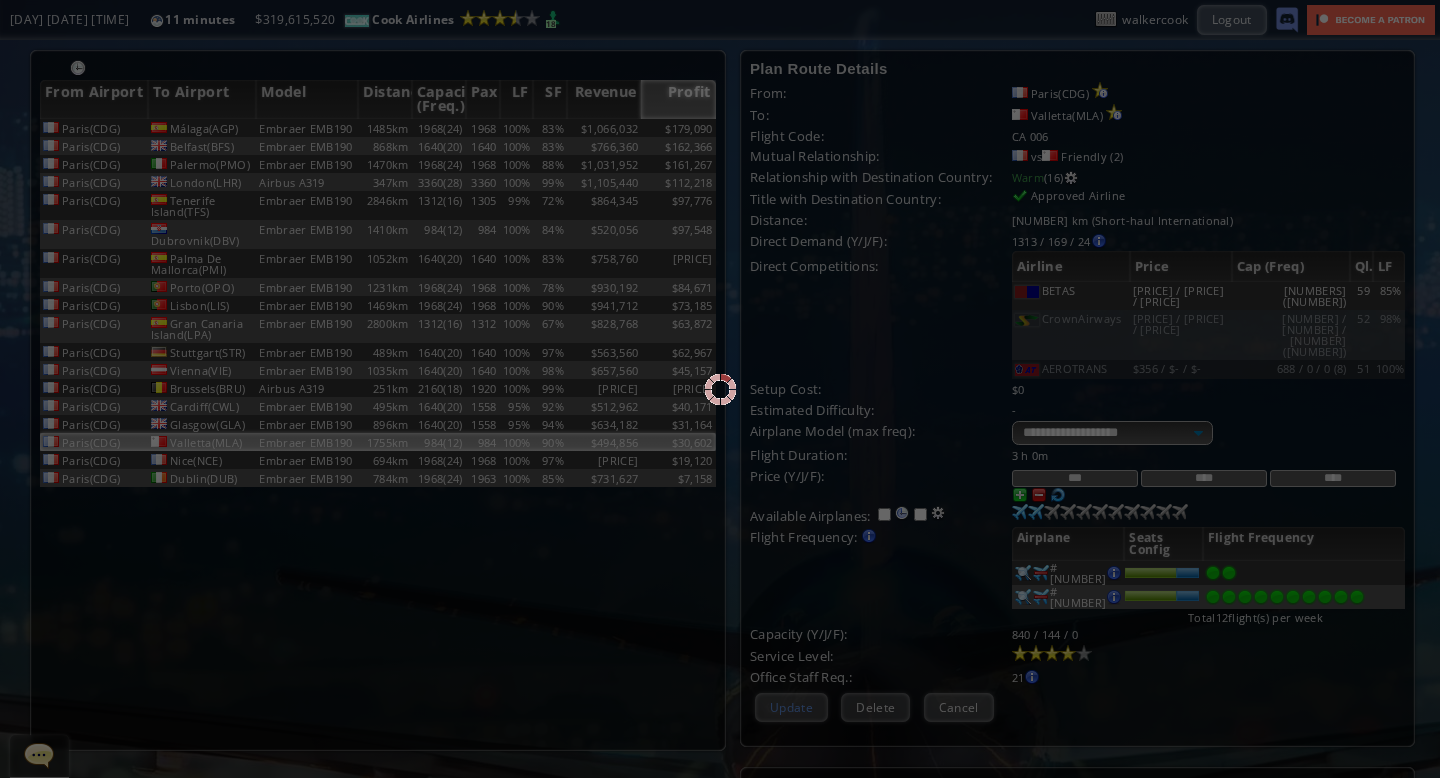 scroll, scrollTop: 94, scrollLeft: 0, axis: vertical 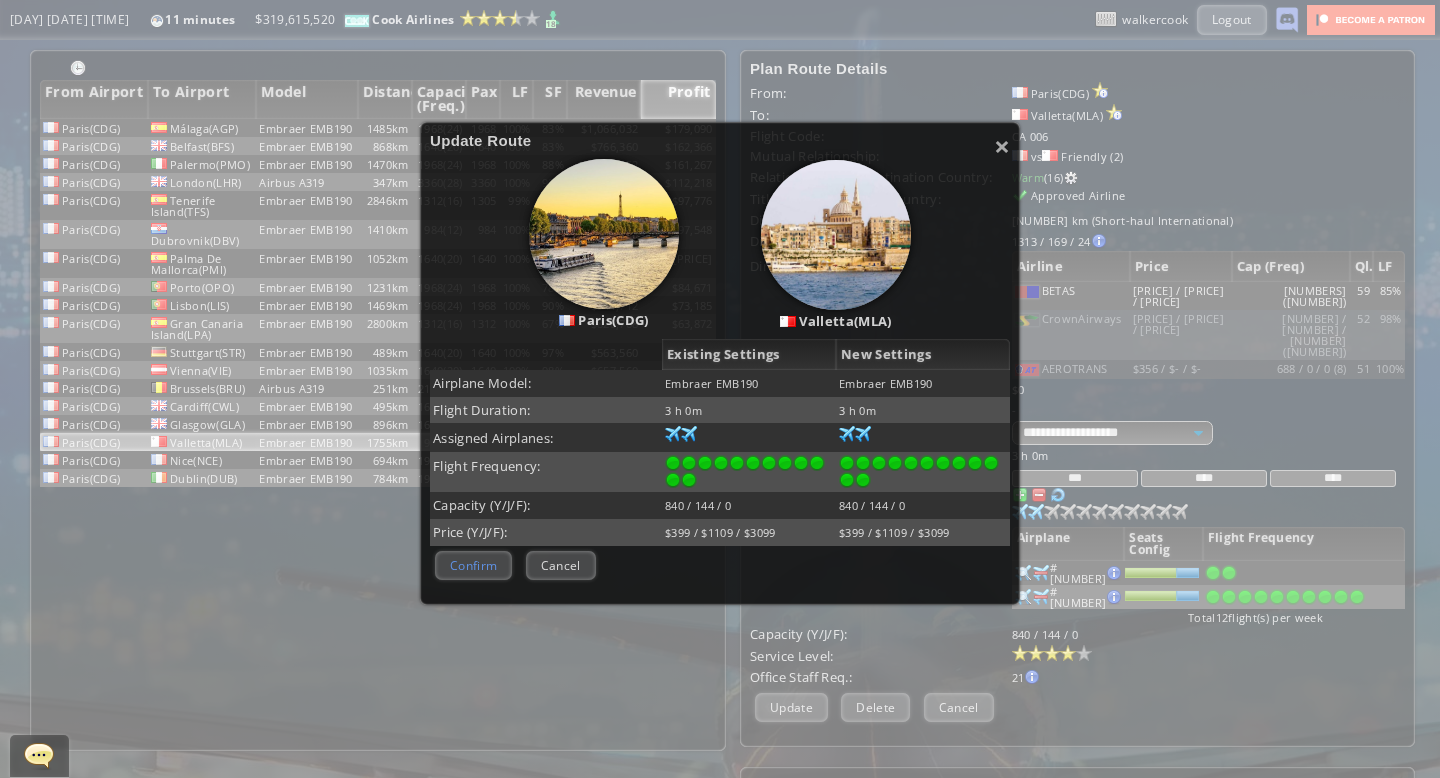 click on "Confirm" at bounding box center [473, 565] 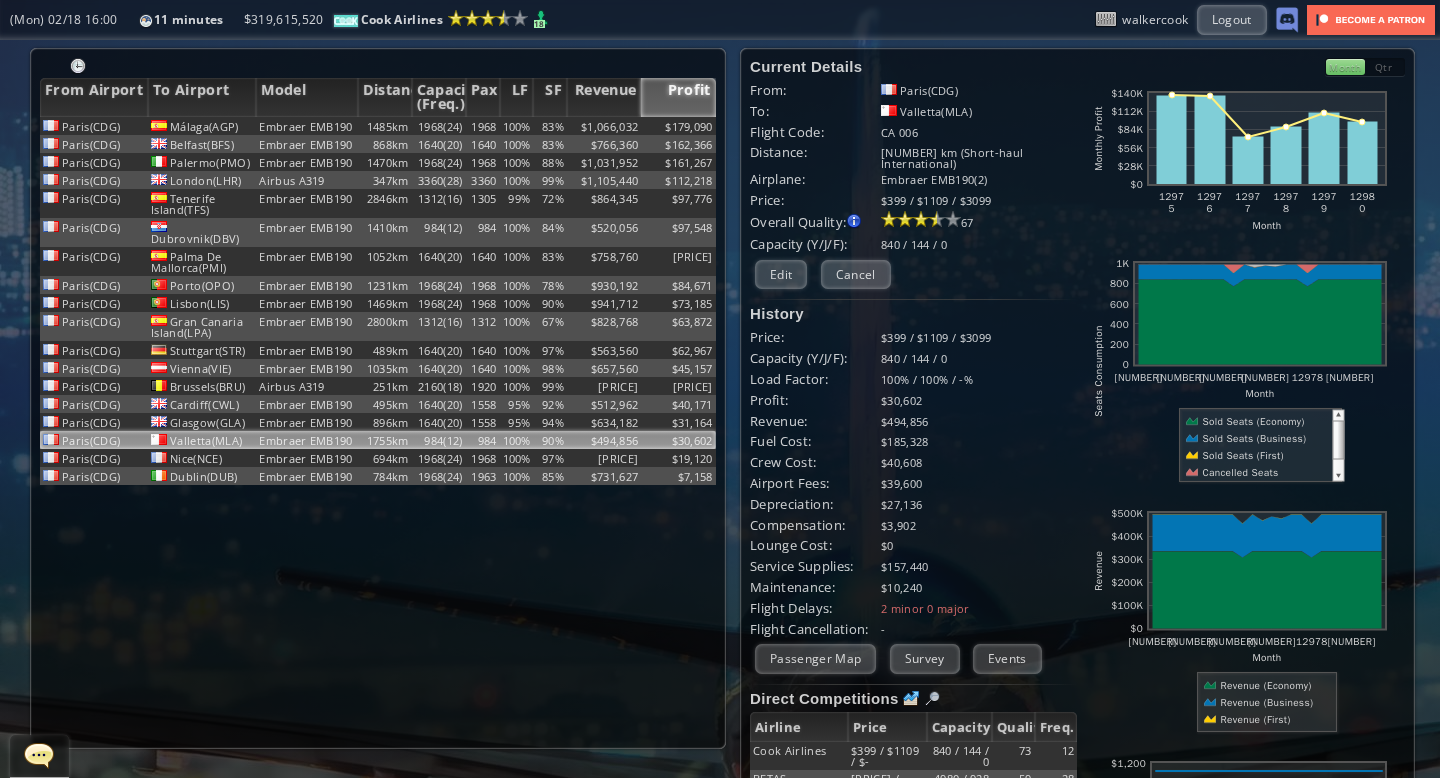scroll, scrollTop: 0, scrollLeft: 0, axis: both 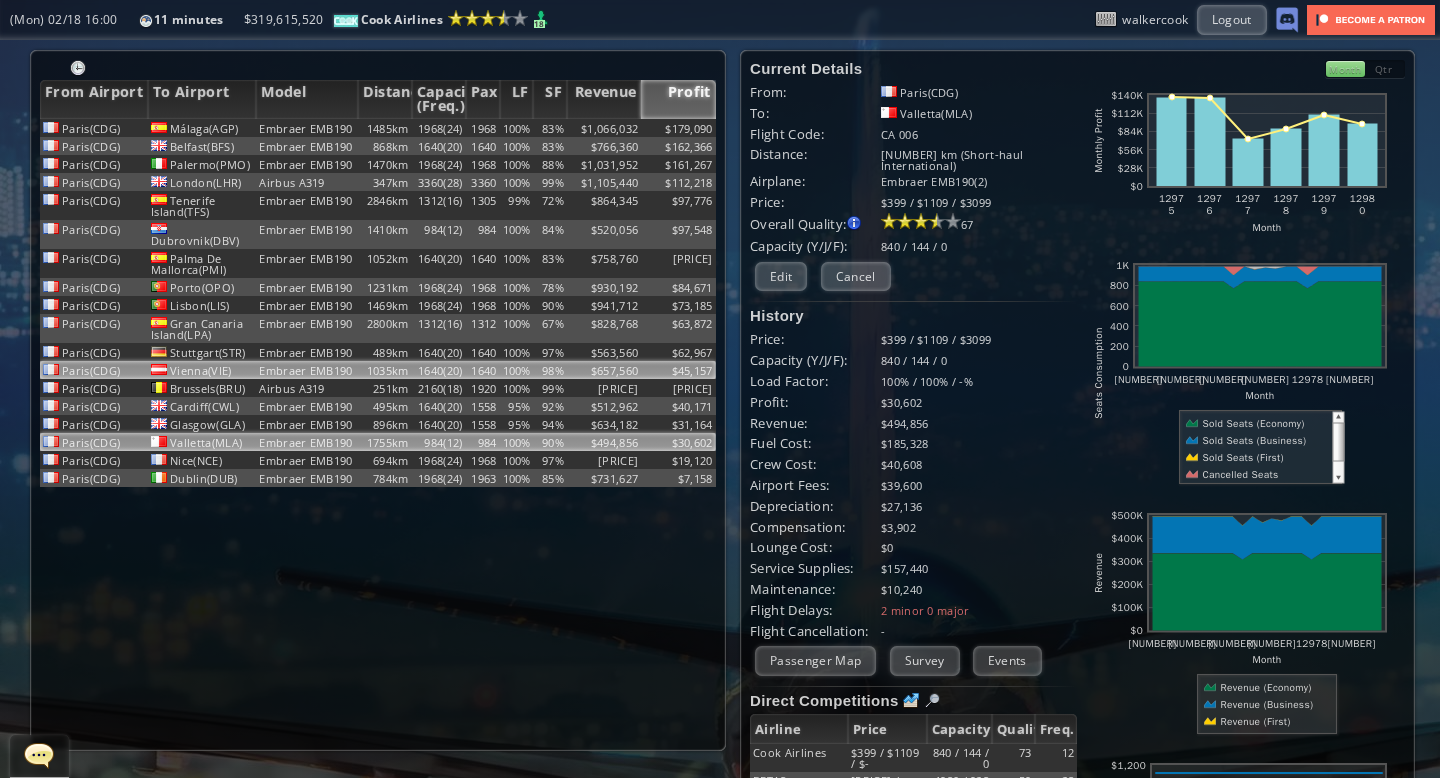 click on "$657,560" at bounding box center [604, 128] 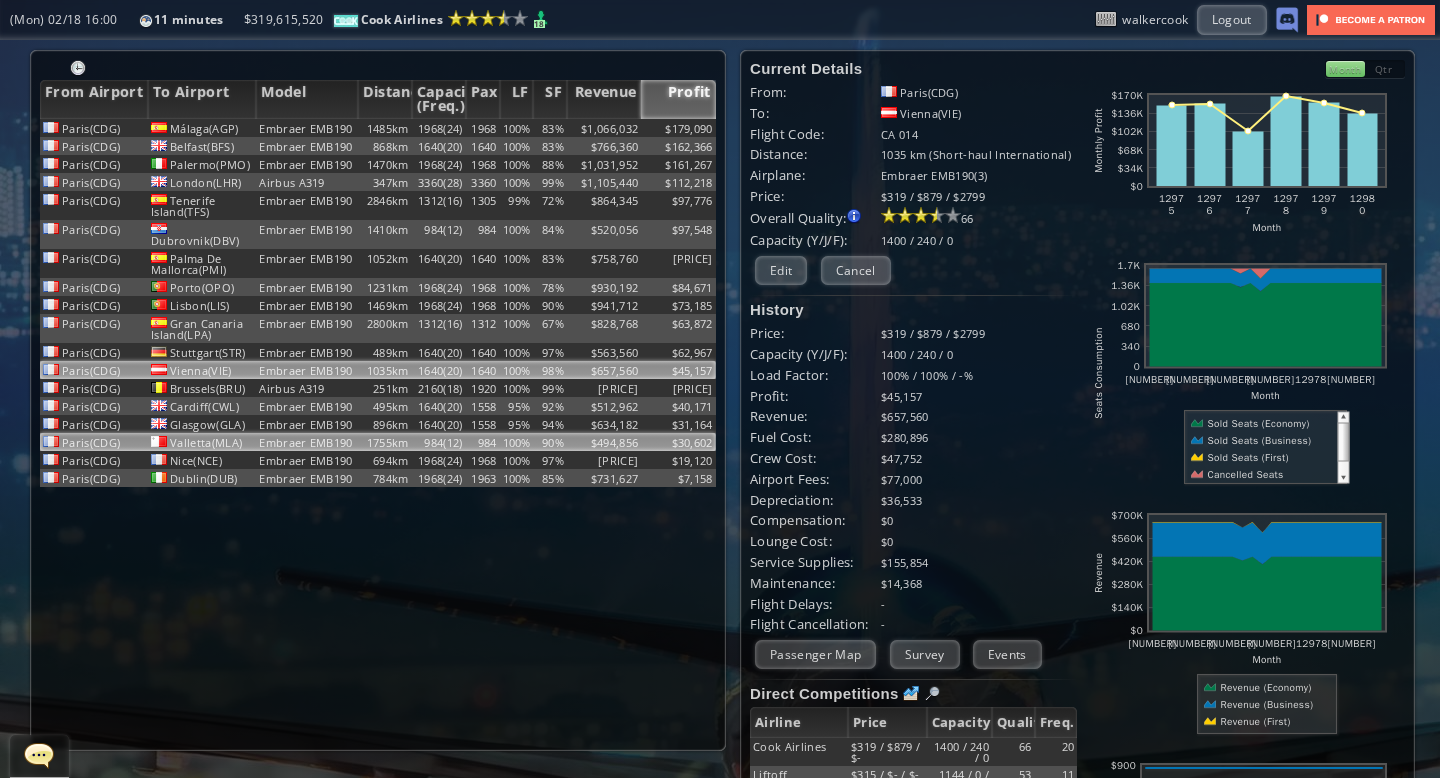 click on "90%" at bounding box center [550, 128] 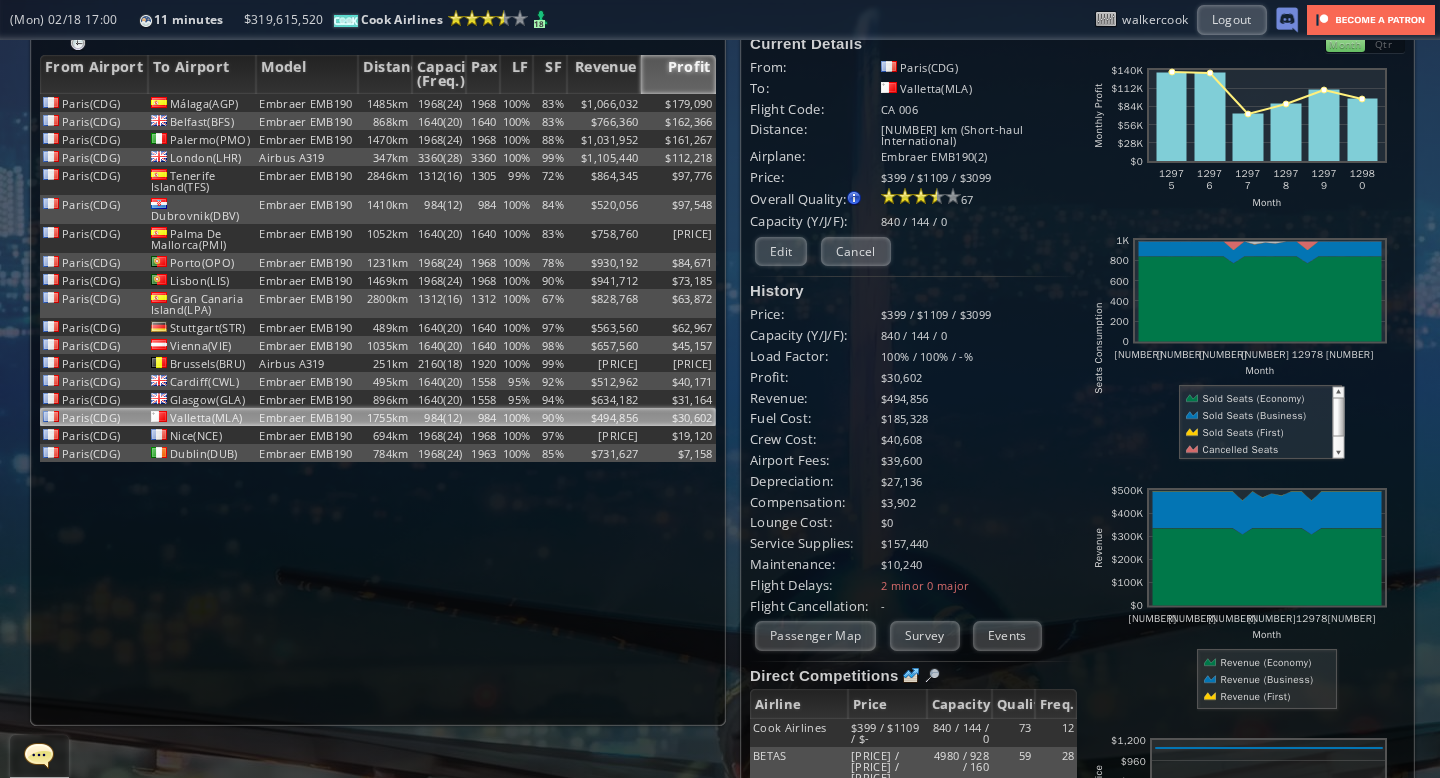 scroll, scrollTop: 0, scrollLeft: 0, axis: both 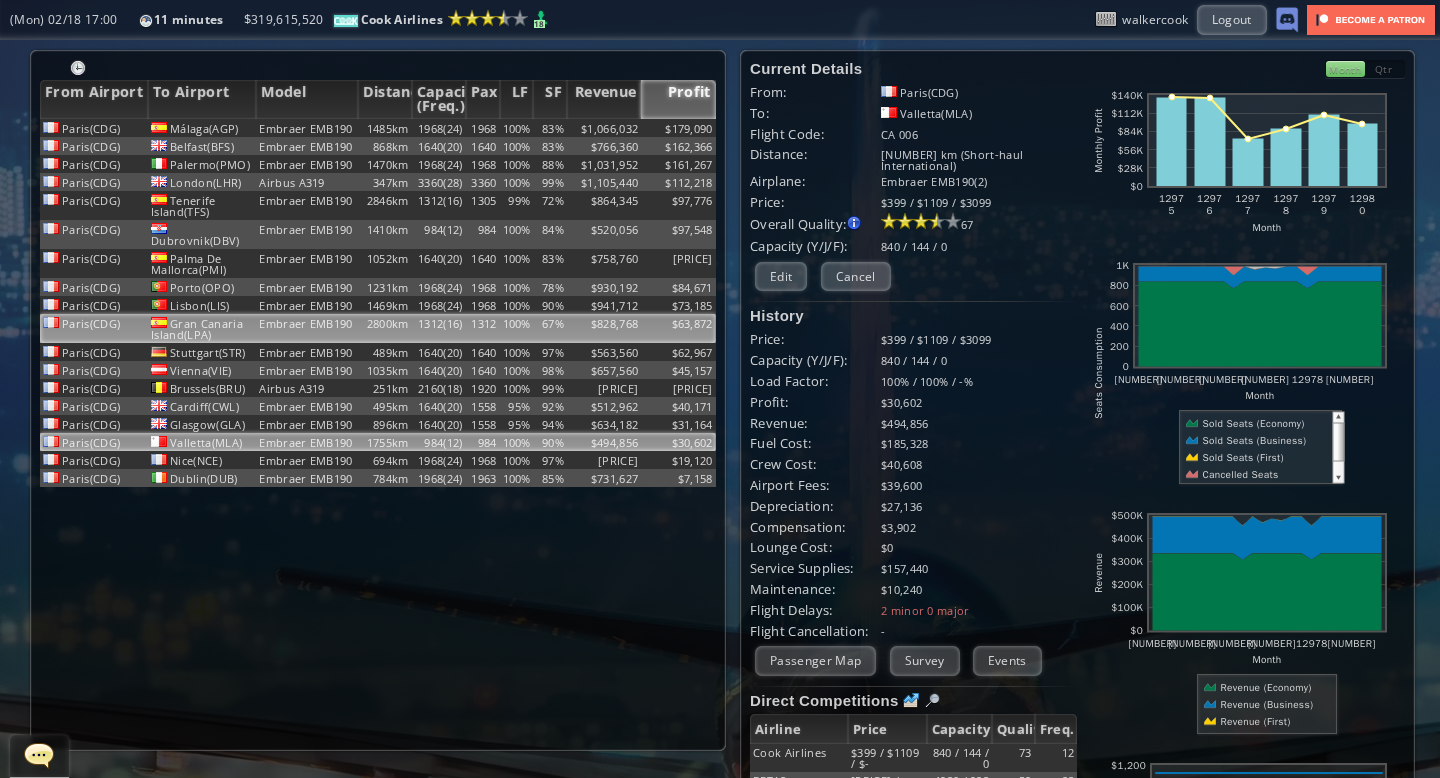 click on "1312(16)" at bounding box center [439, 128] 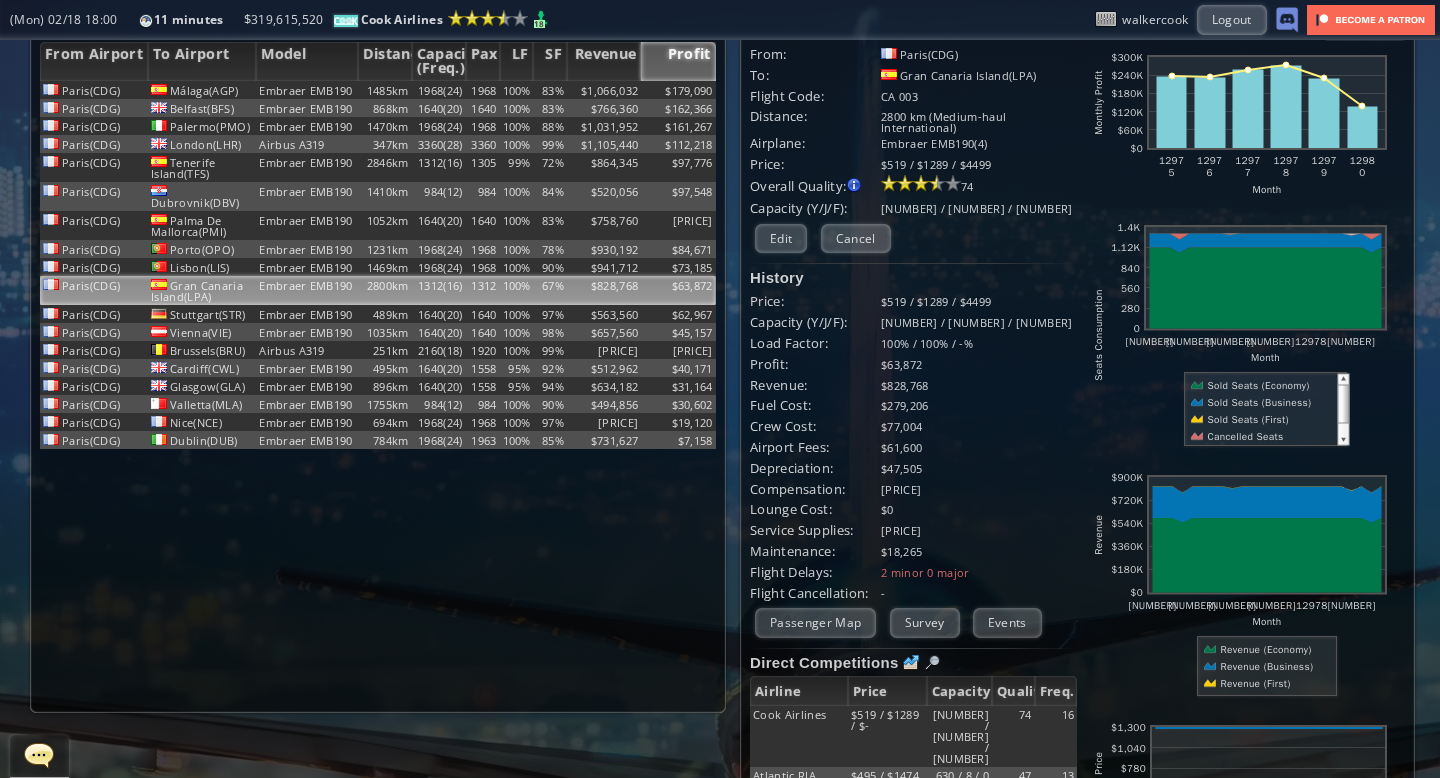scroll, scrollTop: 0, scrollLeft: 0, axis: both 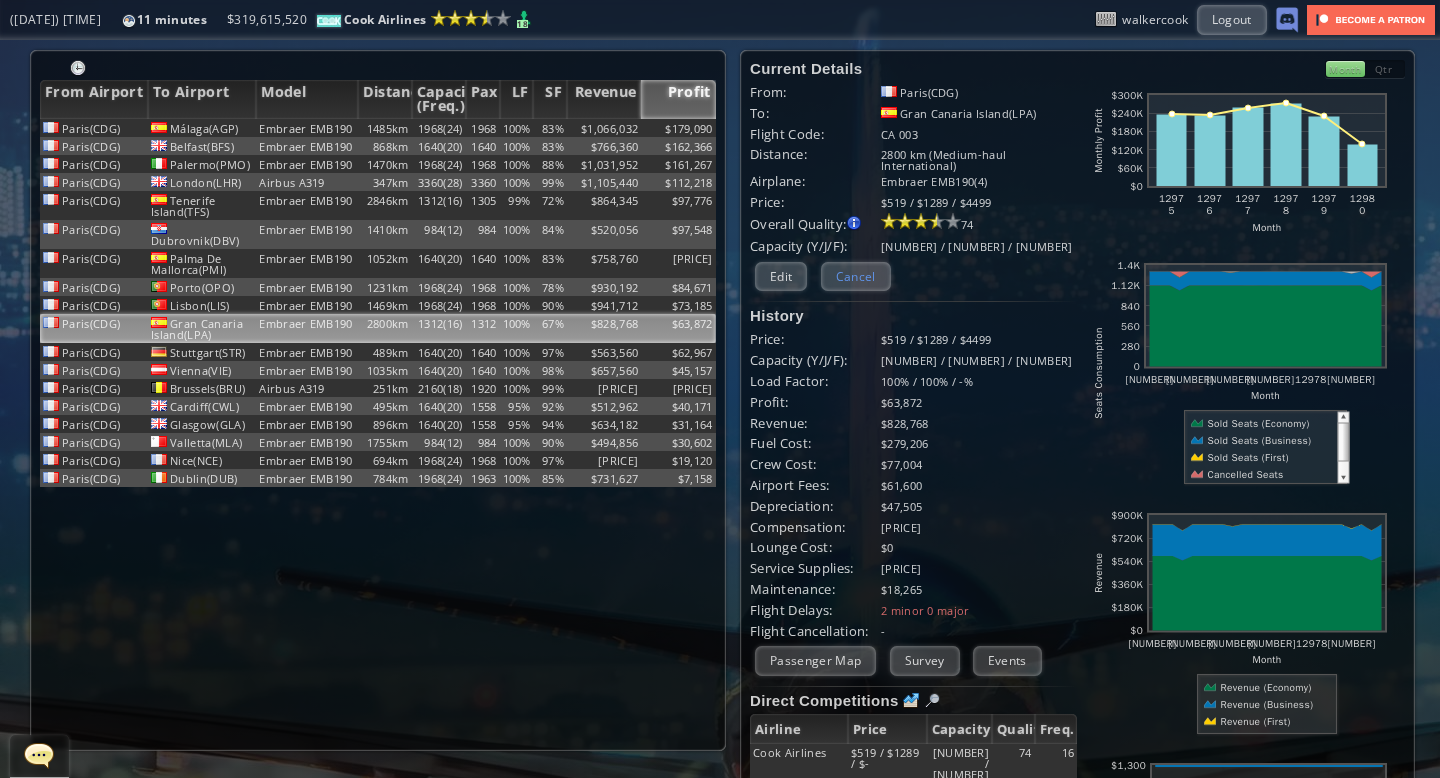 click on "Cancel" at bounding box center (856, 276) 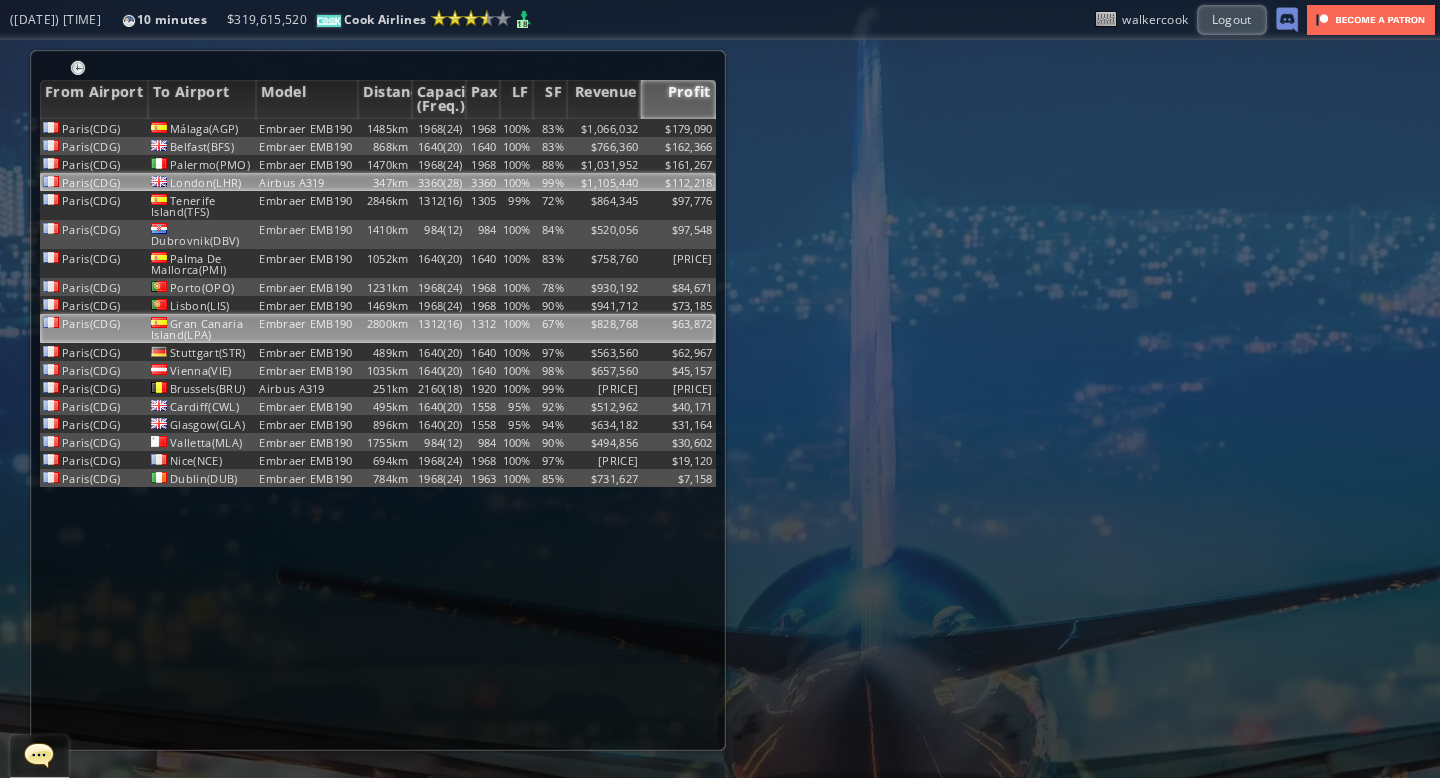 click on "$1,105,440" at bounding box center (604, 128) 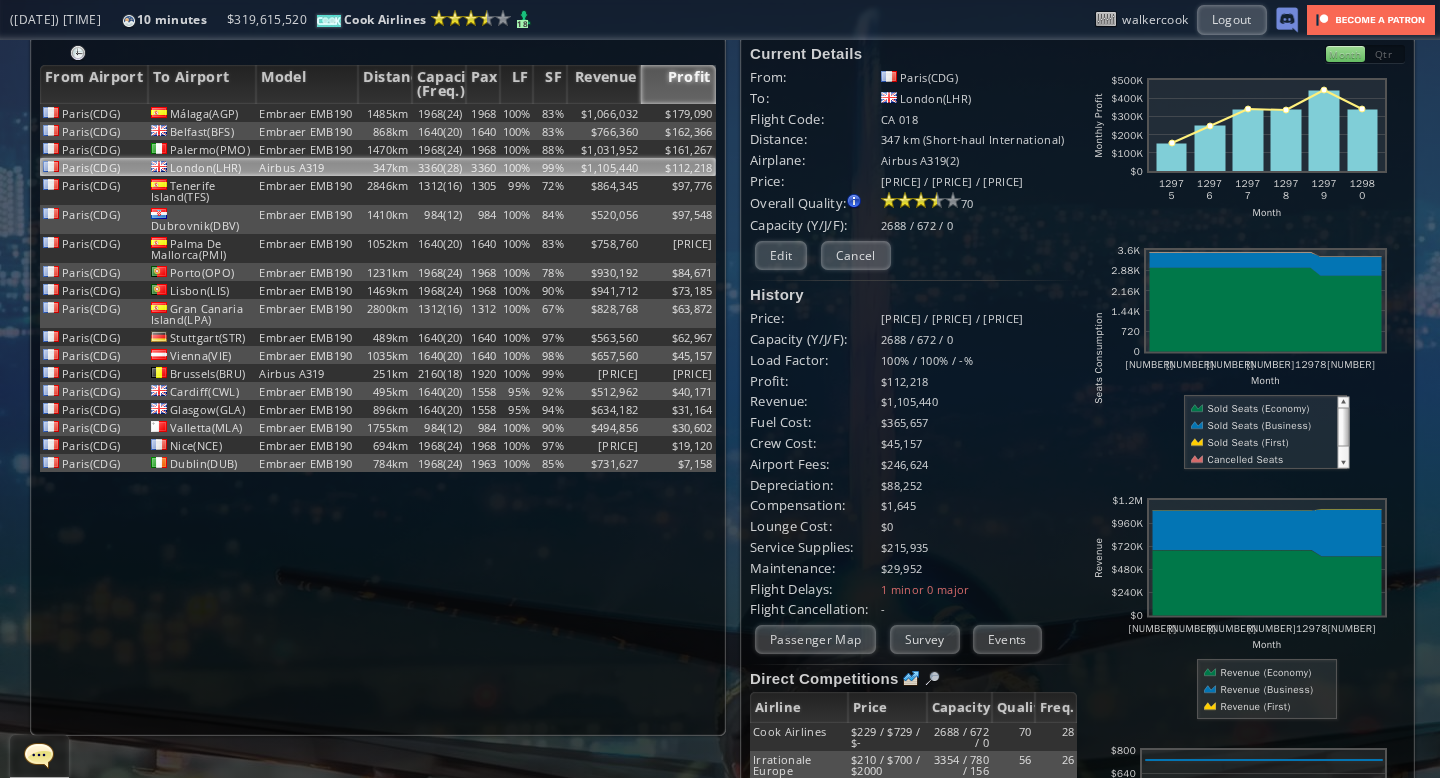 scroll, scrollTop: 0, scrollLeft: 0, axis: both 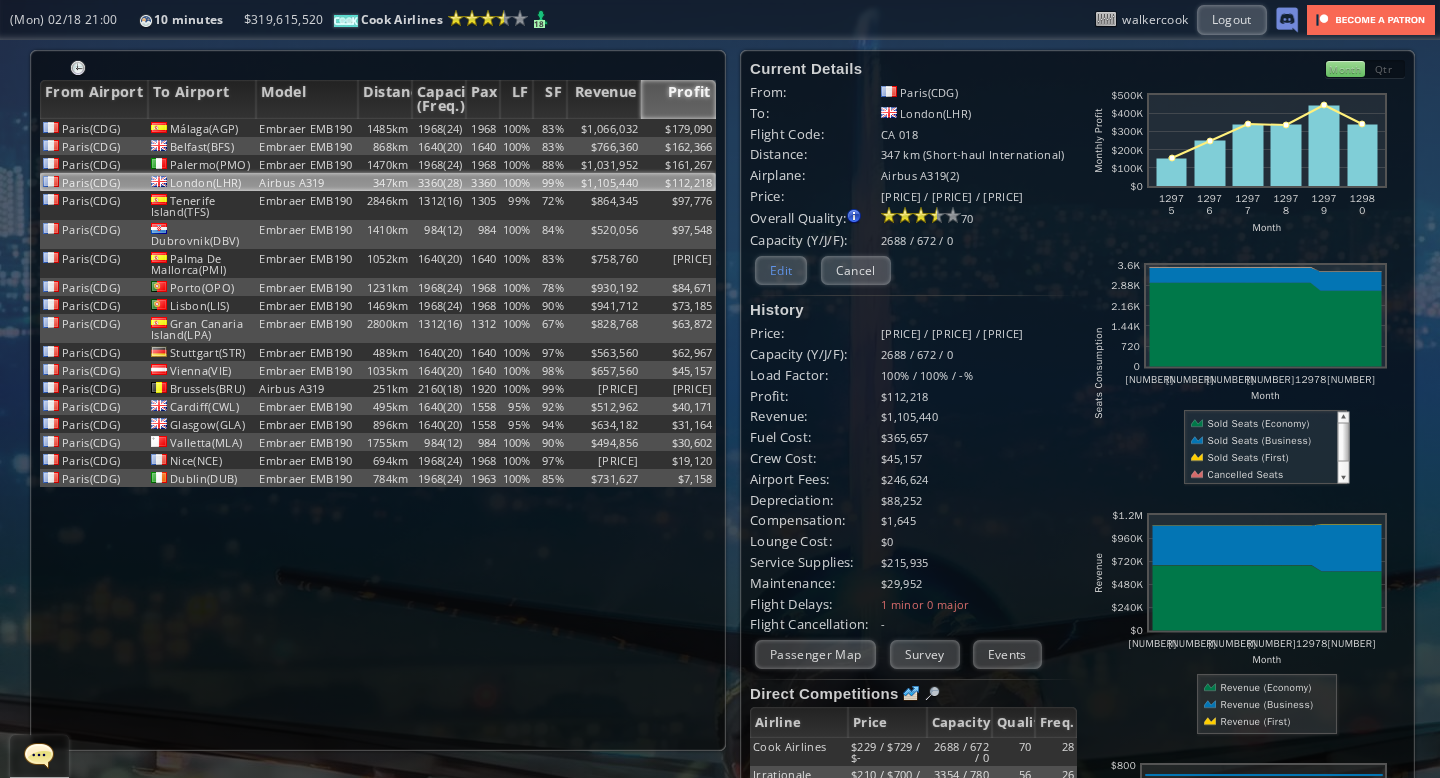 click on "Edit" at bounding box center [781, 270] 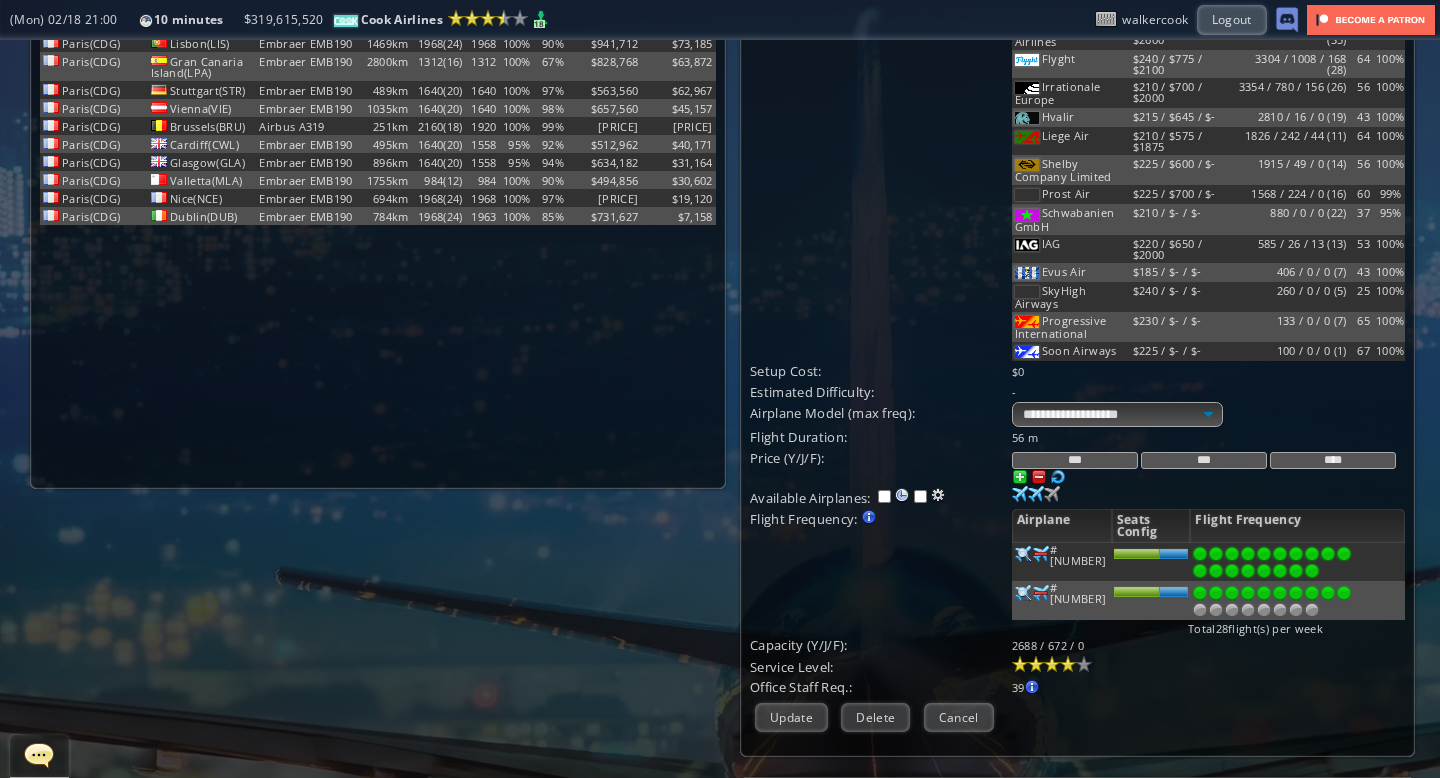 scroll, scrollTop: 267, scrollLeft: 0, axis: vertical 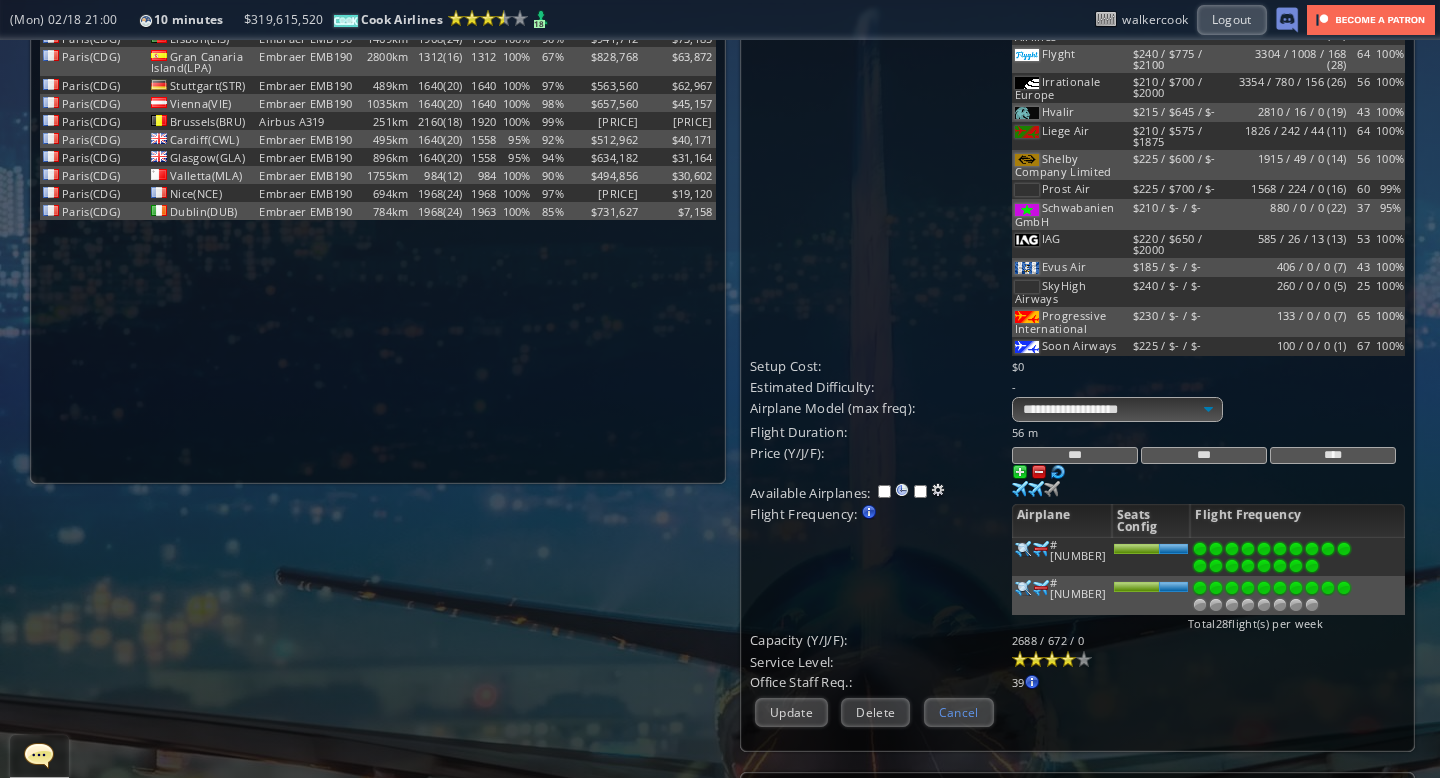click on "Cancel" at bounding box center (959, 712) 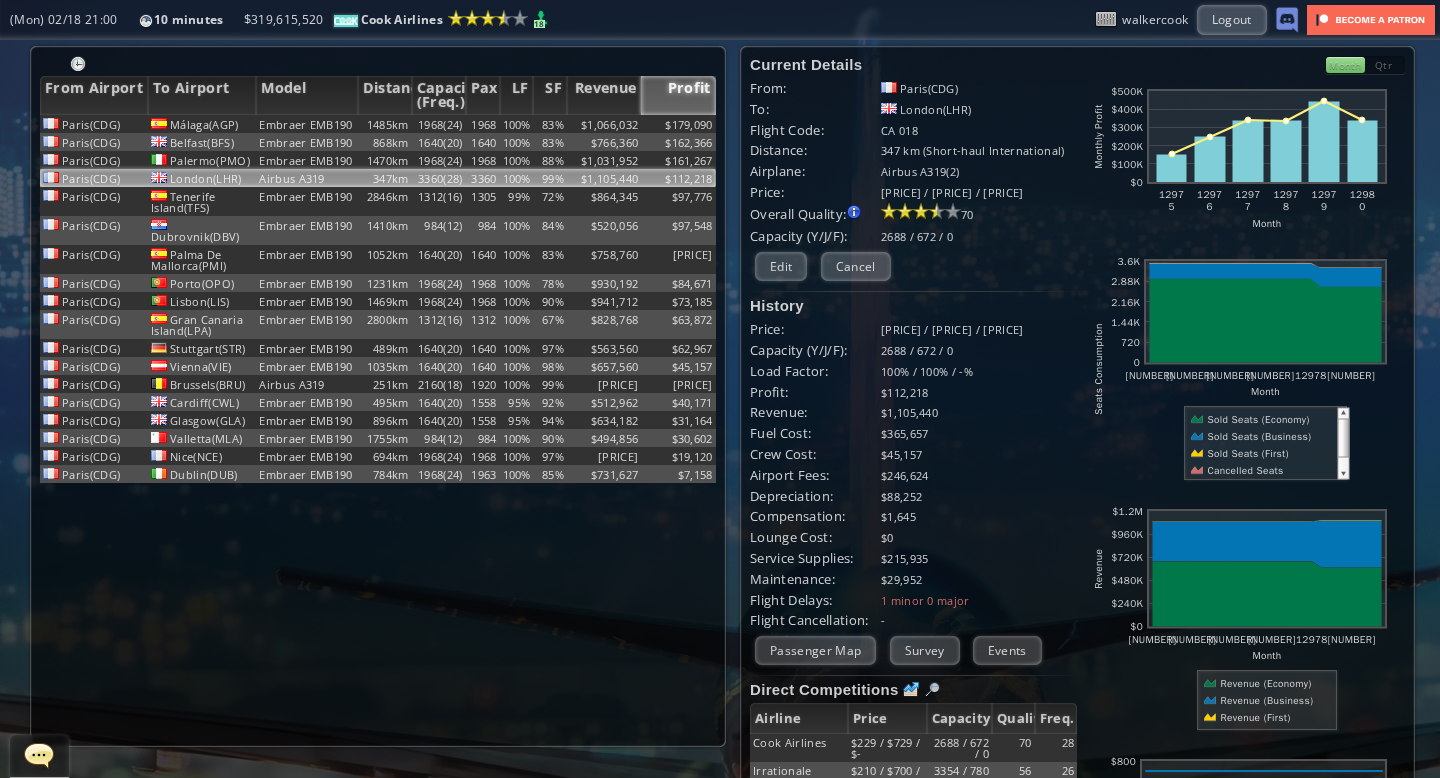 scroll, scrollTop: 0, scrollLeft: 0, axis: both 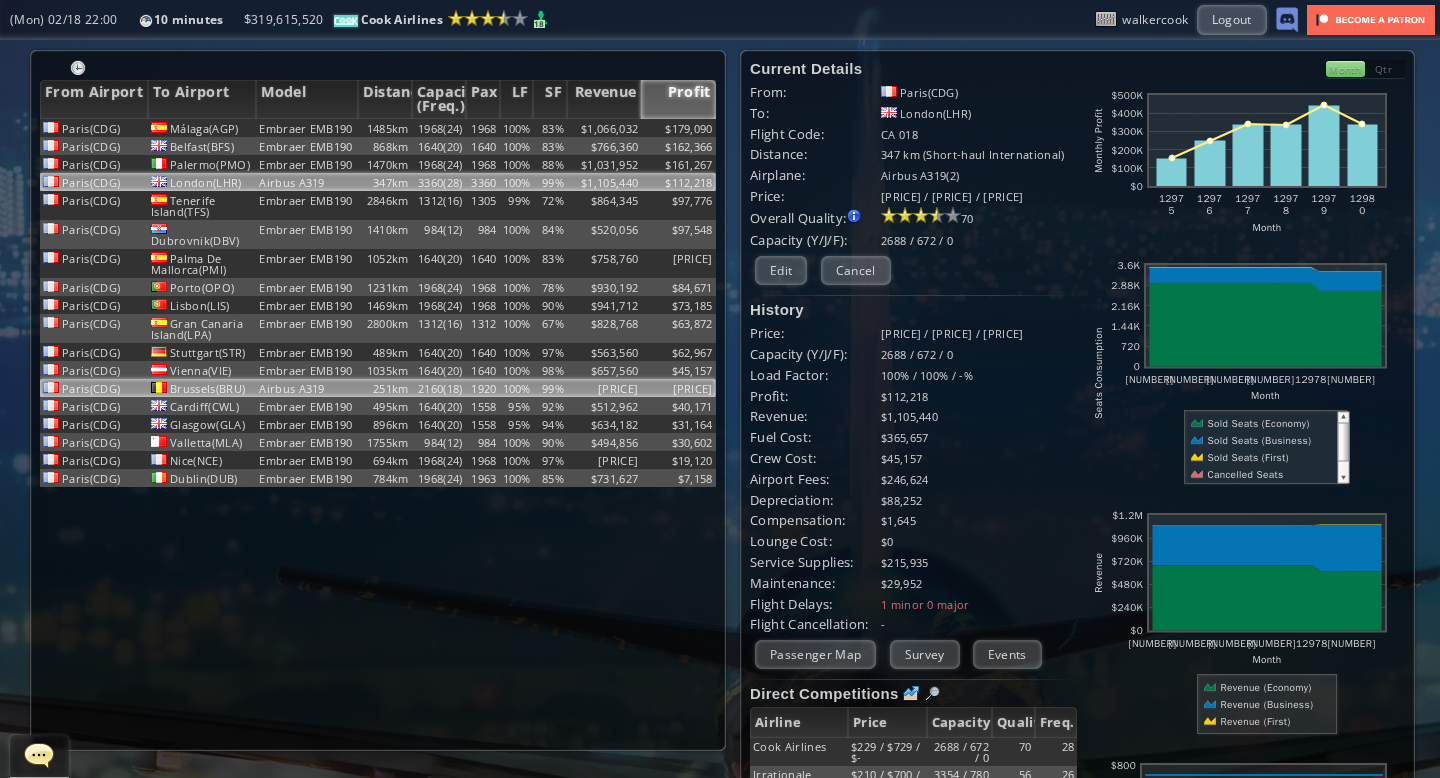 click on "99%" at bounding box center (550, 128) 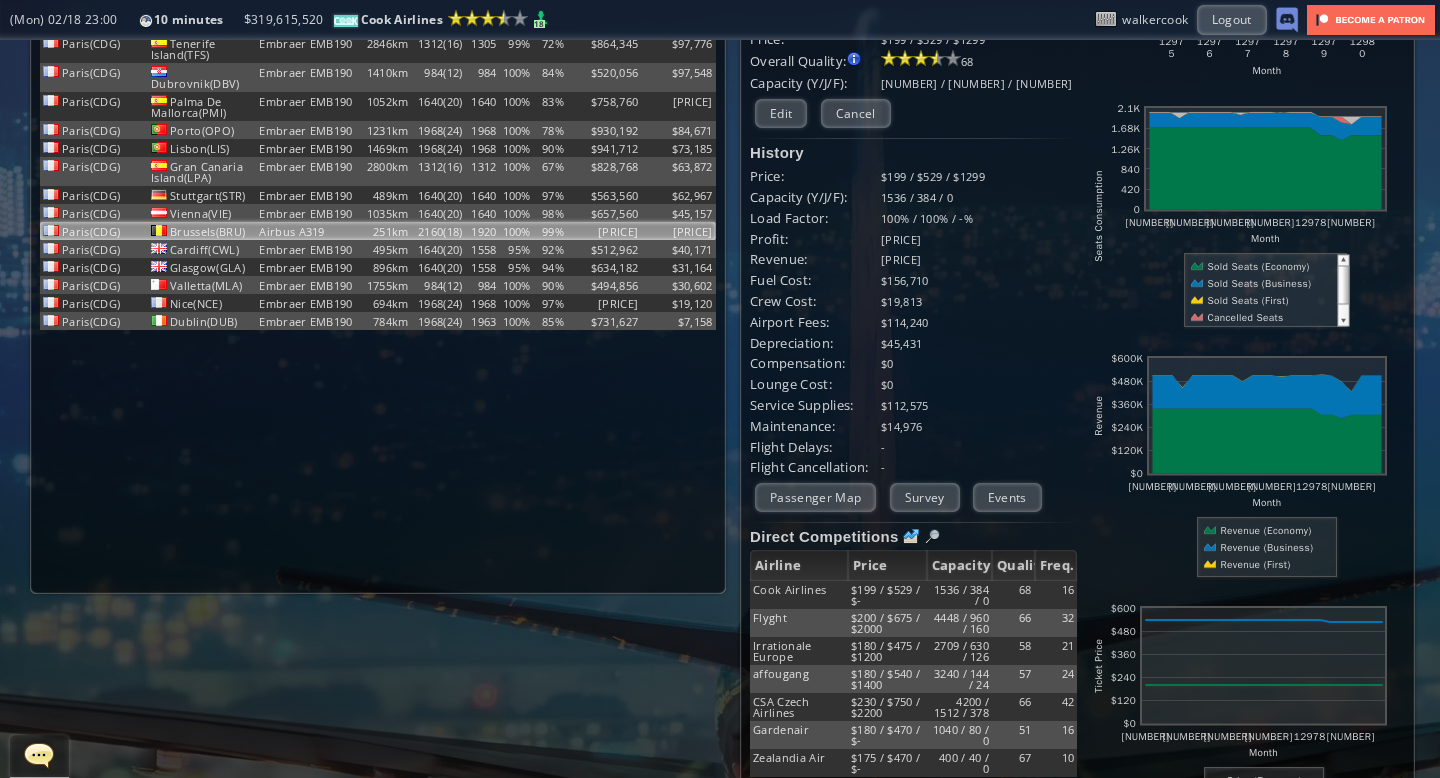 scroll, scrollTop: 0, scrollLeft: 0, axis: both 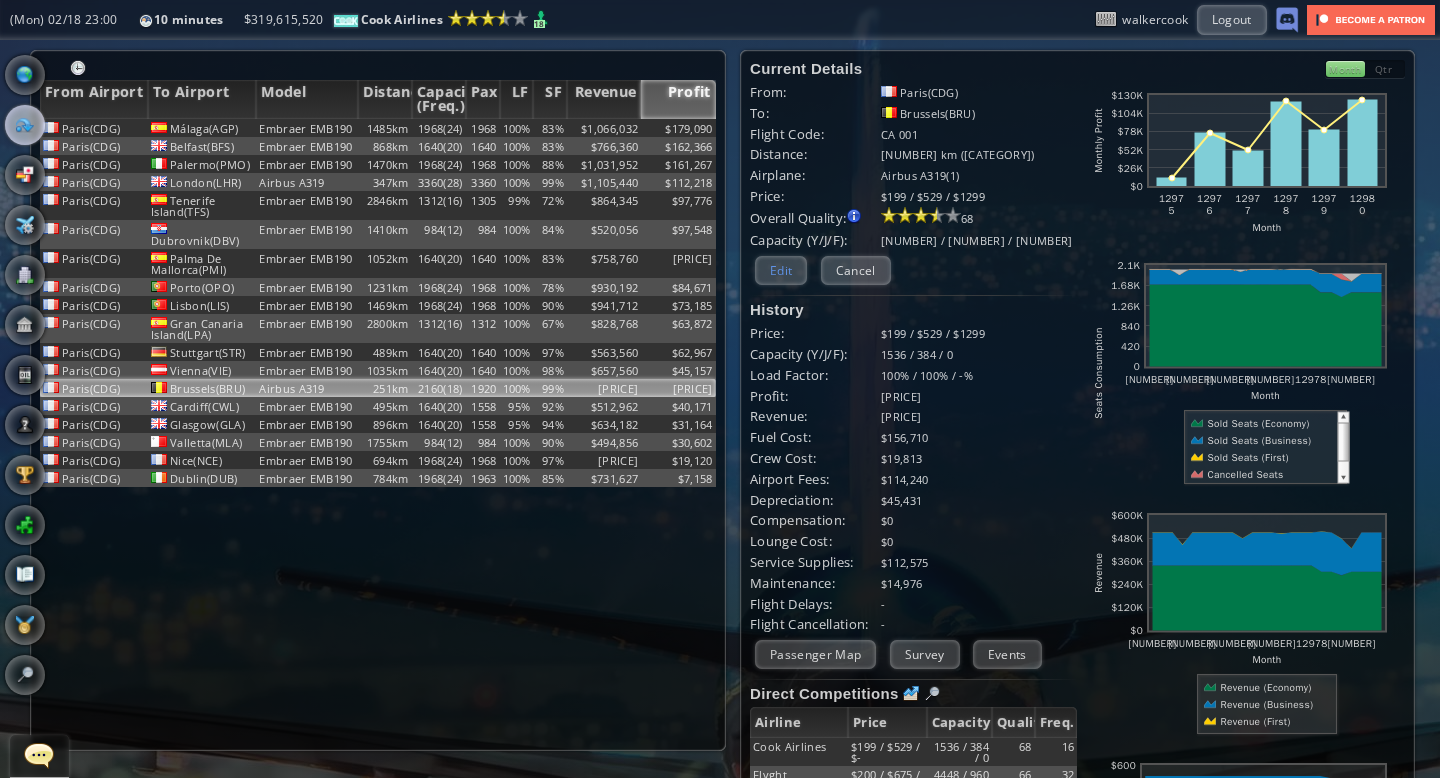 click on "Edit" at bounding box center [781, 270] 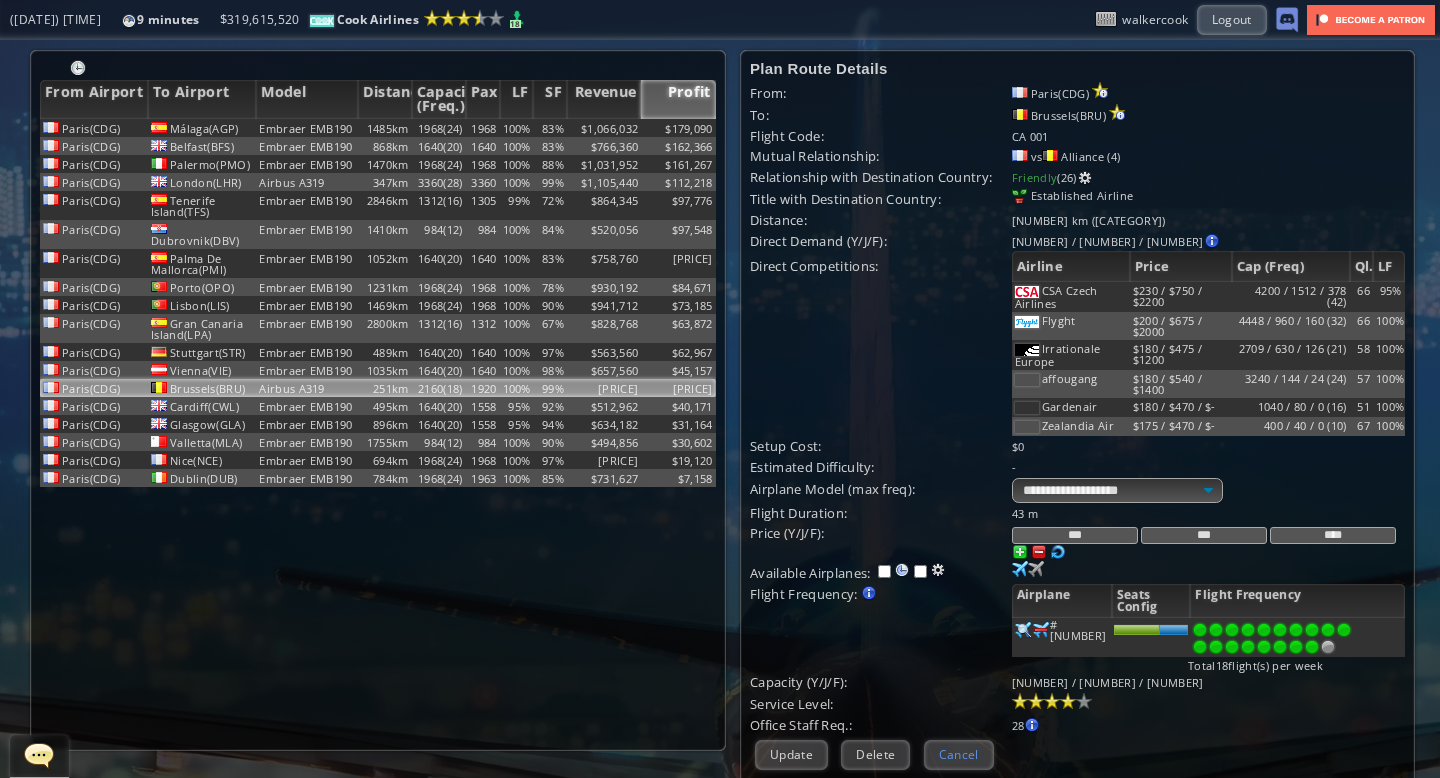 click on "Cancel" at bounding box center [959, 754] 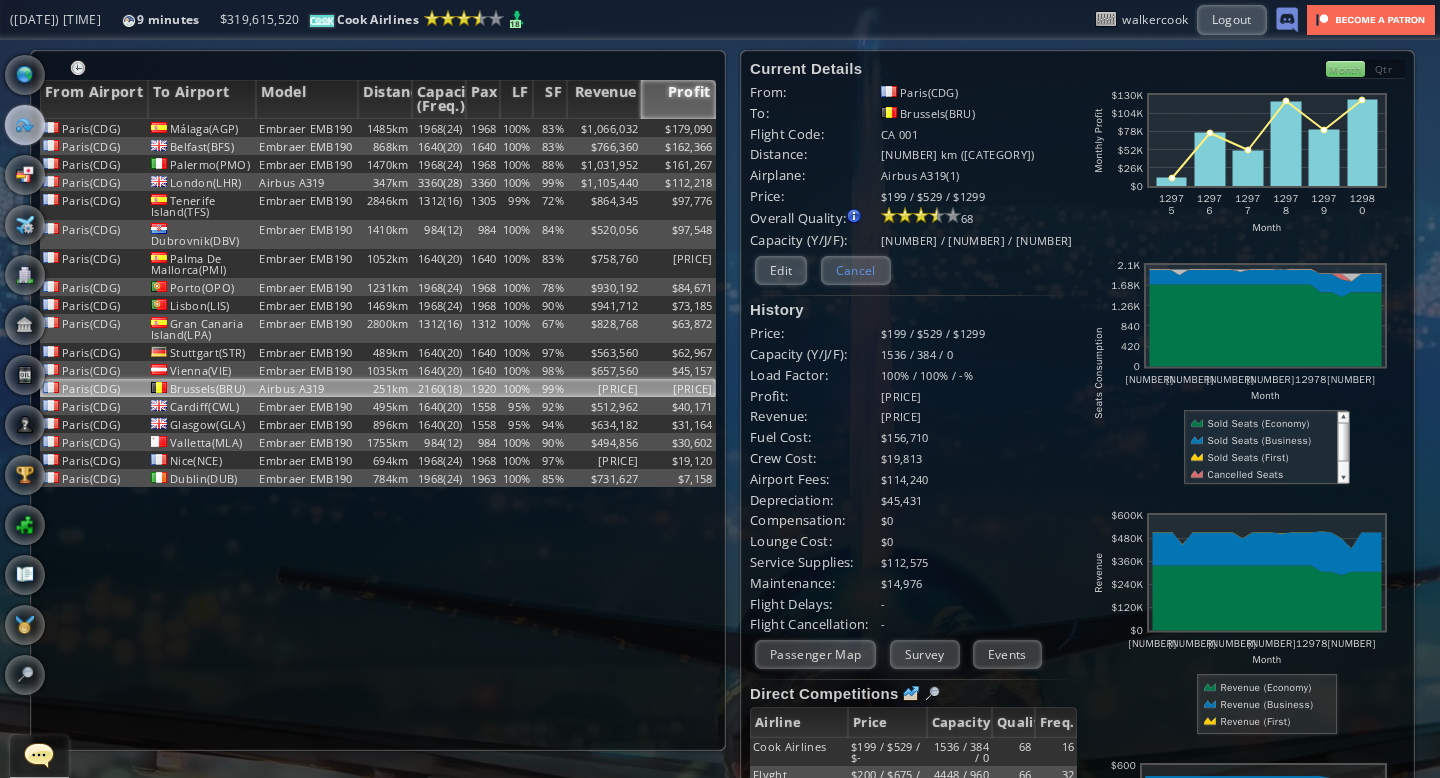 click on "Cancel" at bounding box center [856, 270] 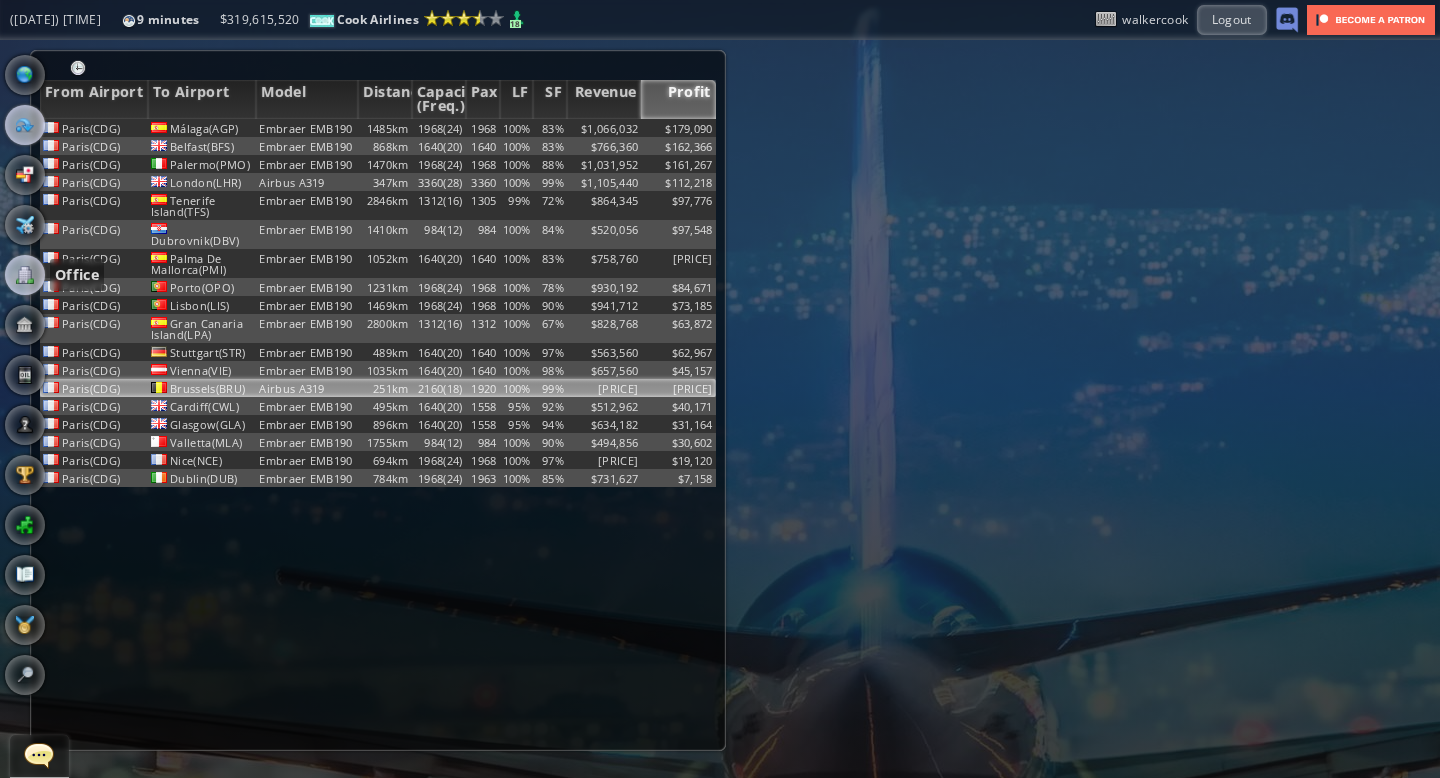 click at bounding box center [25, 275] 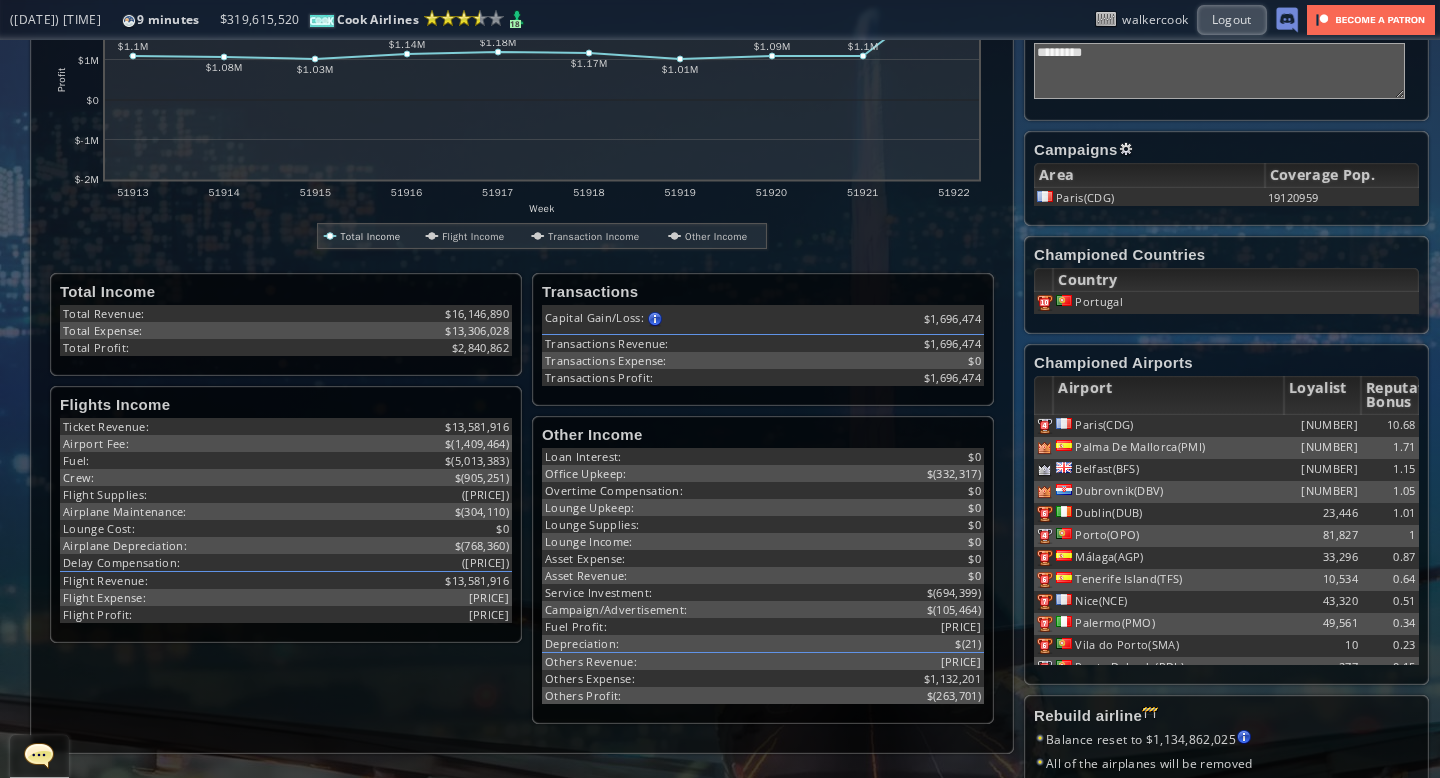 scroll, scrollTop: 386, scrollLeft: 0, axis: vertical 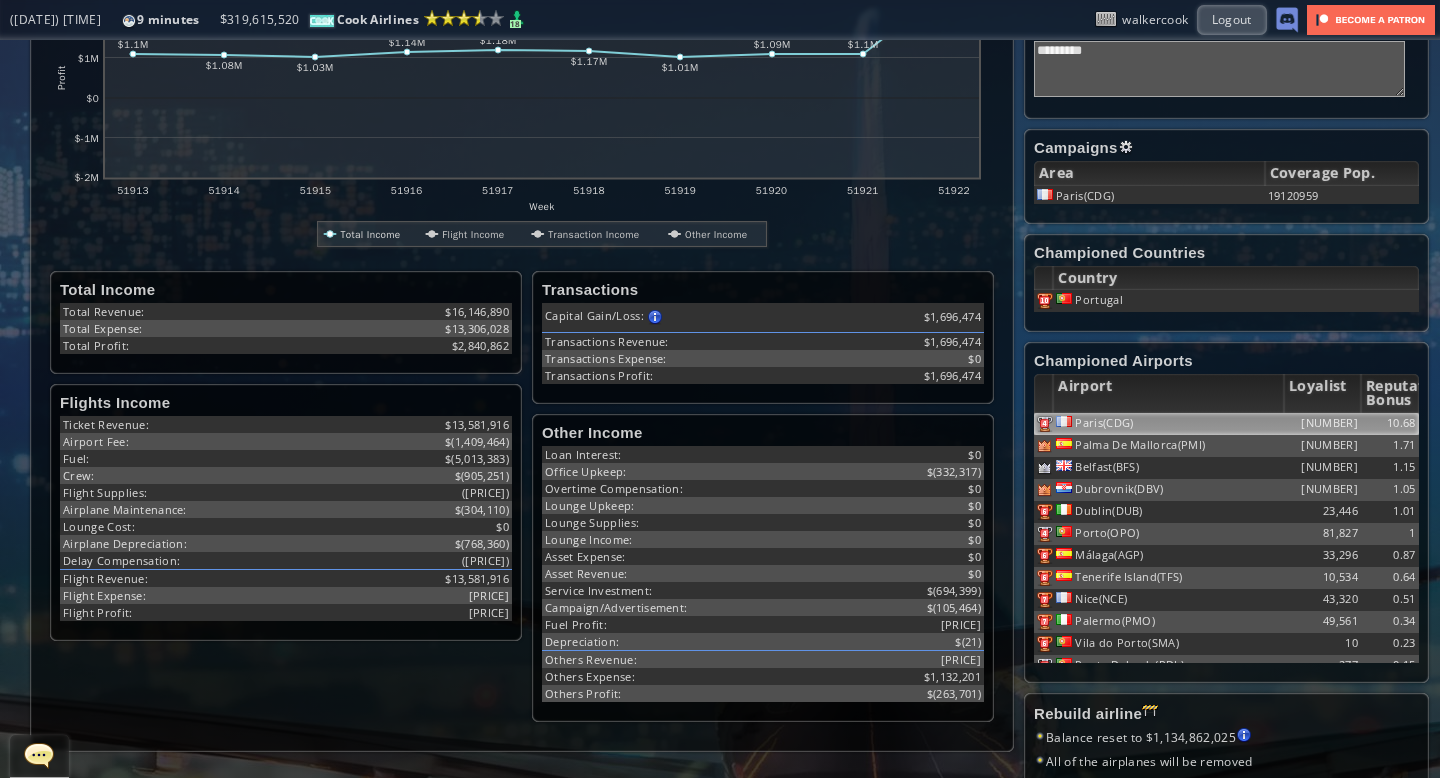 click on "Paris(CDG)" at bounding box center [1168, 424] 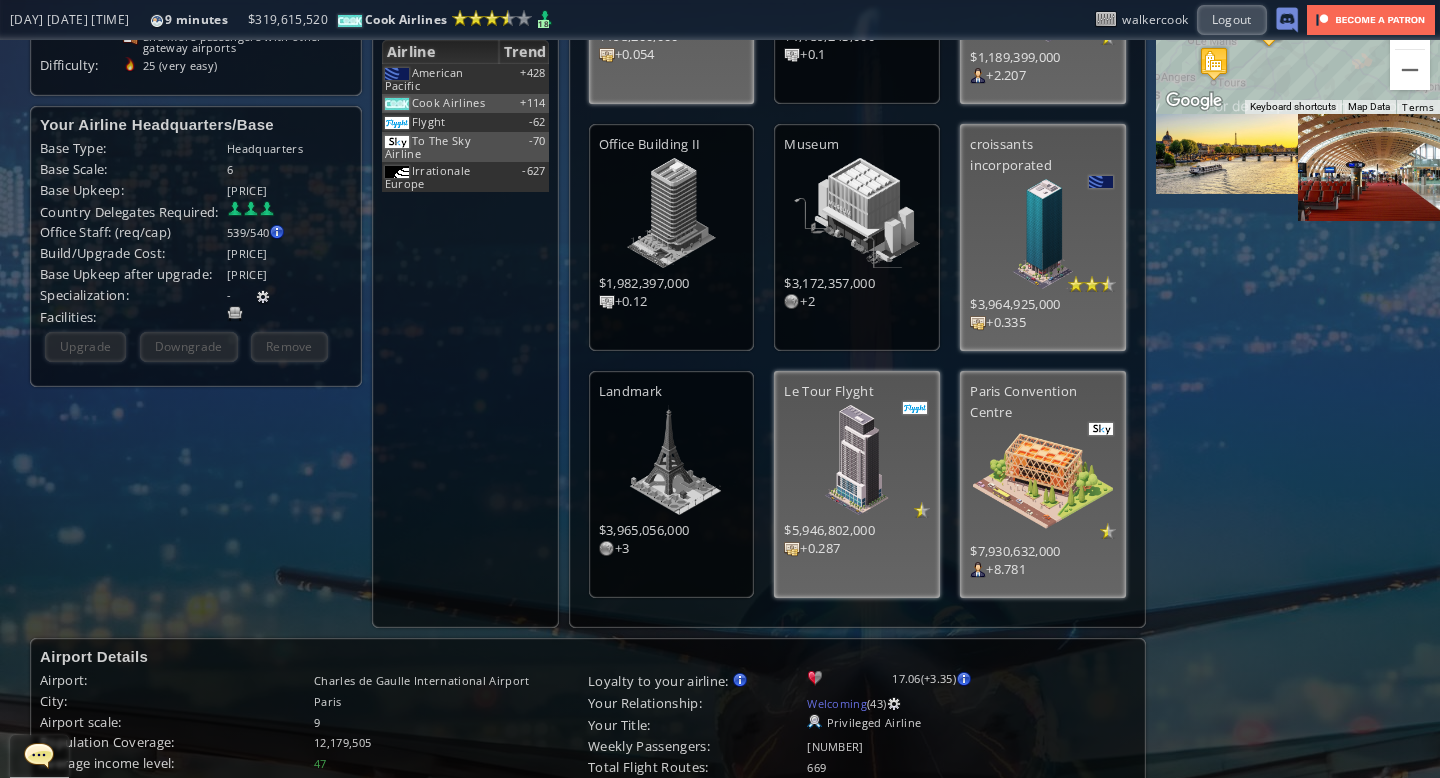 scroll, scrollTop: 0, scrollLeft: 0, axis: both 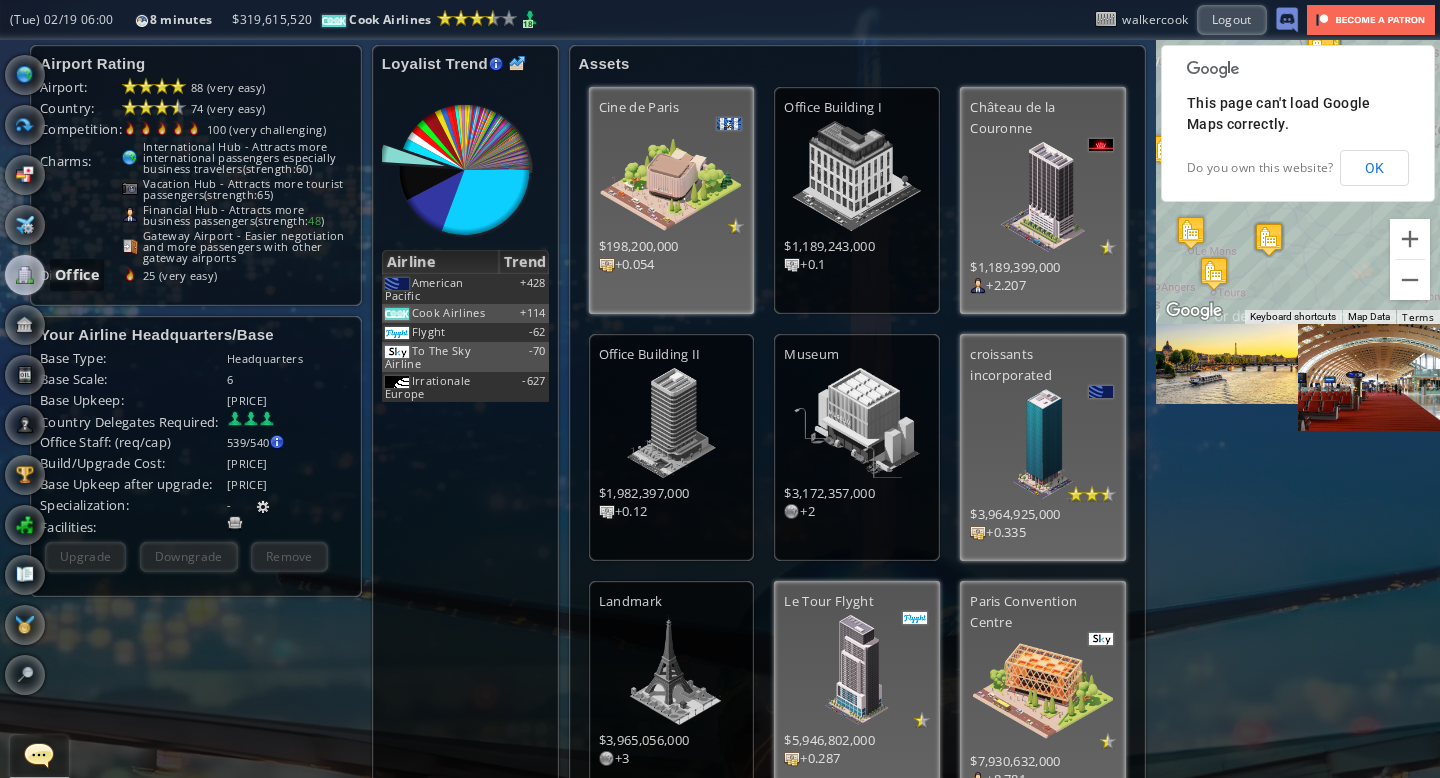 click at bounding box center (25, 275) 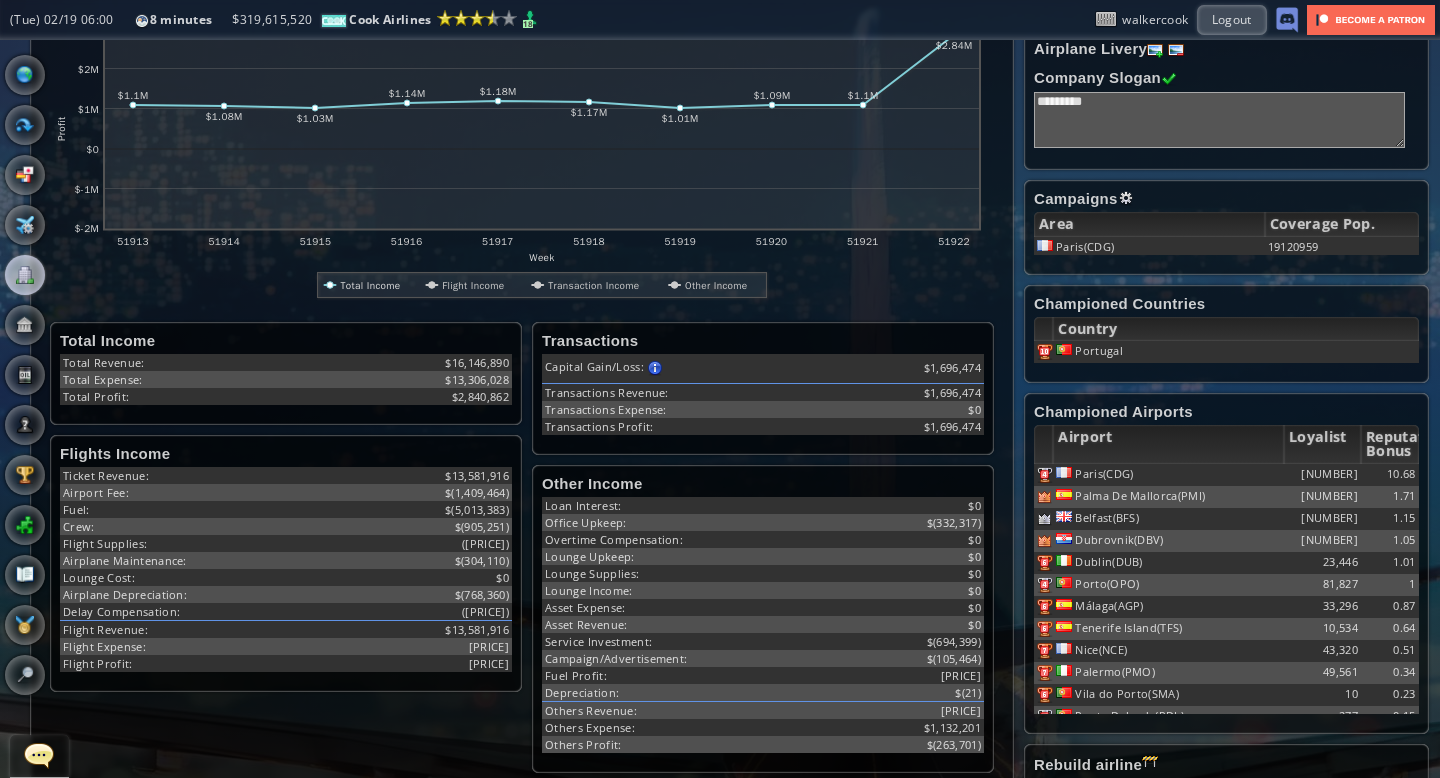 scroll, scrollTop: 372, scrollLeft: 0, axis: vertical 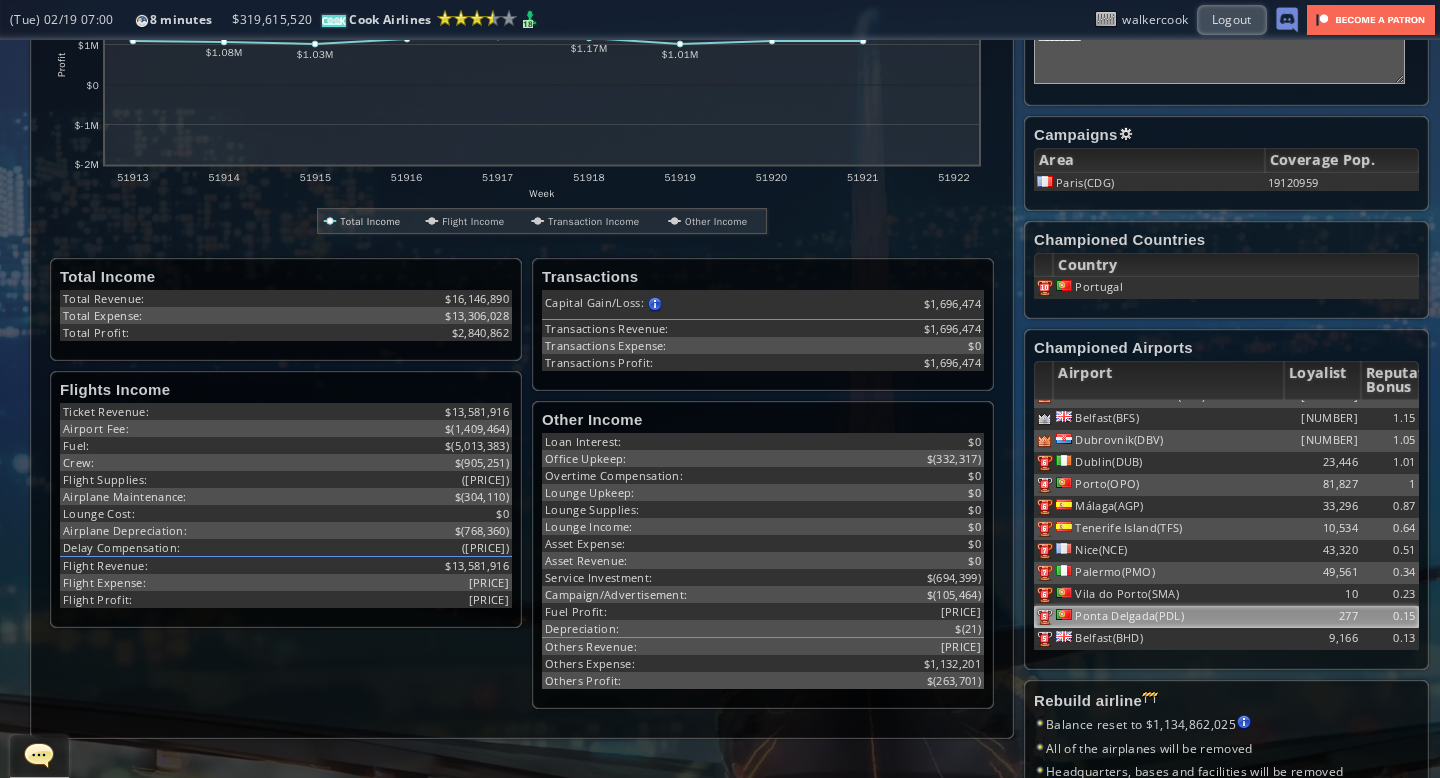 click on "Ponta Delgada(PDL)" at bounding box center (1168, 375) 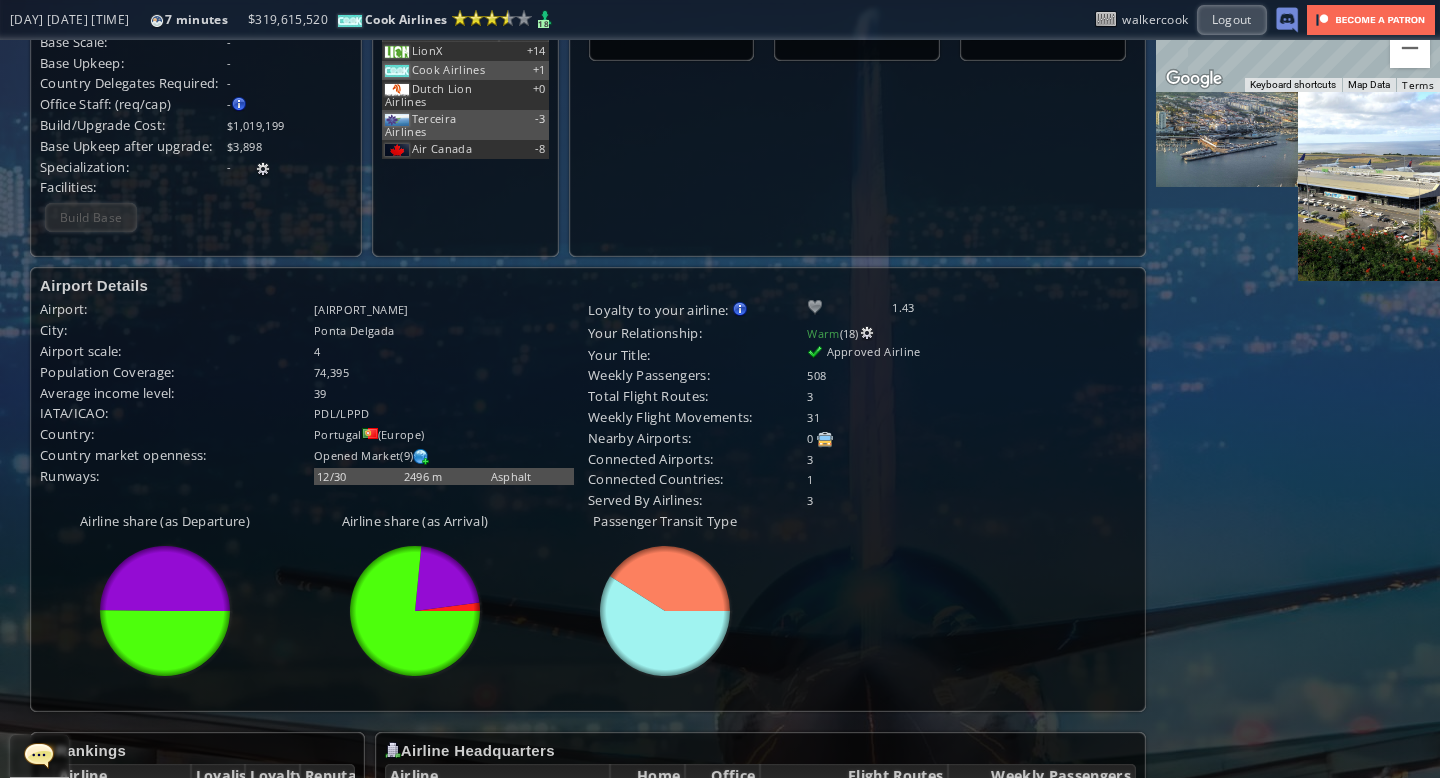 scroll, scrollTop: 0, scrollLeft: 0, axis: both 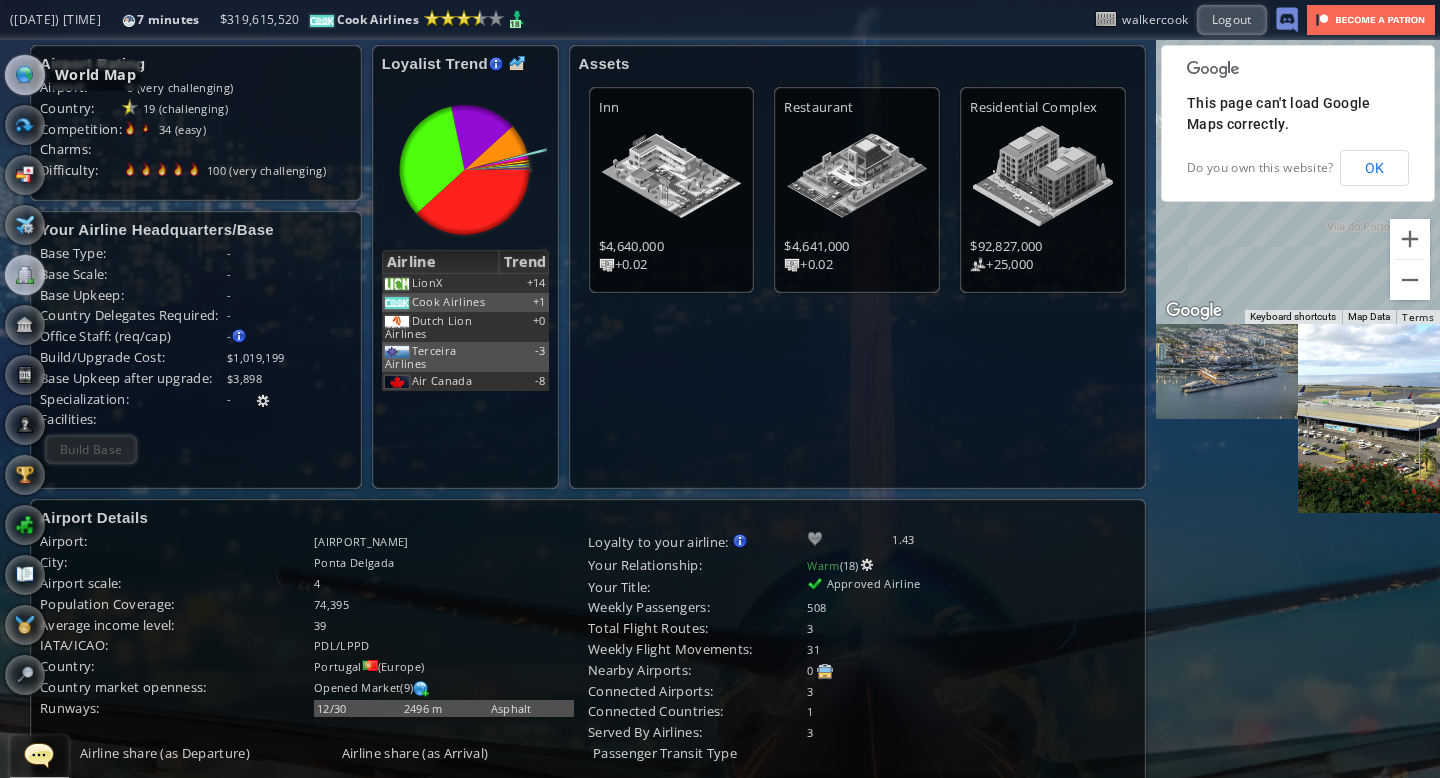 click at bounding box center [25, 75] 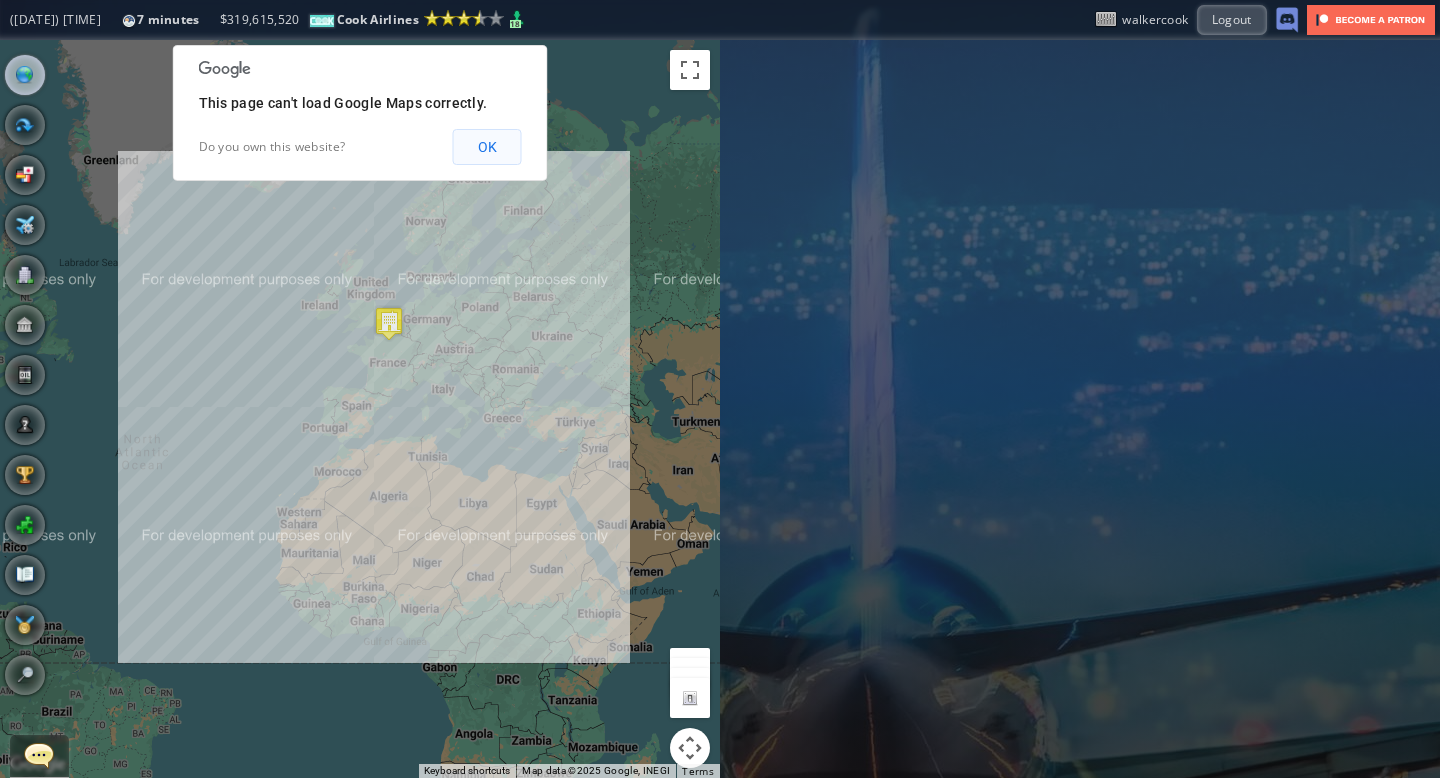 click on "OK" at bounding box center (487, 147) 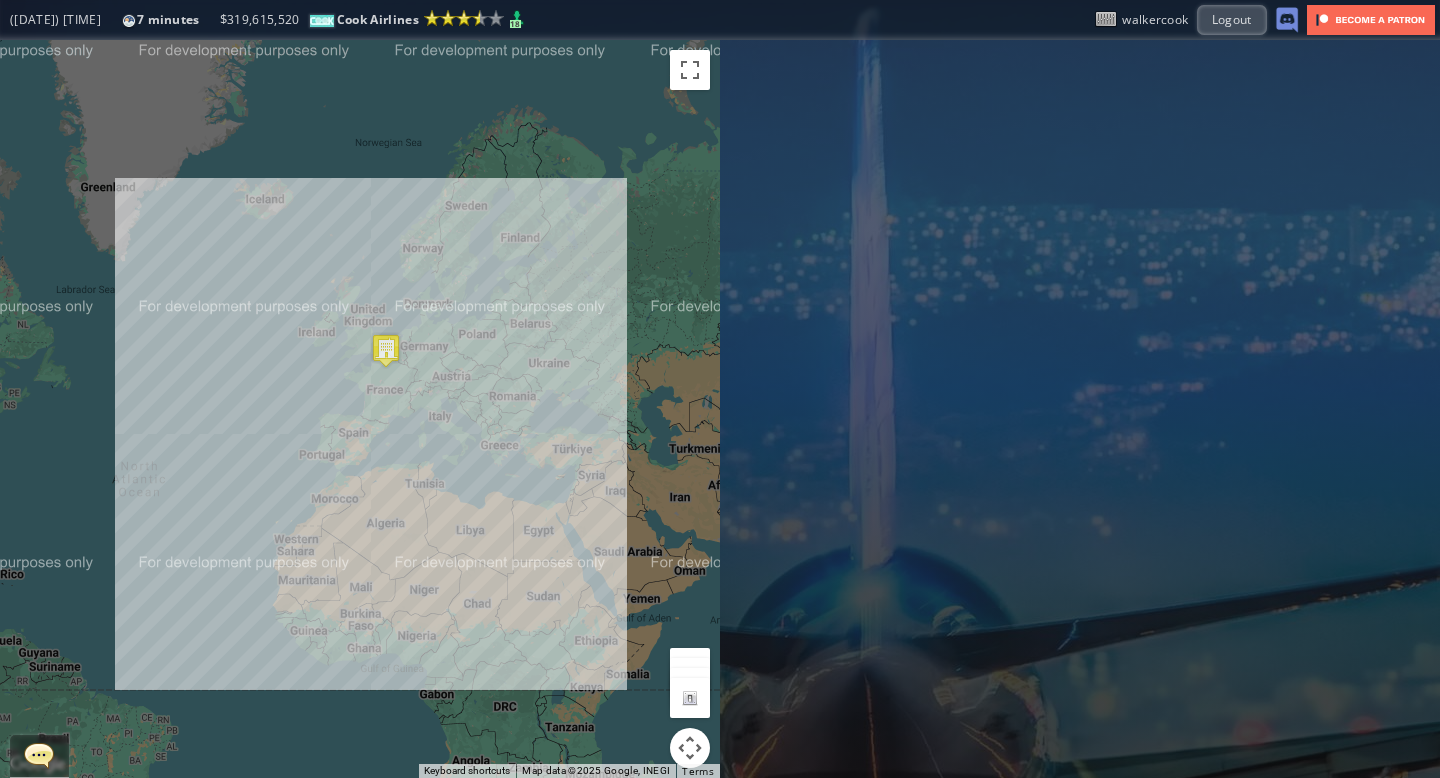 drag, startPoint x: 254, startPoint y: 240, endPoint x: 251, endPoint y: 259, distance: 19.235384 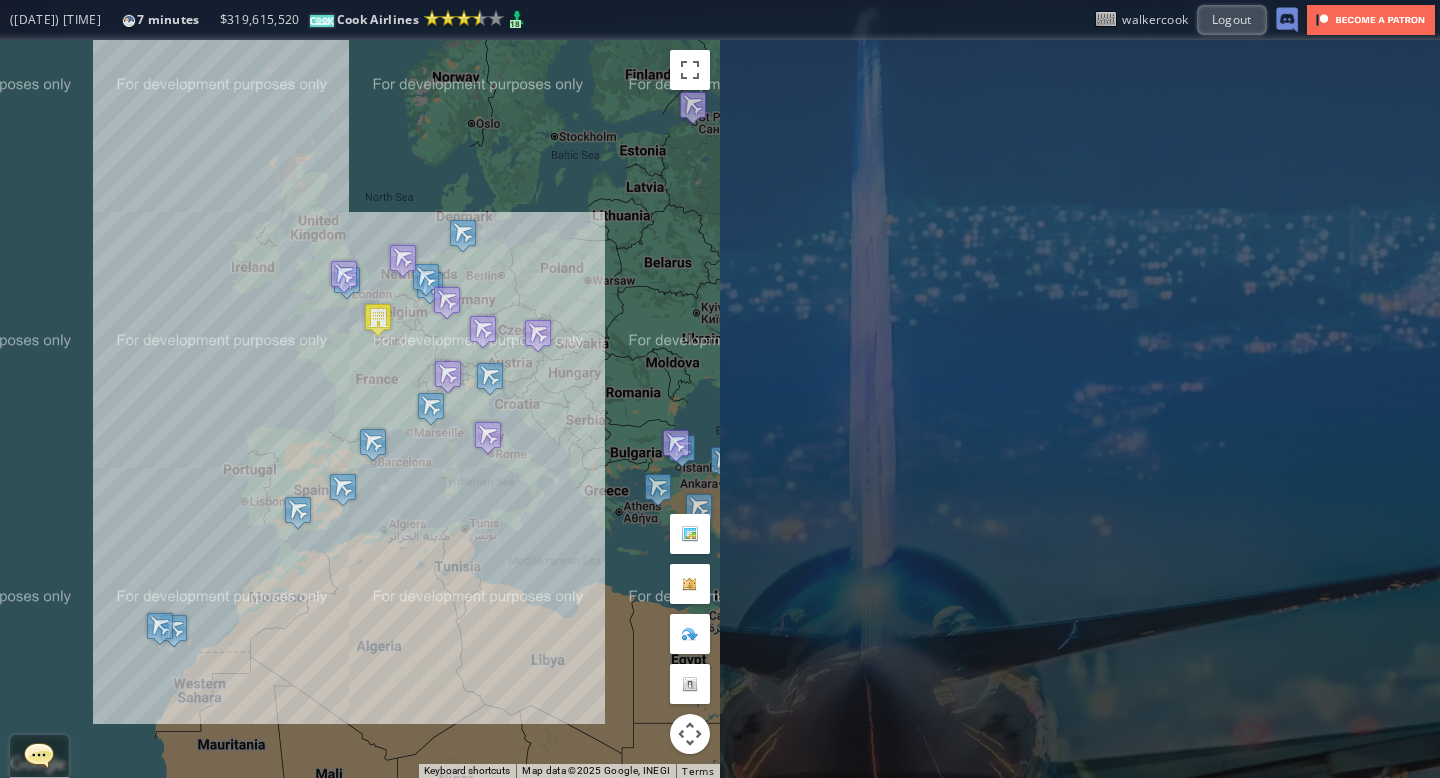 drag, startPoint x: 284, startPoint y: 367, endPoint x: 137, endPoint y: 242, distance: 192.96114 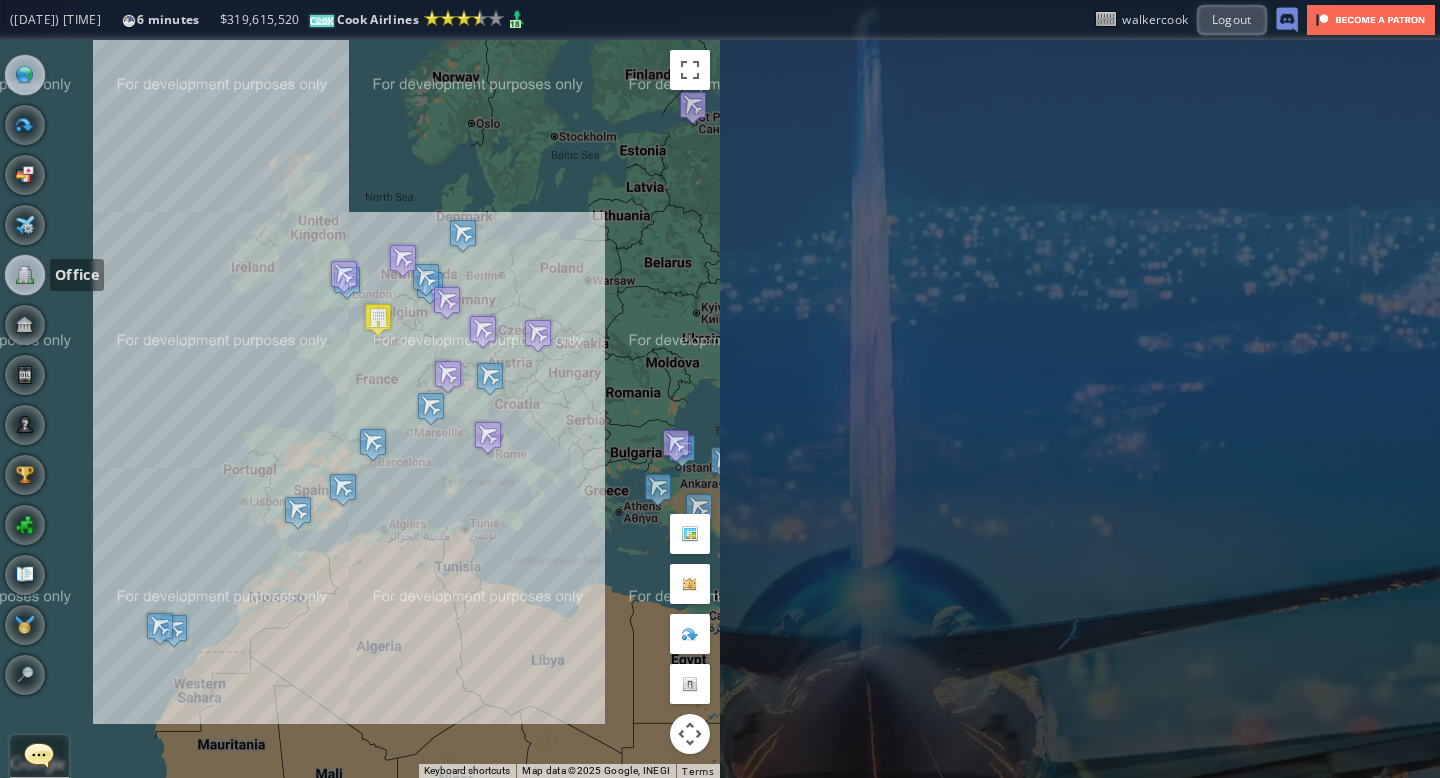 click at bounding box center (25, 275) 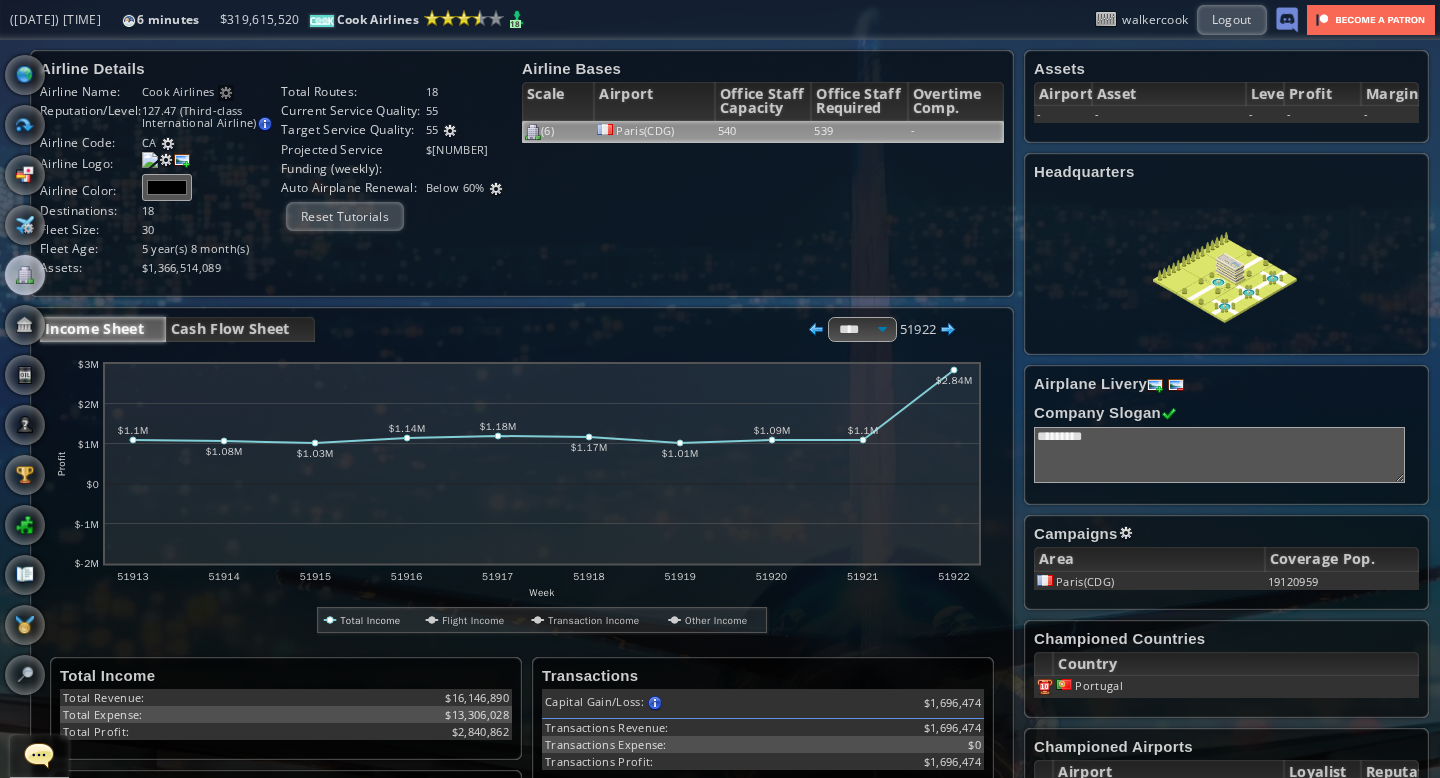 click on "540" at bounding box center (763, 132) 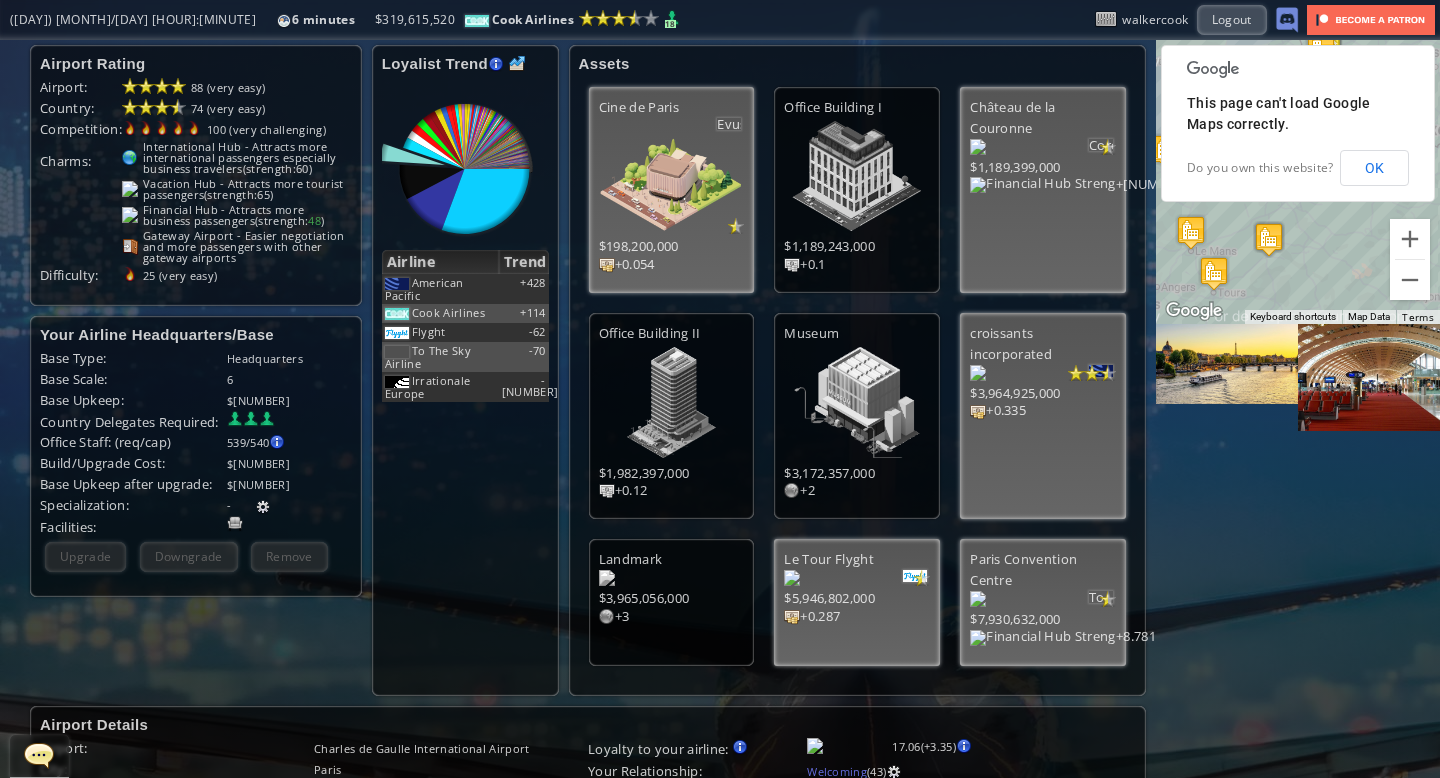 scroll, scrollTop: 0, scrollLeft: 0, axis: both 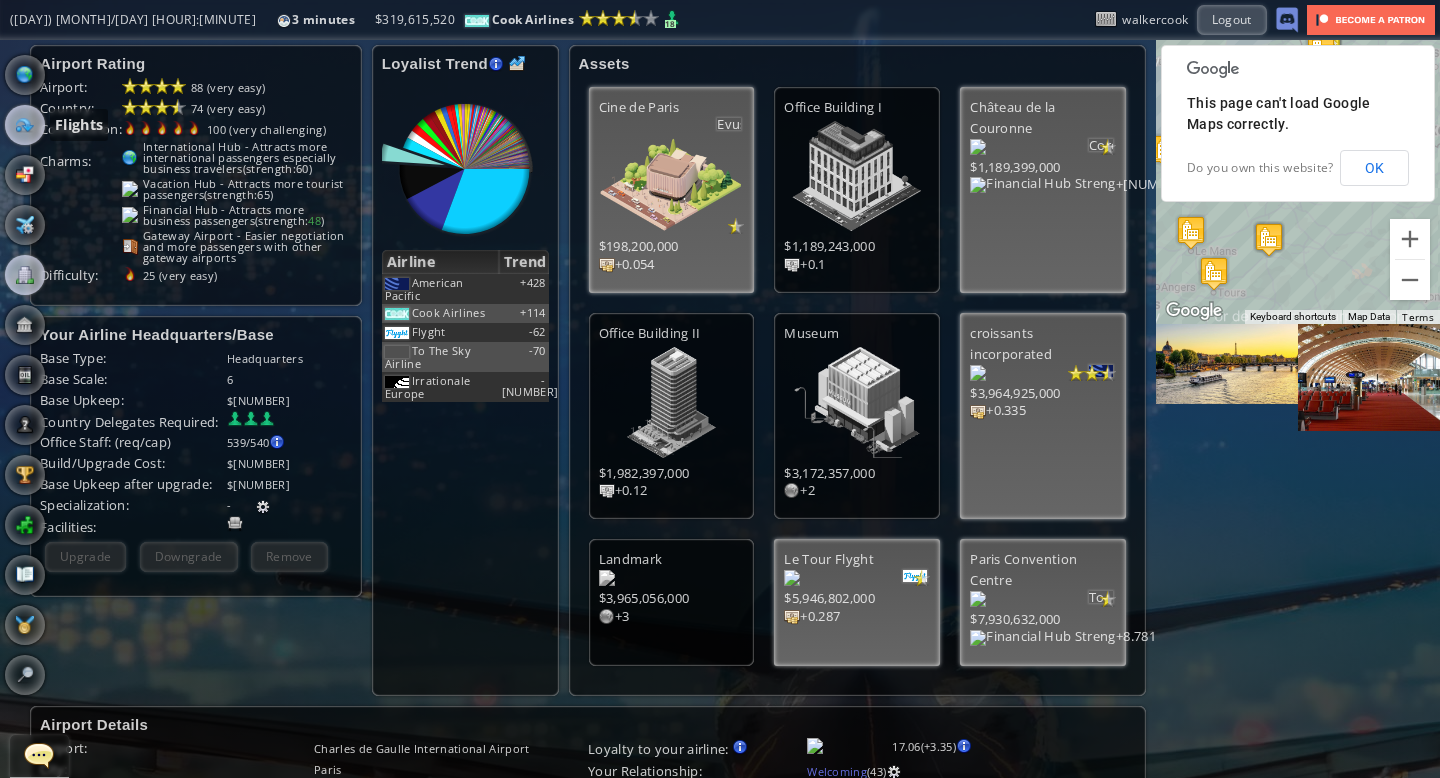 click at bounding box center [25, 125] 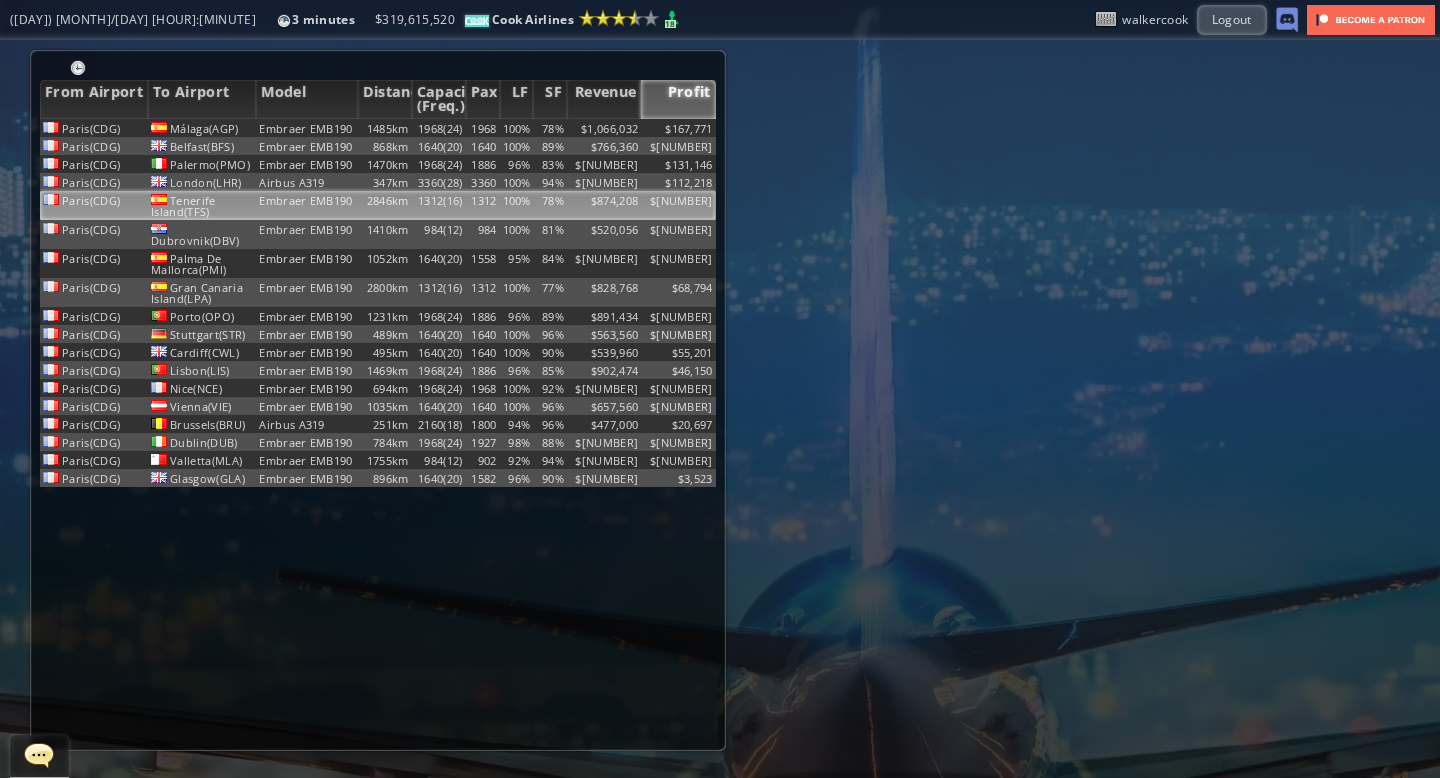 click on "$105,695" at bounding box center [678, 128] 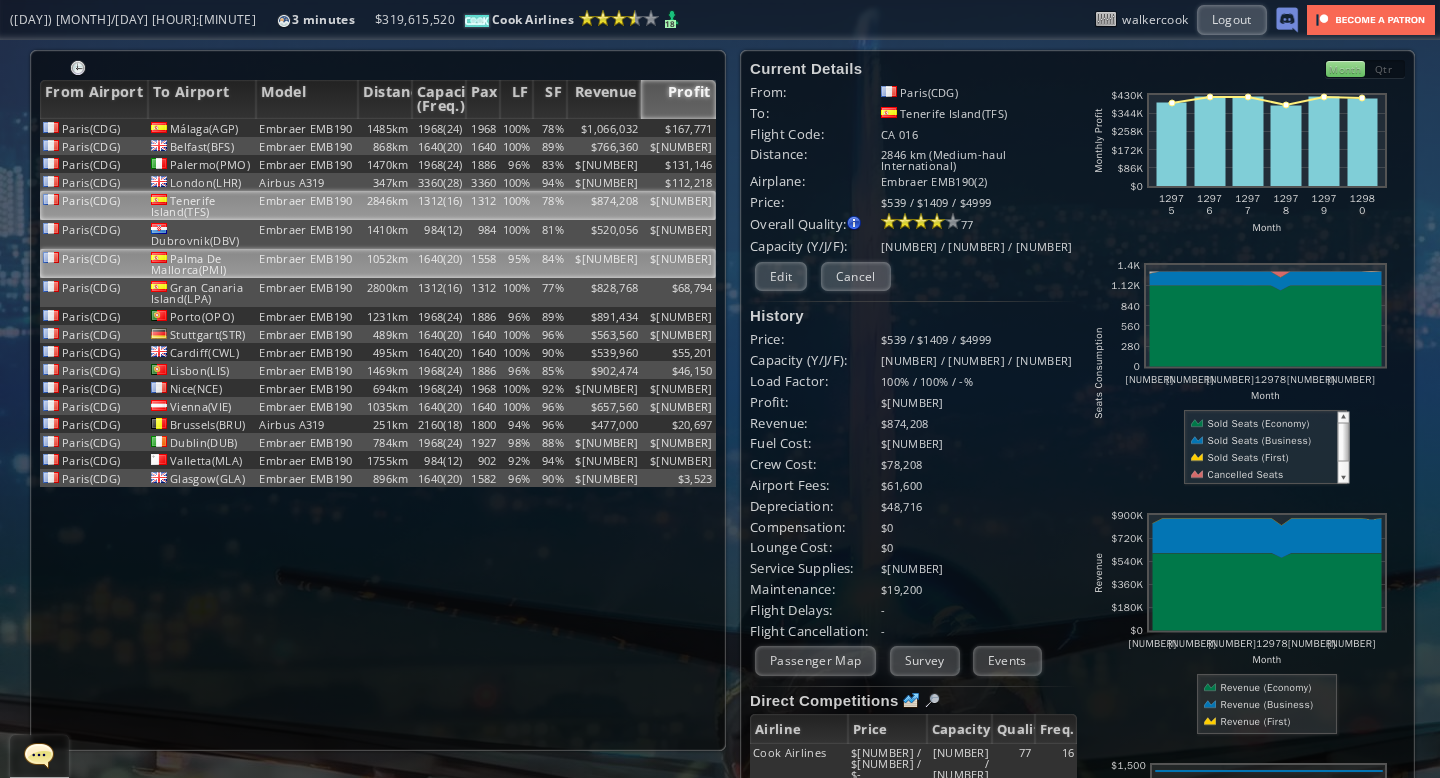 click on "$720,822" at bounding box center (604, 128) 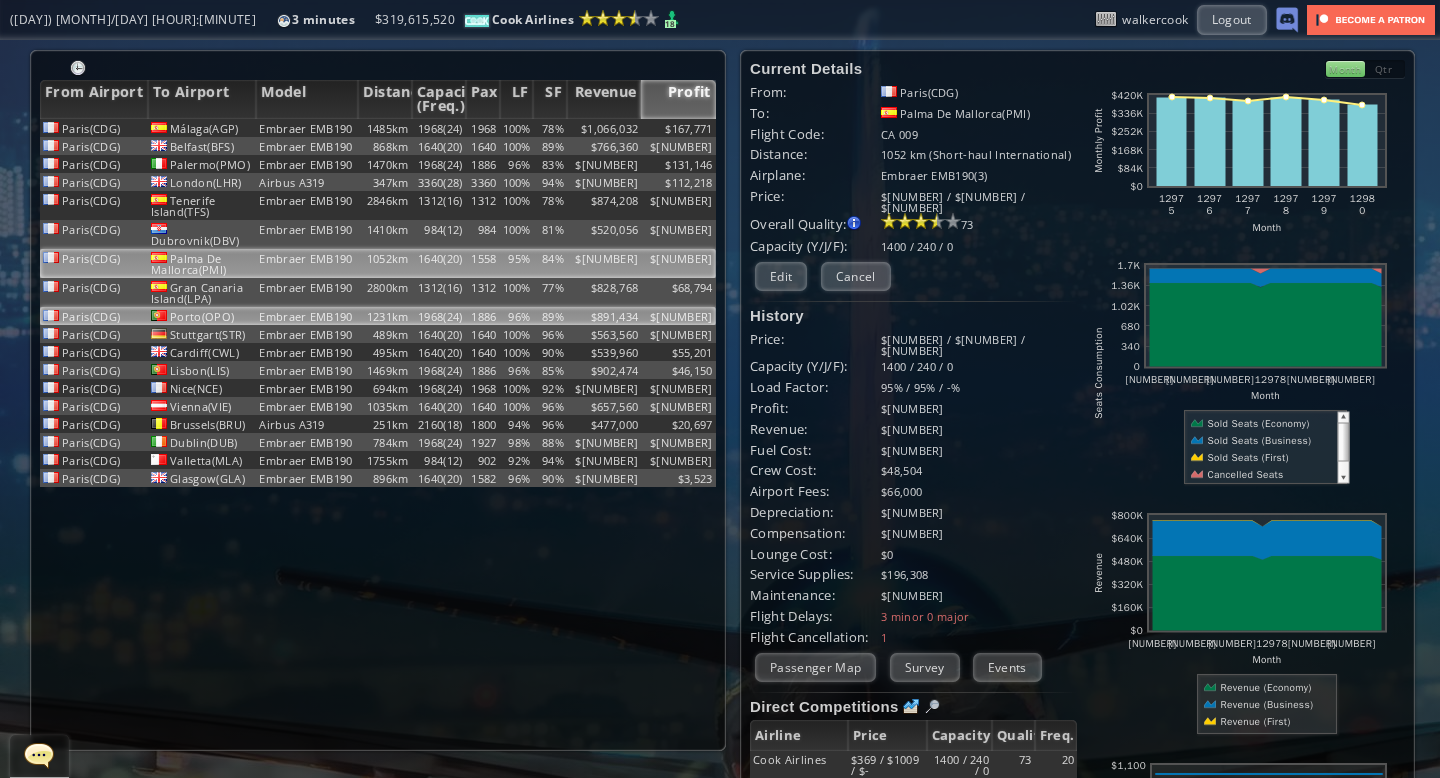 click on "$891,434" at bounding box center (604, 128) 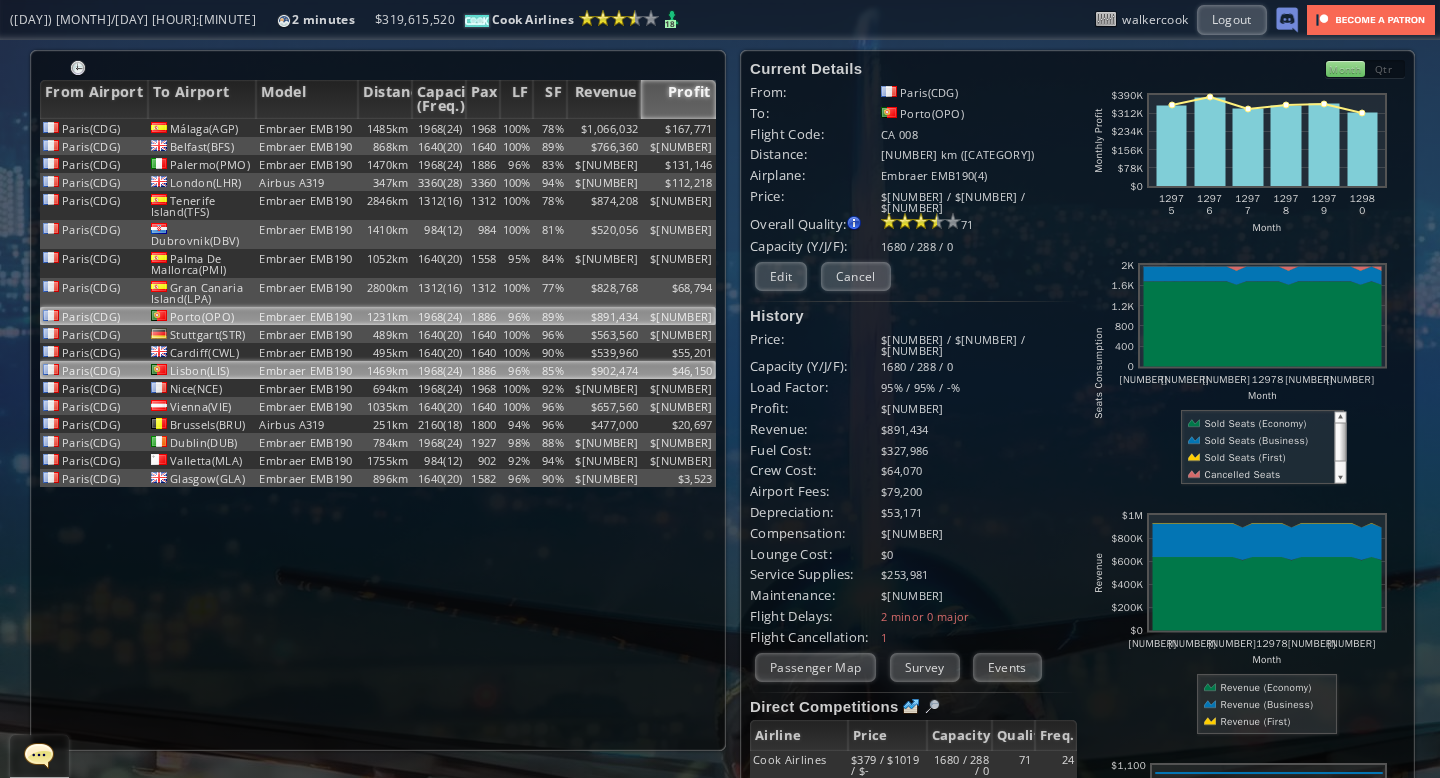 click on "$902,474" at bounding box center (604, 128) 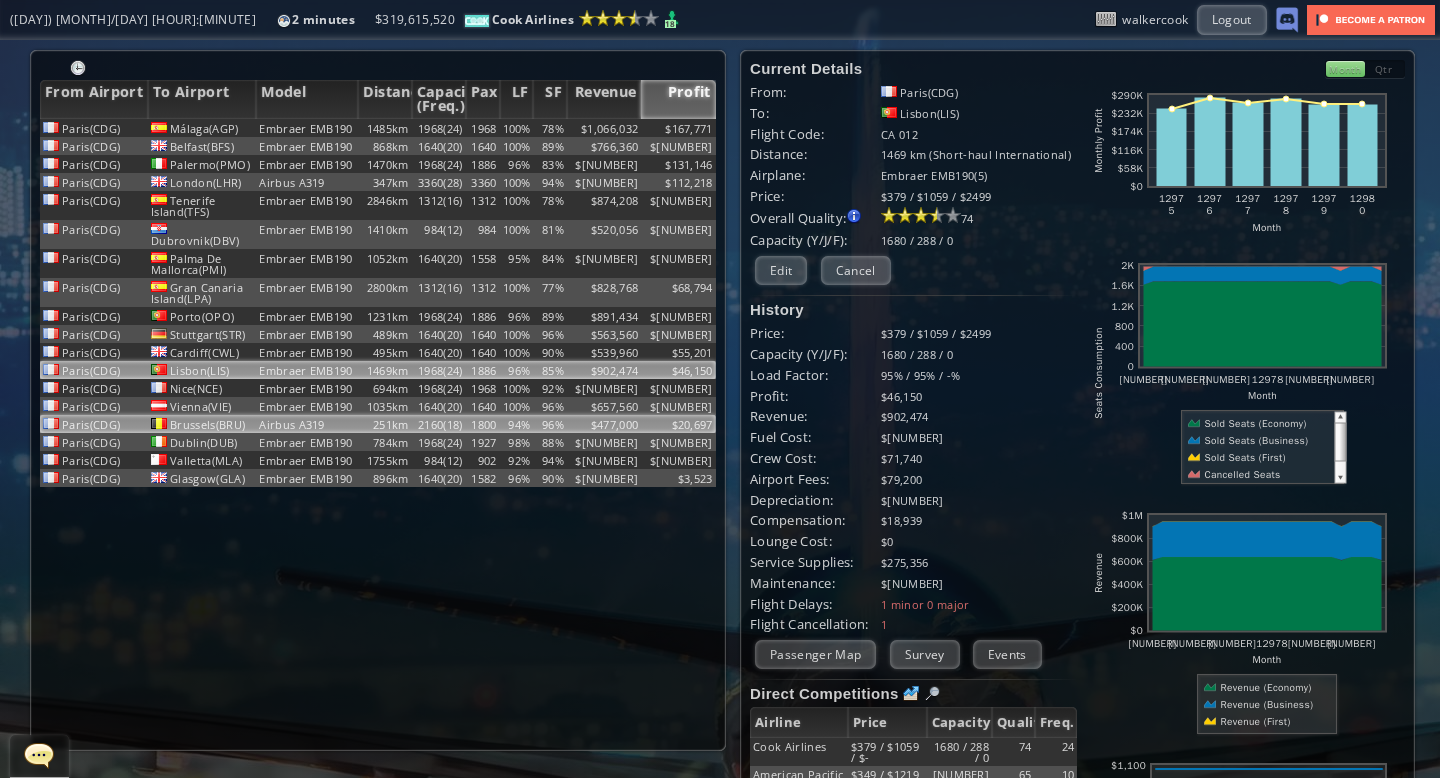 click on "$477,000" at bounding box center [604, 128] 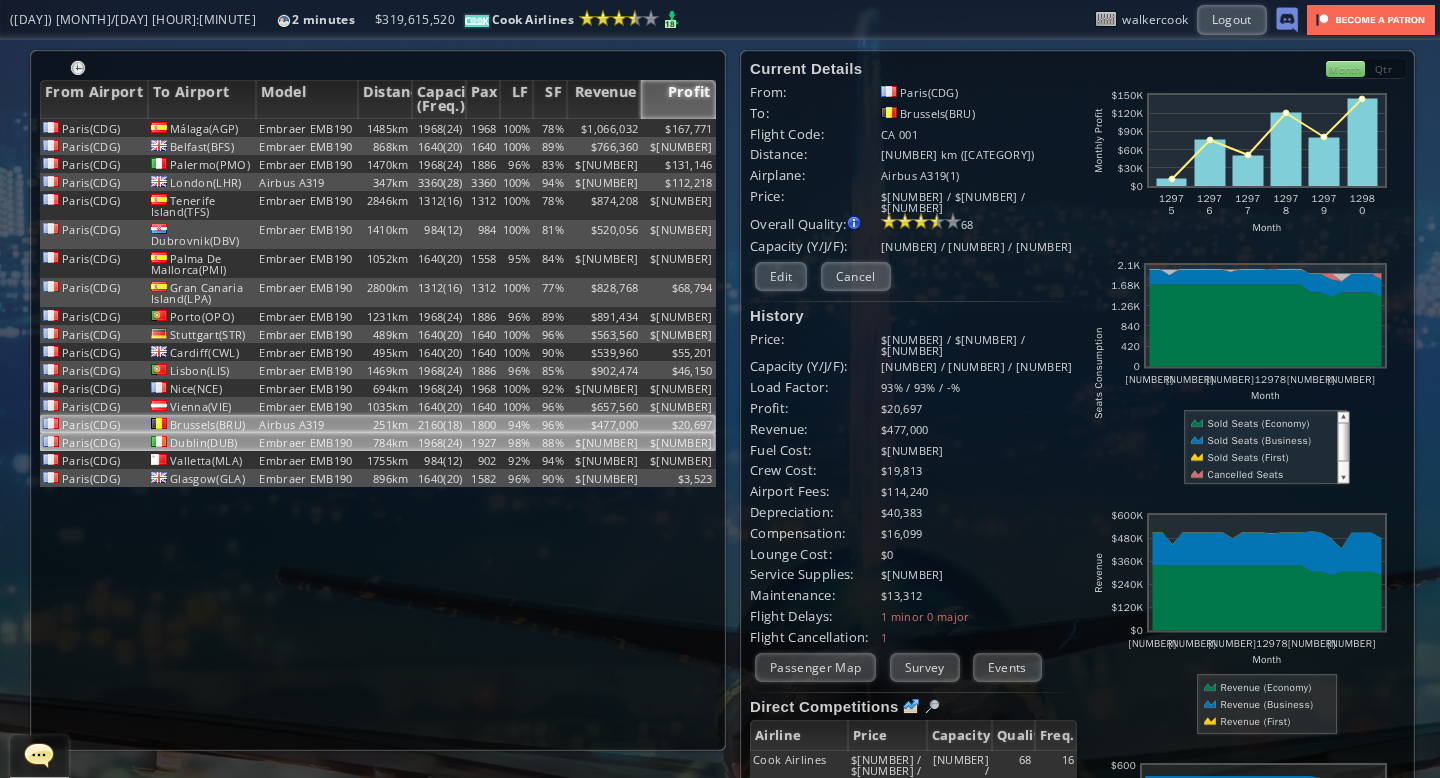 click on "$724,833" at bounding box center [604, 128] 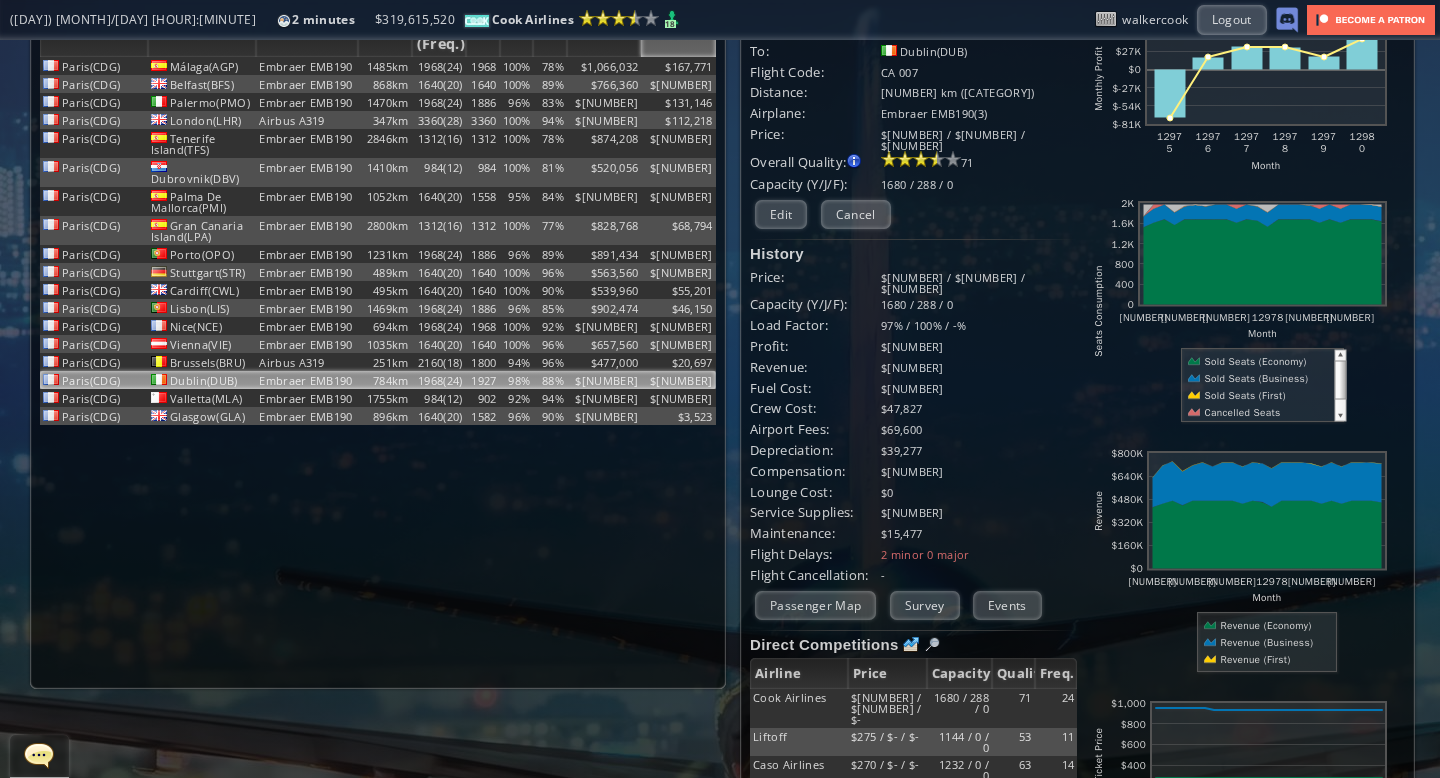 scroll, scrollTop: 0, scrollLeft: 0, axis: both 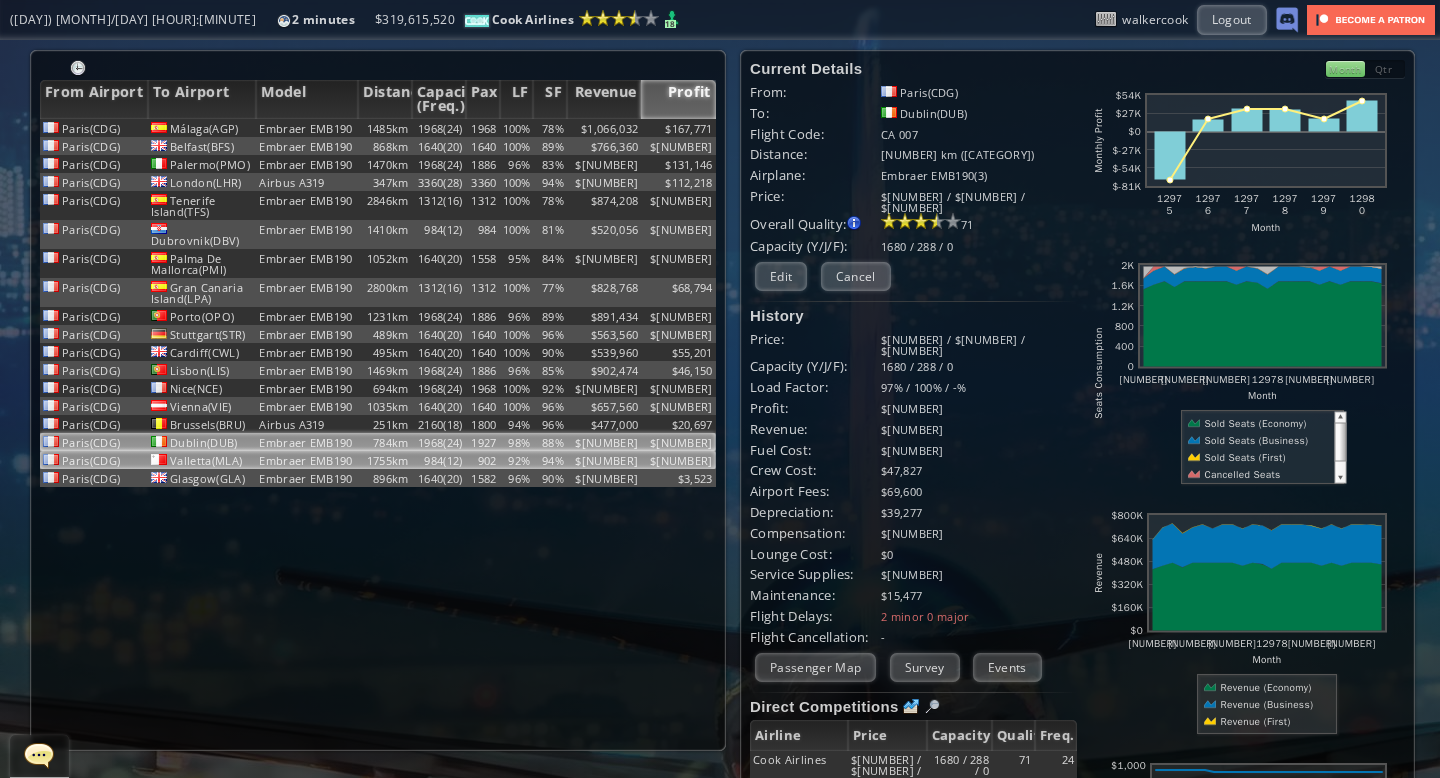 click on "$453,618" at bounding box center [604, 128] 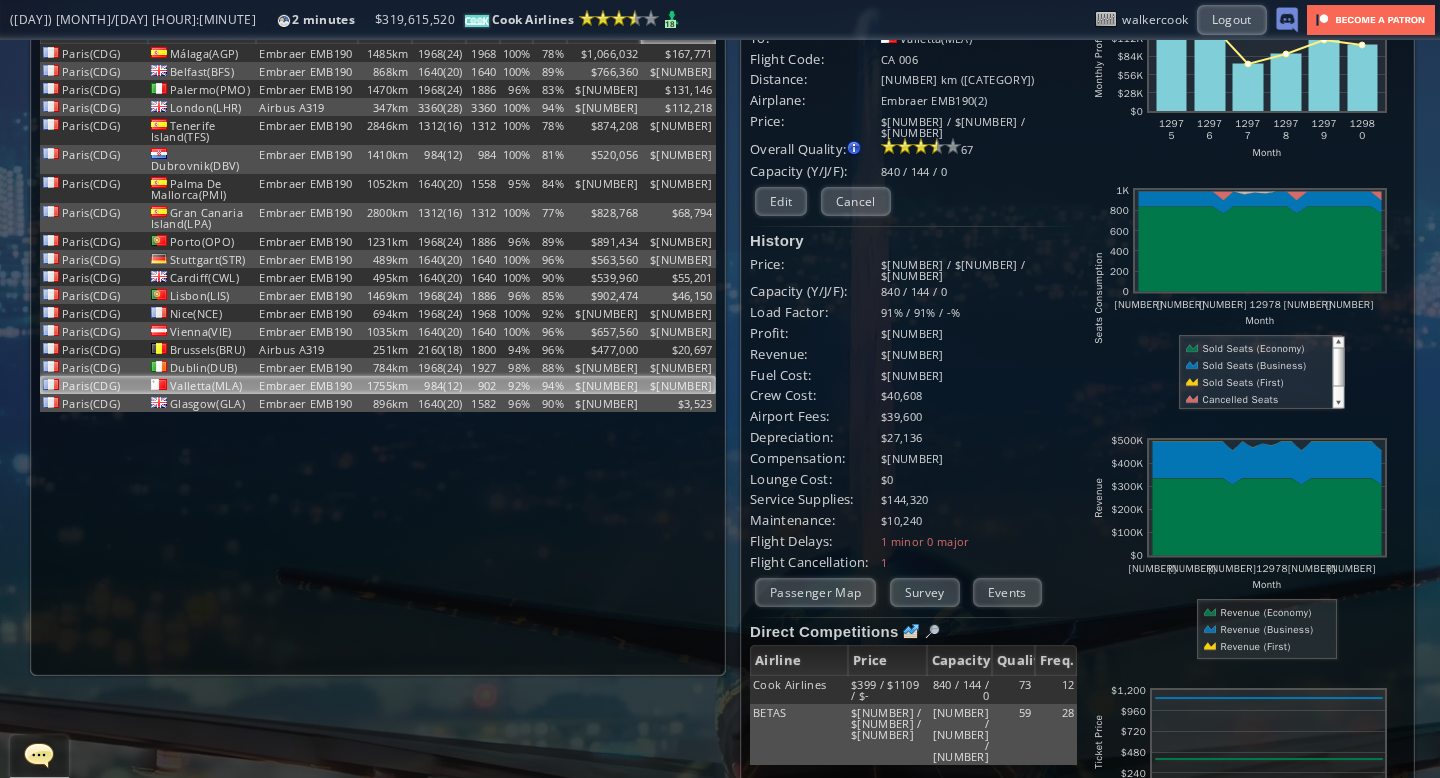 scroll, scrollTop: 0, scrollLeft: 0, axis: both 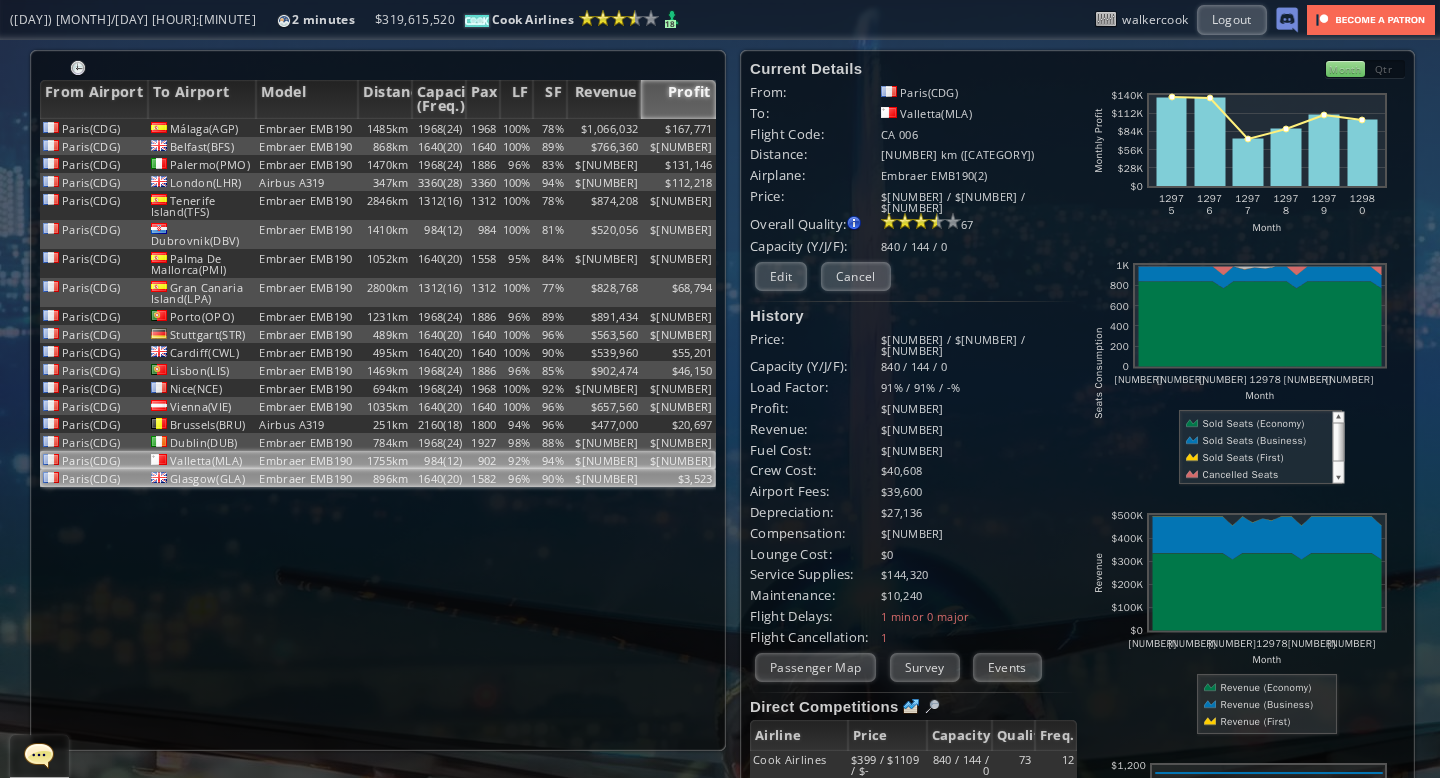 click on "96%" at bounding box center [517, 128] 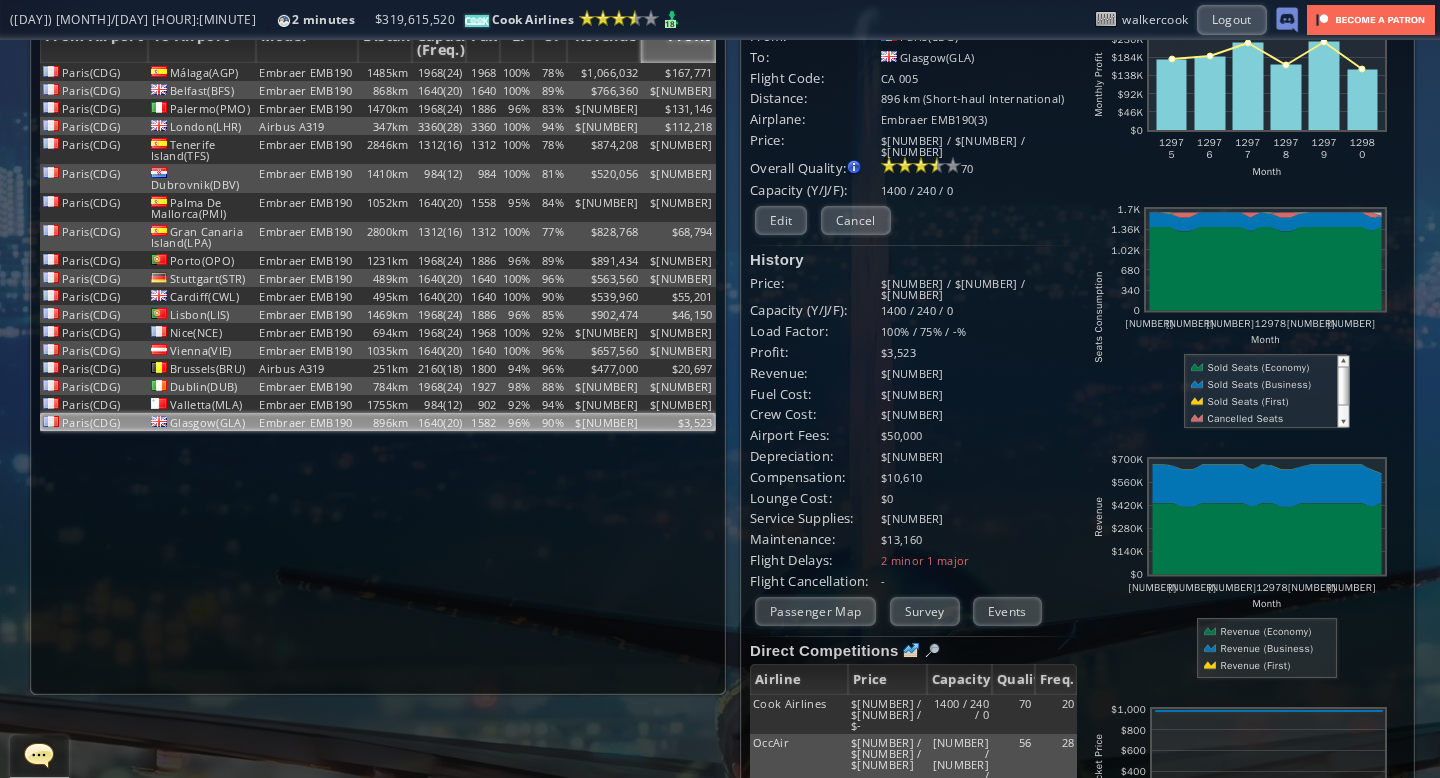 scroll, scrollTop: 50, scrollLeft: 0, axis: vertical 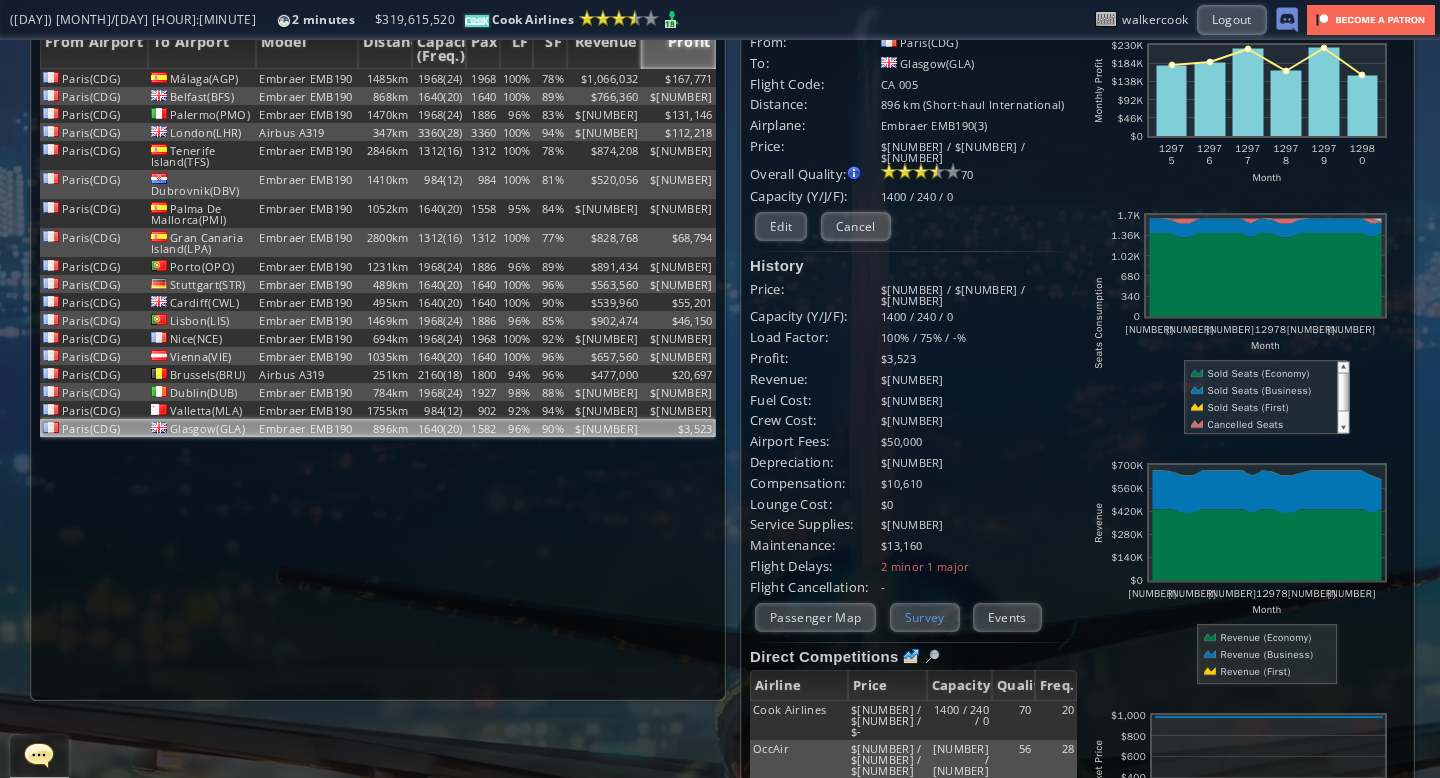 click on "Survey" at bounding box center (925, 617) 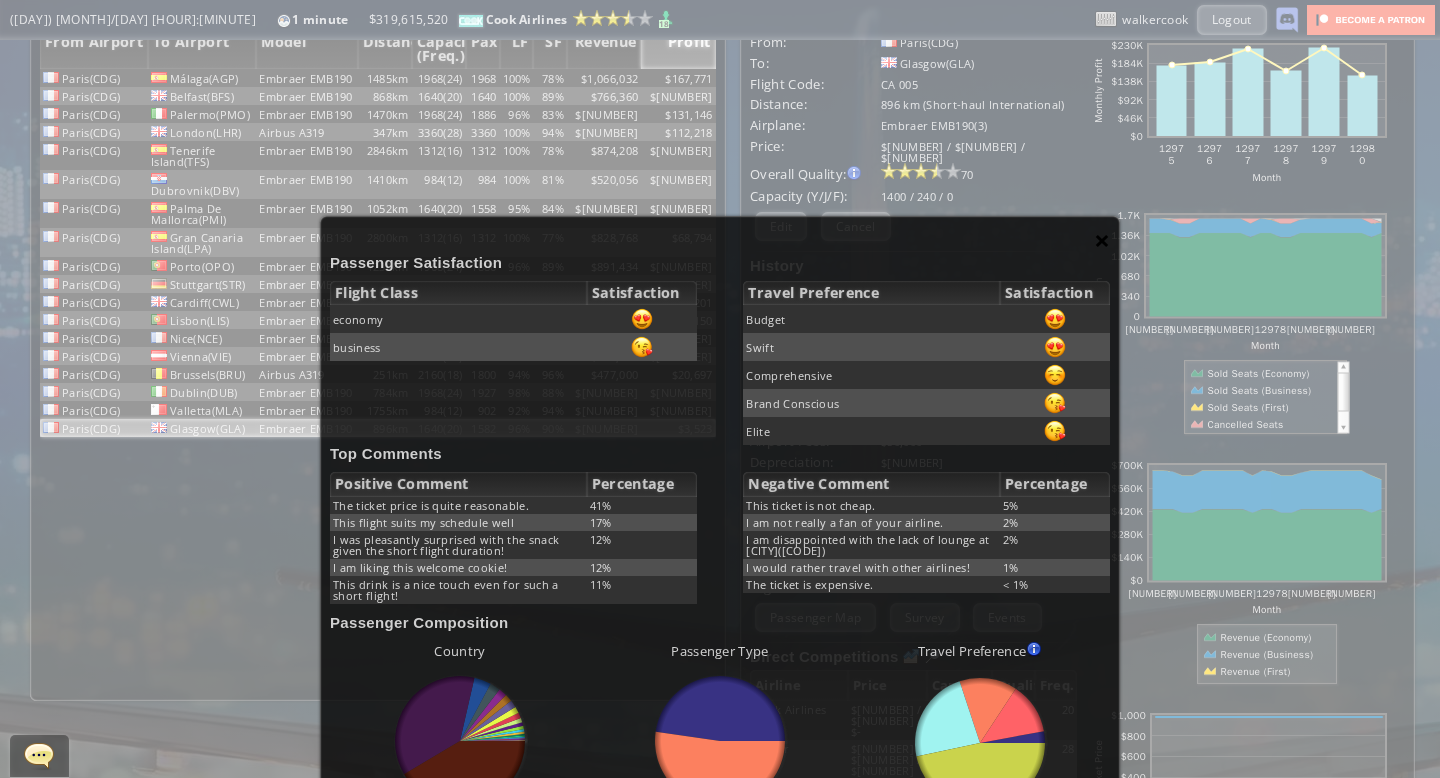 click on "×" at bounding box center [1102, 240] 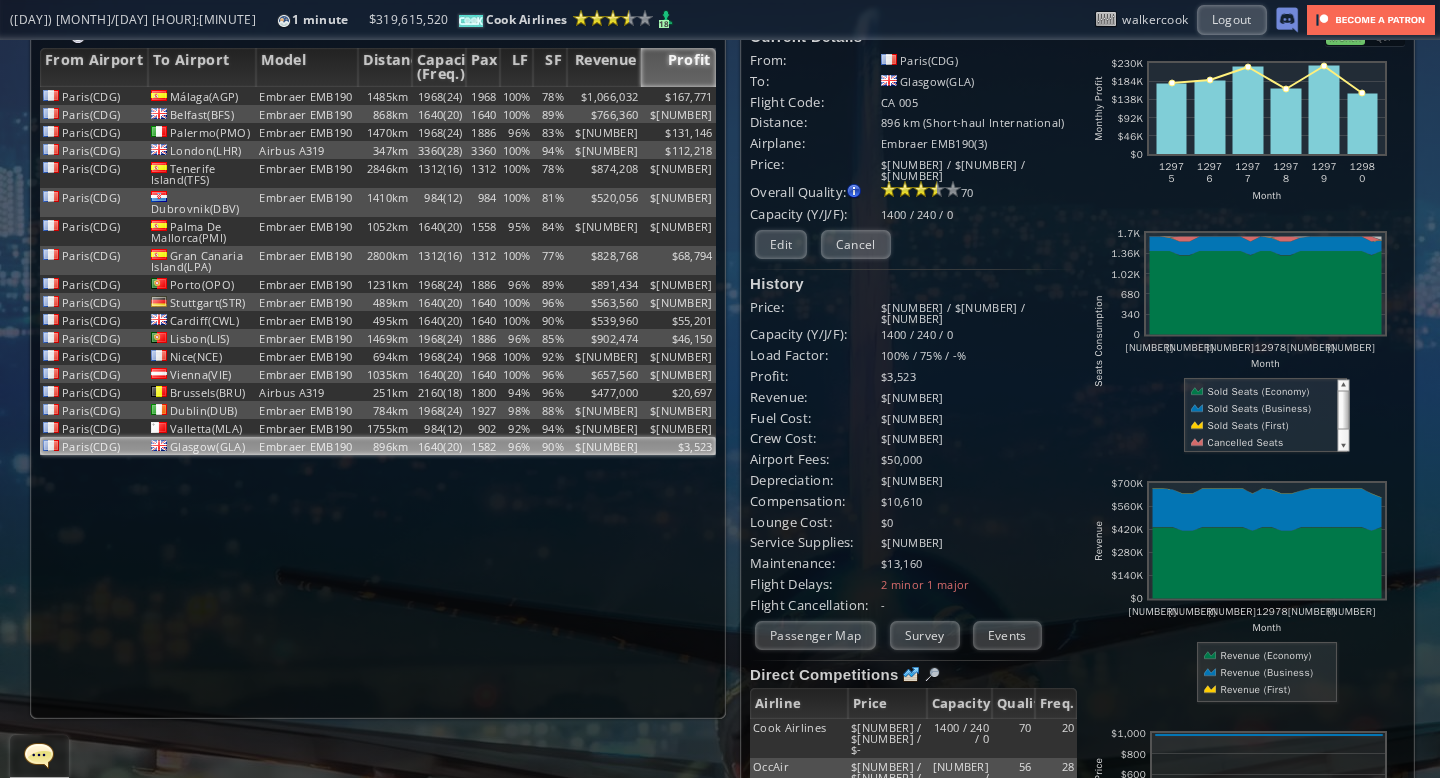 scroll, scrollTop: 29, scrollLeft: 0, axis: vertical 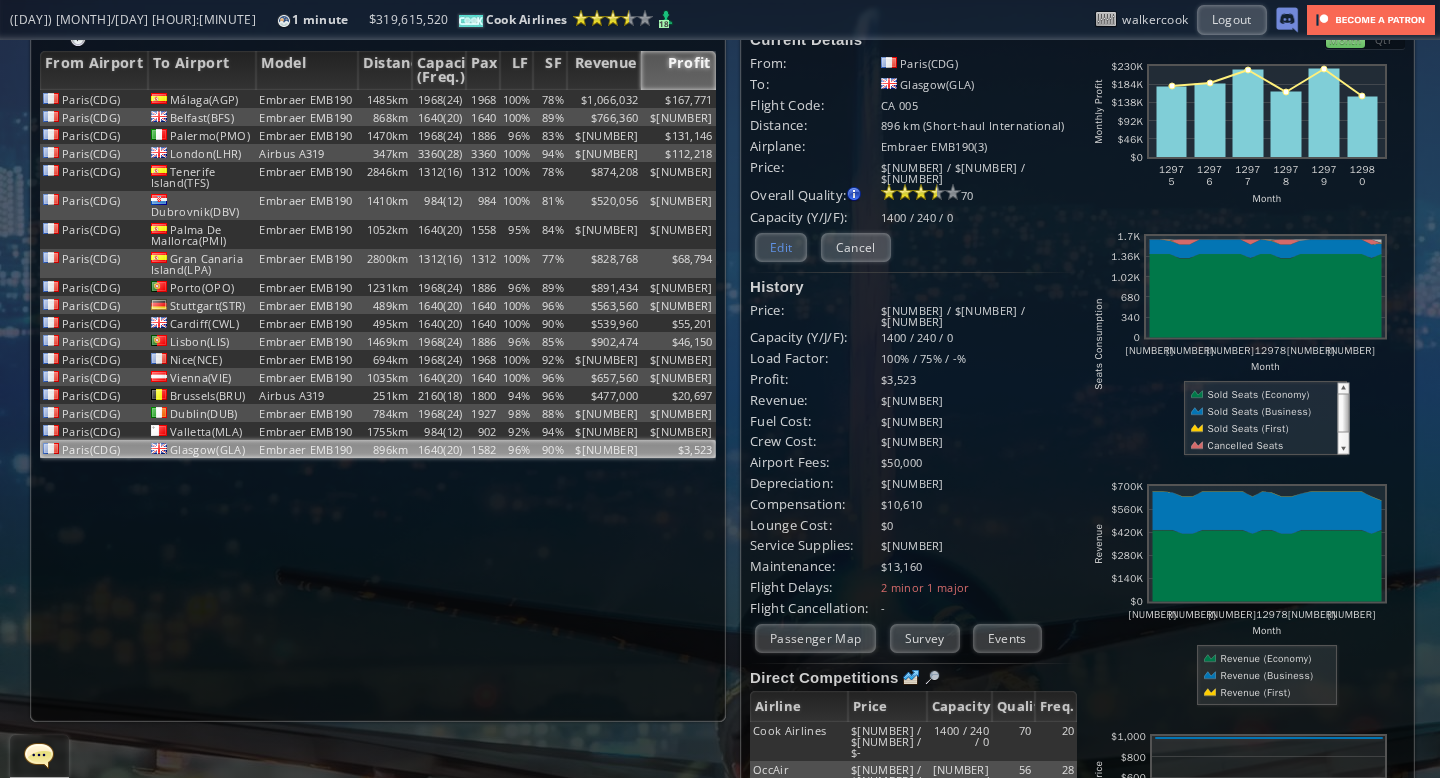click on "Edit" at bounding box center [781, 247] 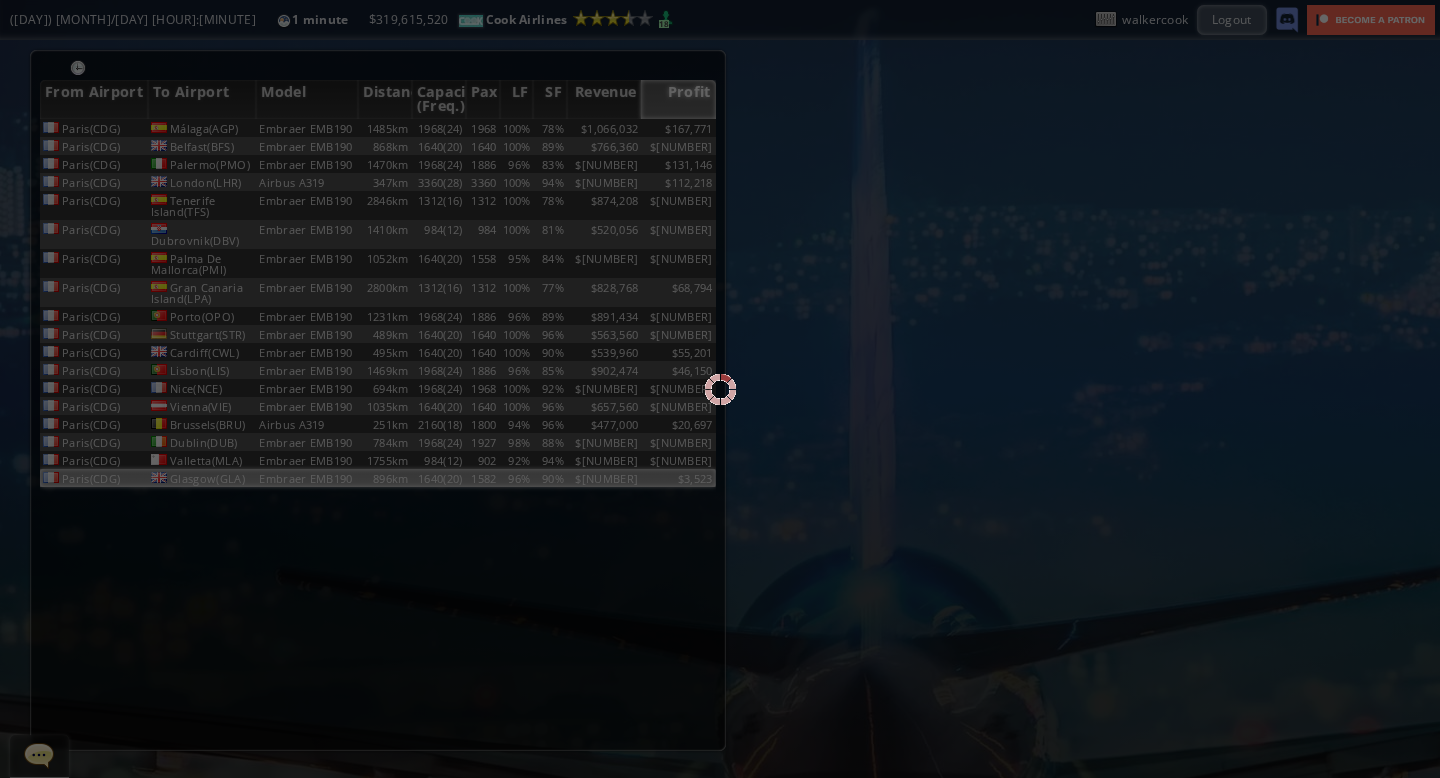 scroll, scrollTop: 0, scrollLeft: 0, axis: both 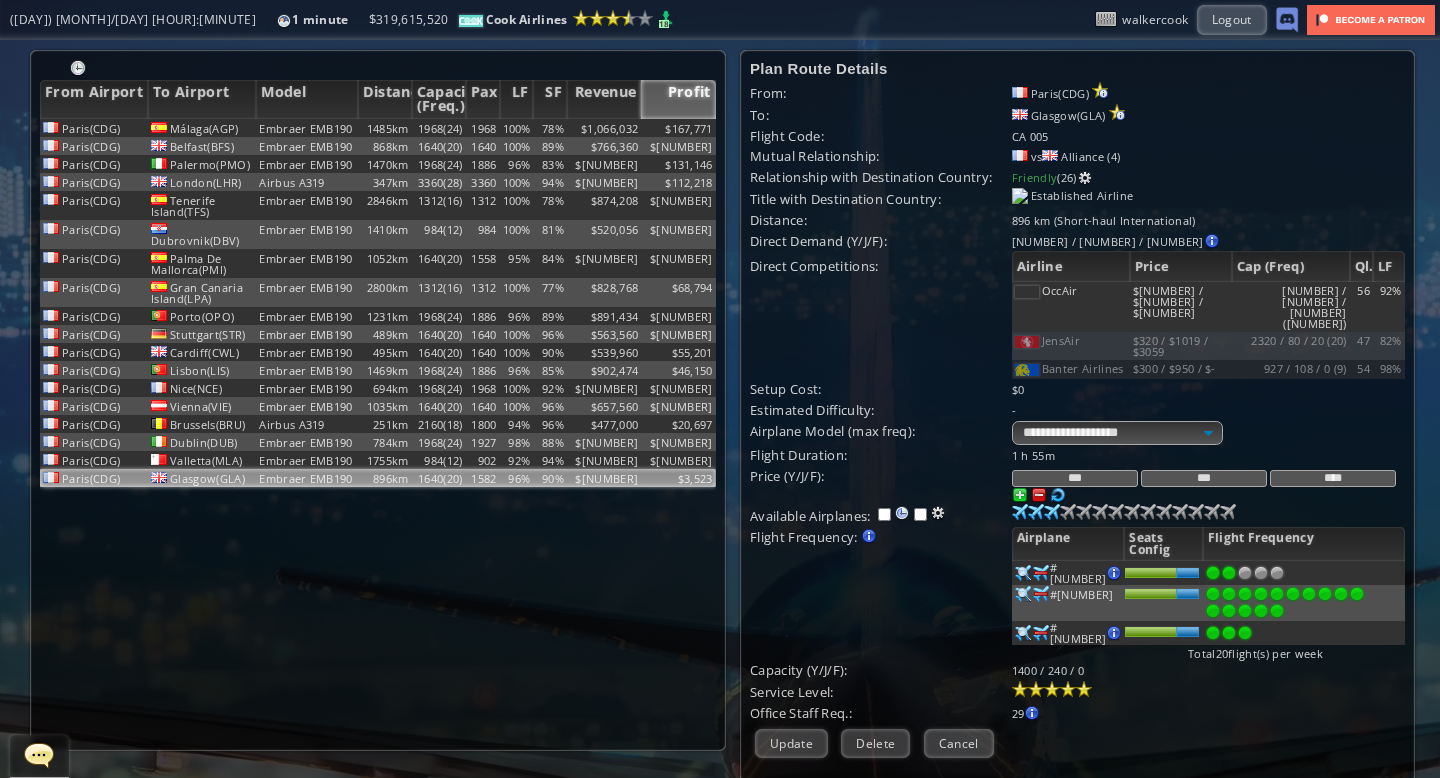 click on "***" at bounding box center [1204, 478] 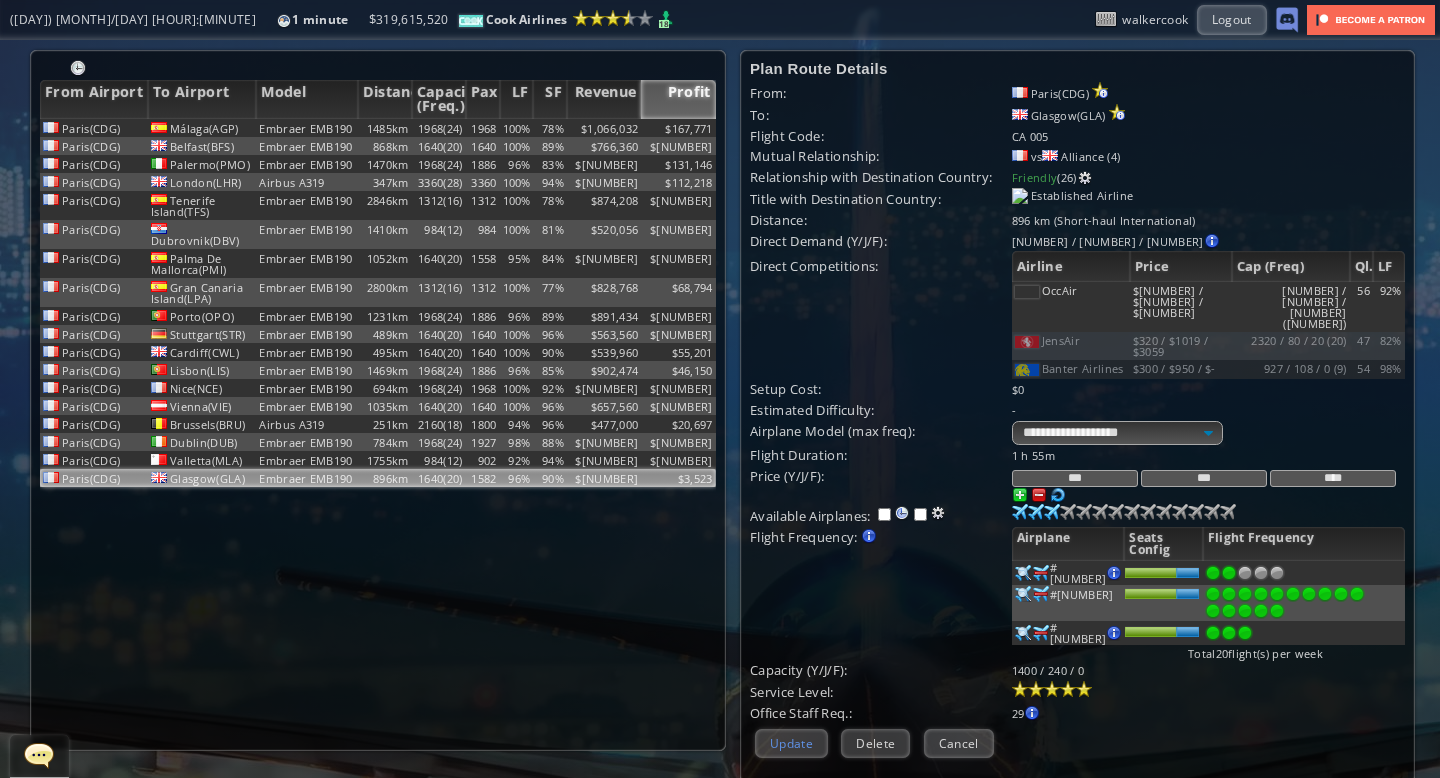 type on "***" 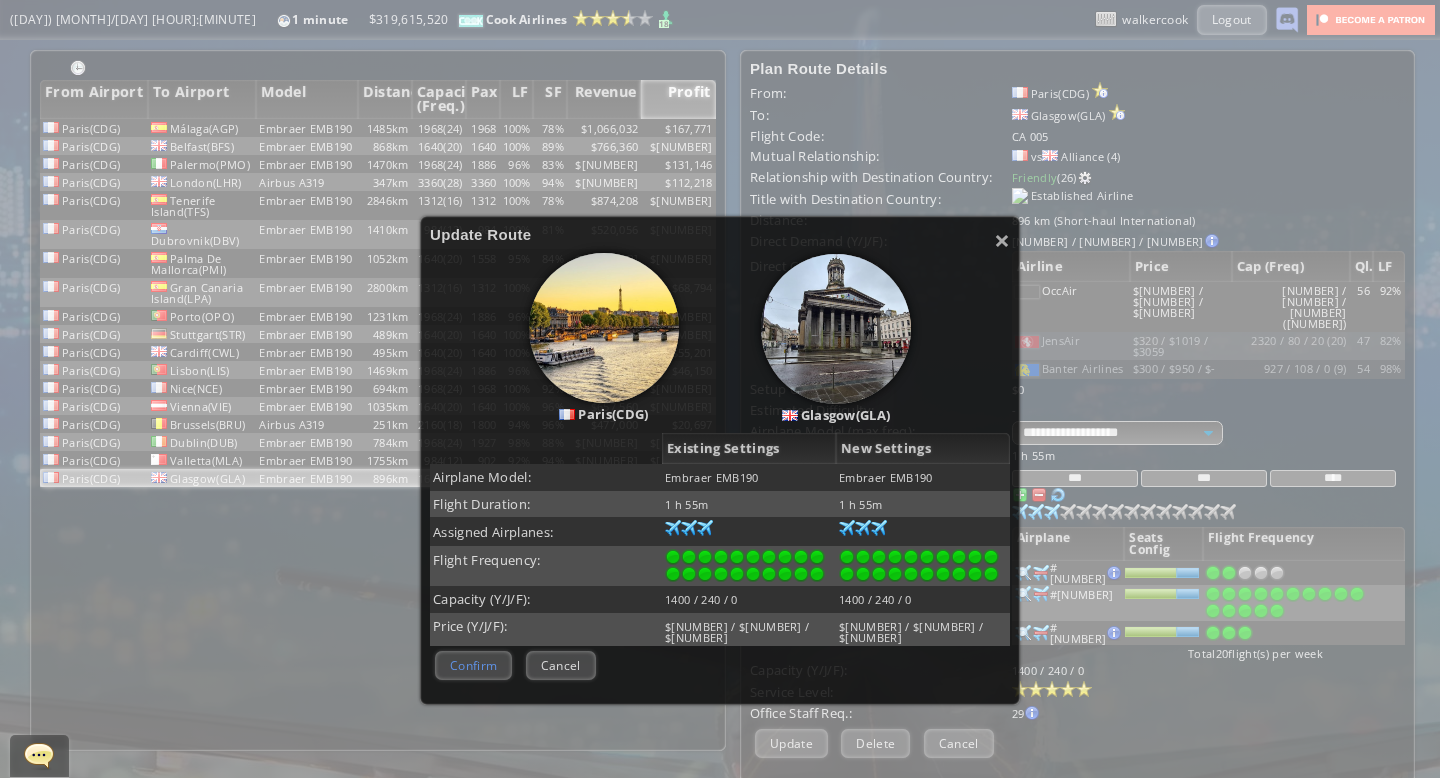 click on "Confirm" at bounding box center [473, 665] 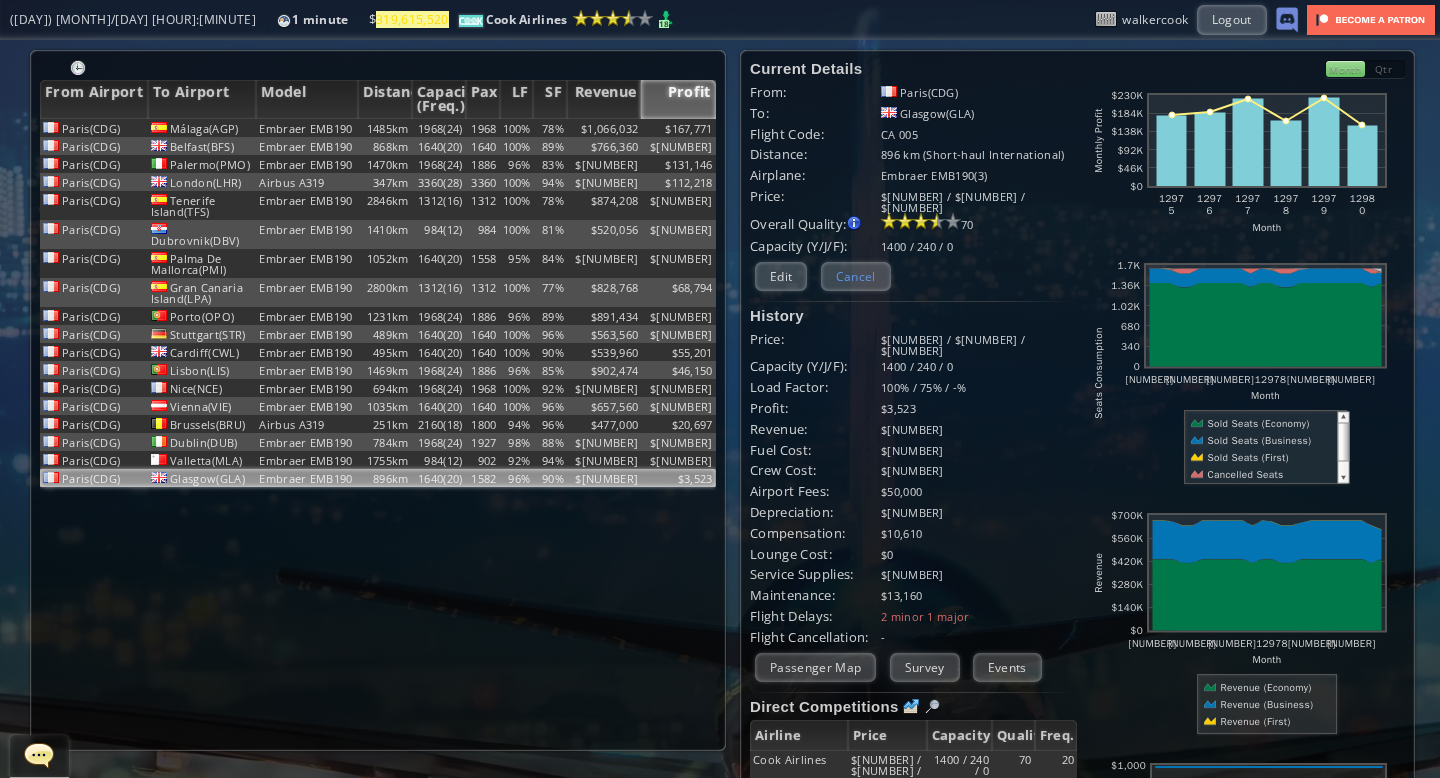 click on "Cancel" at bounding box center (856, 276) 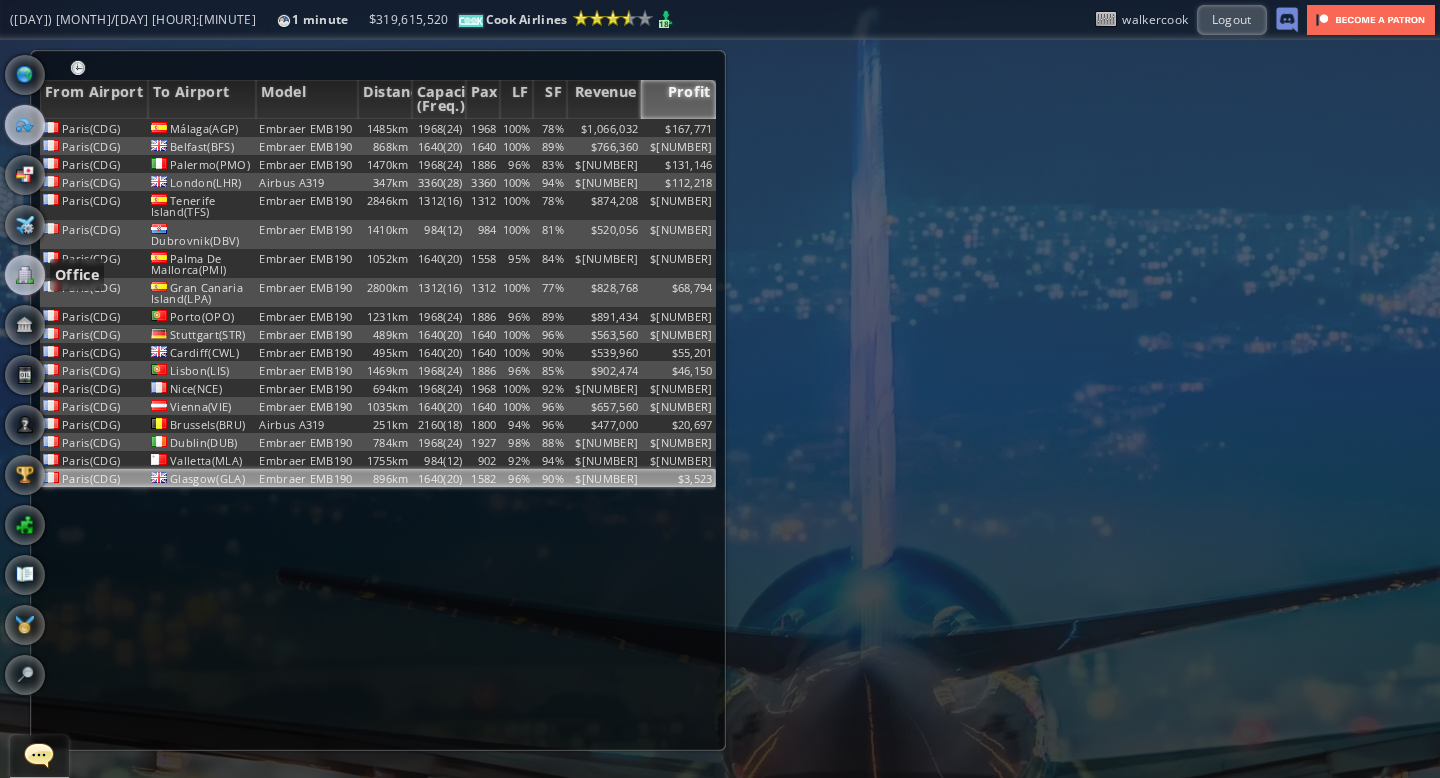 click at bounding box center [25, 275] 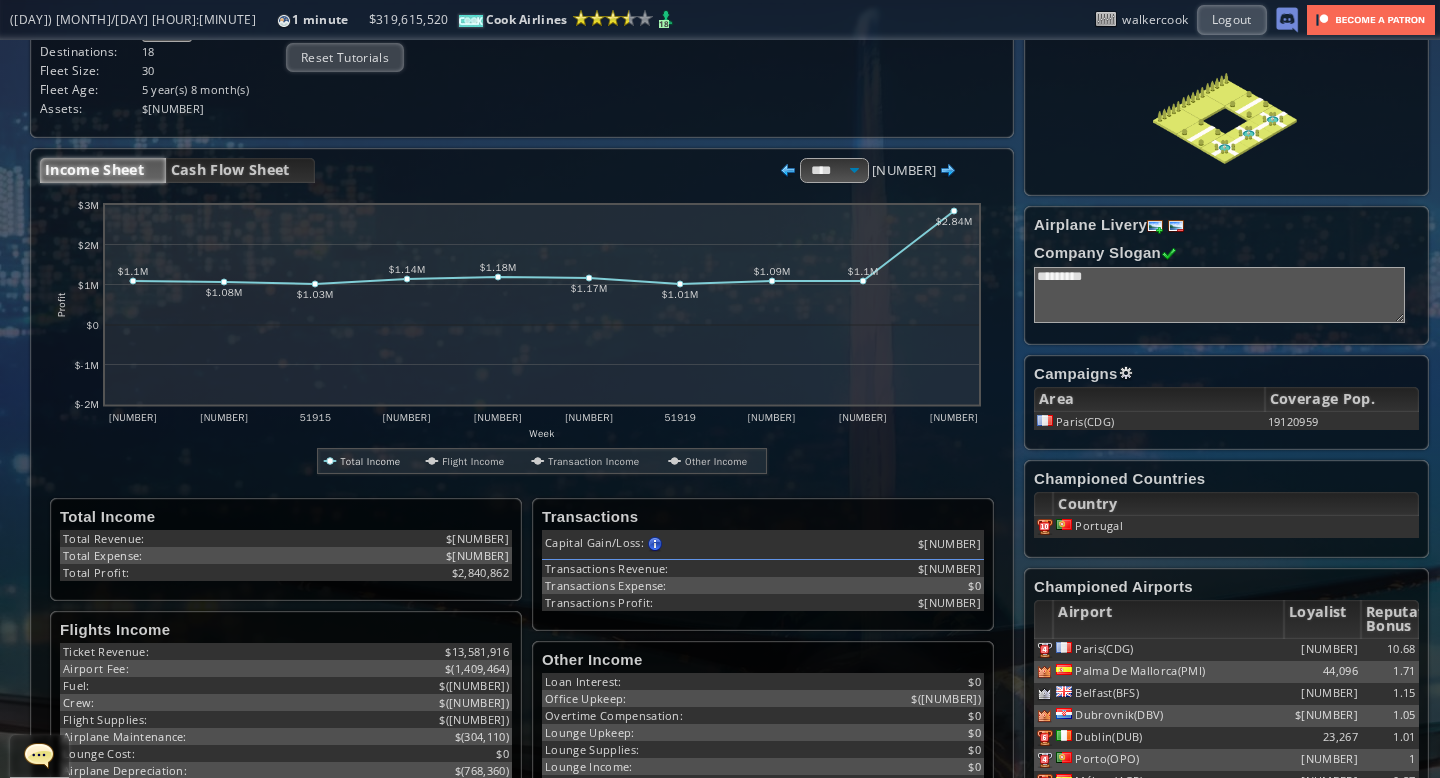 scroll, scrollTop: 0, scrollLeft: 0, axis: both 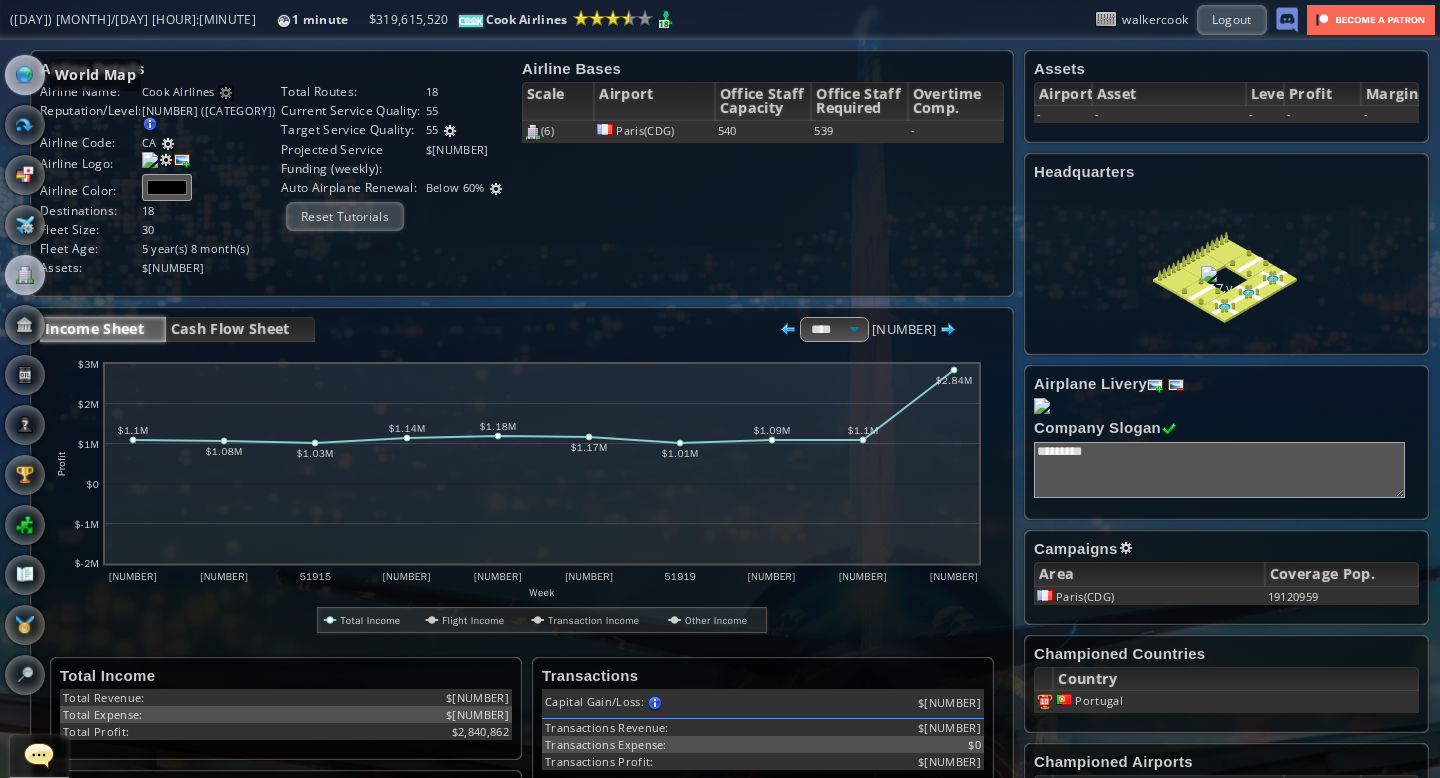 click at bounding box center [25, 75] 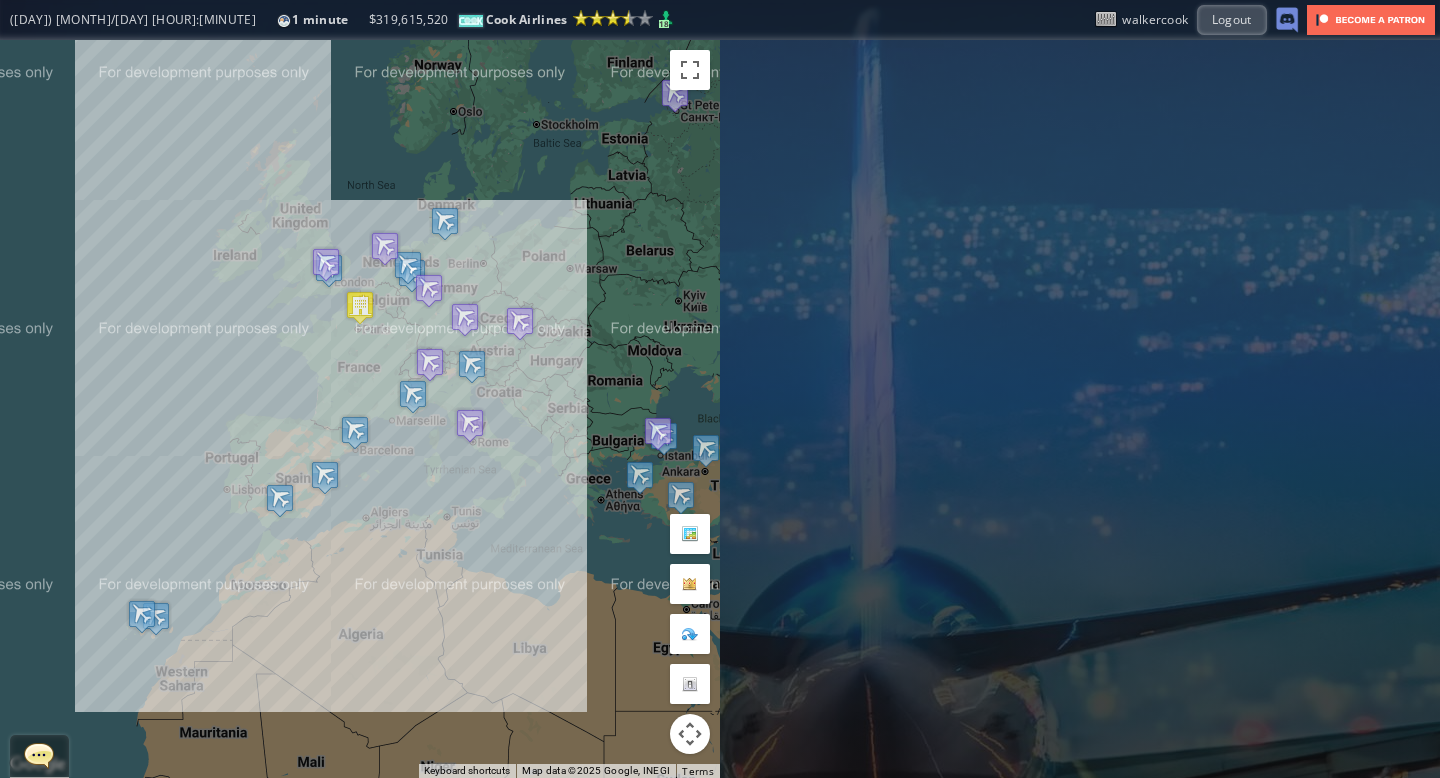 drag, startPoint x: 138, startPoint y: 306, endPoint x: 117, endPoint y: 291, distance: 25.806976 